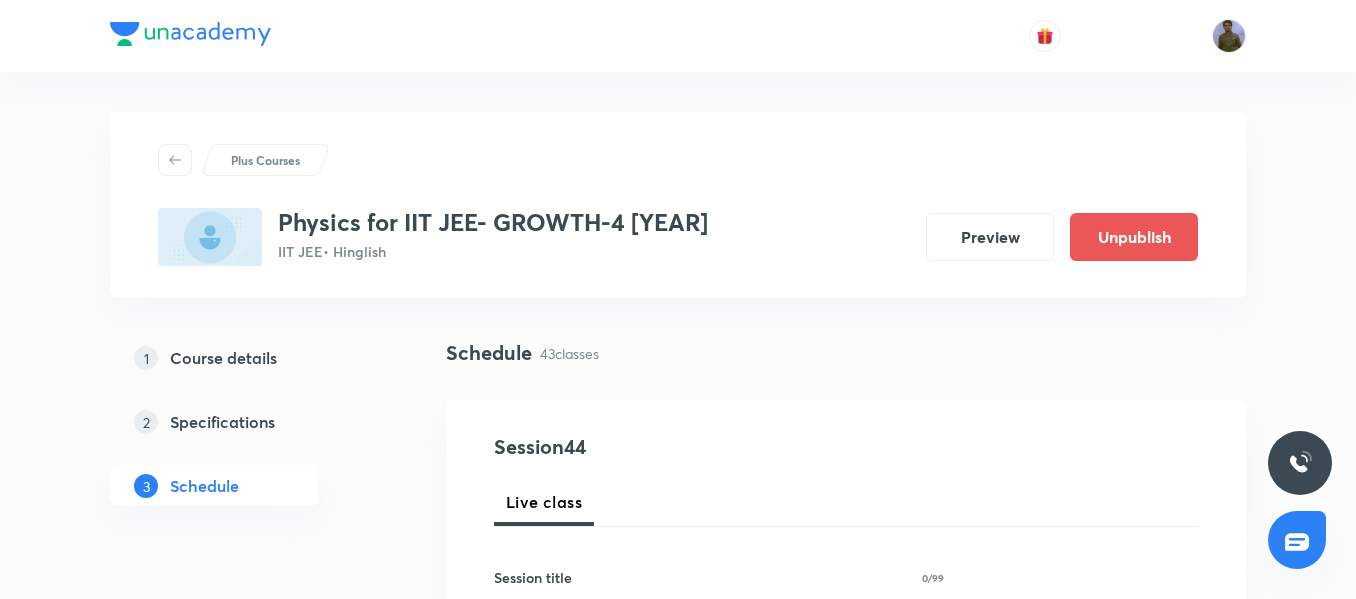 scroll, scrollTop: 7671, scrollLeft: 0, axis: vertical 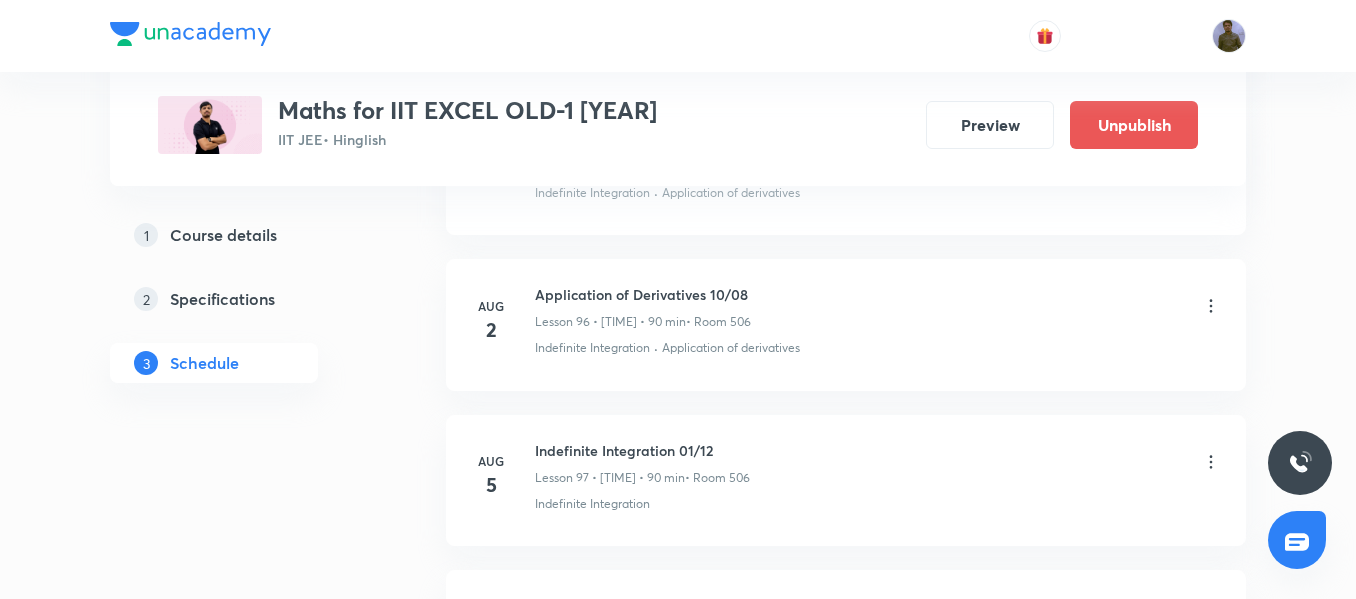 click on "Application of Derivatives 10/08" at bounding box center (643, 294) 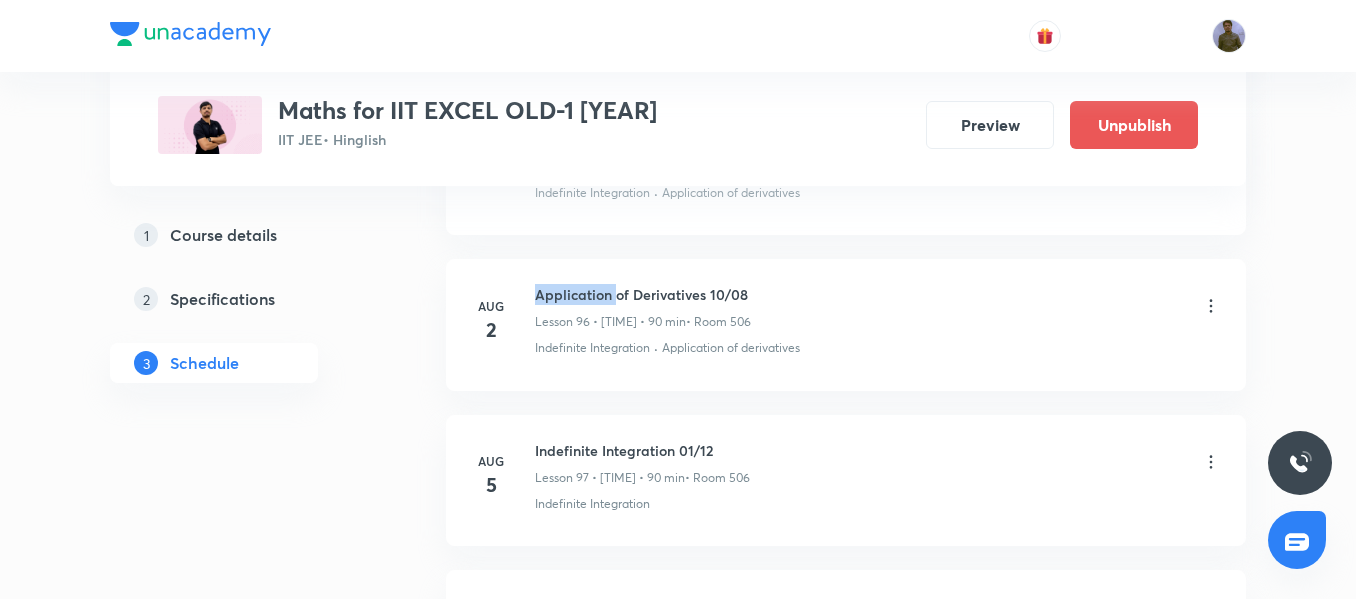 click on "Application of Derivatives 10/08" at bounding box center [643, 294] 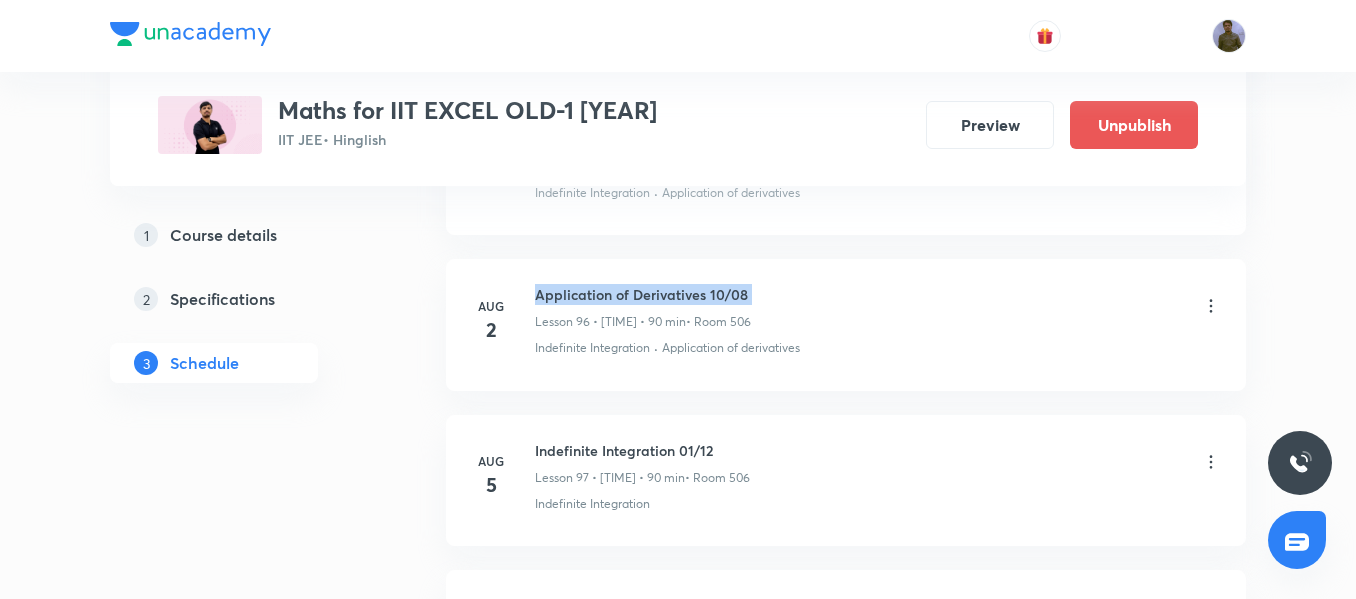 click on "Application of Derivatives 10/08" at bounding box center (643, 294) 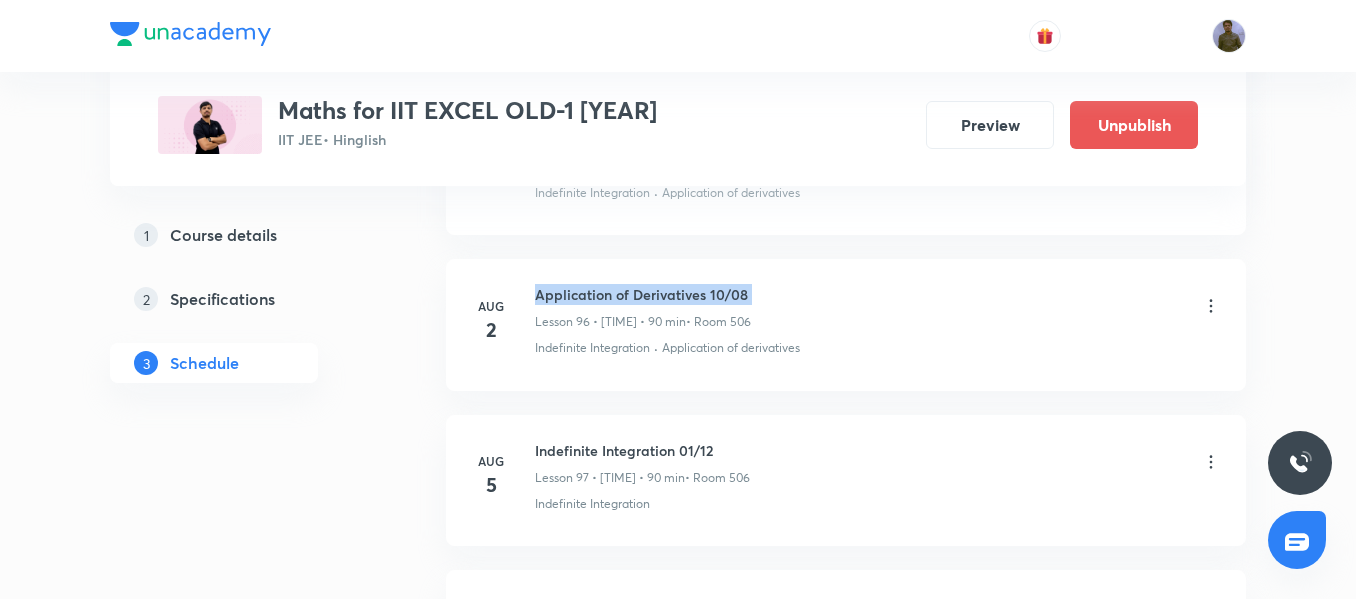 copy on "Application of Derivatives 10/08" 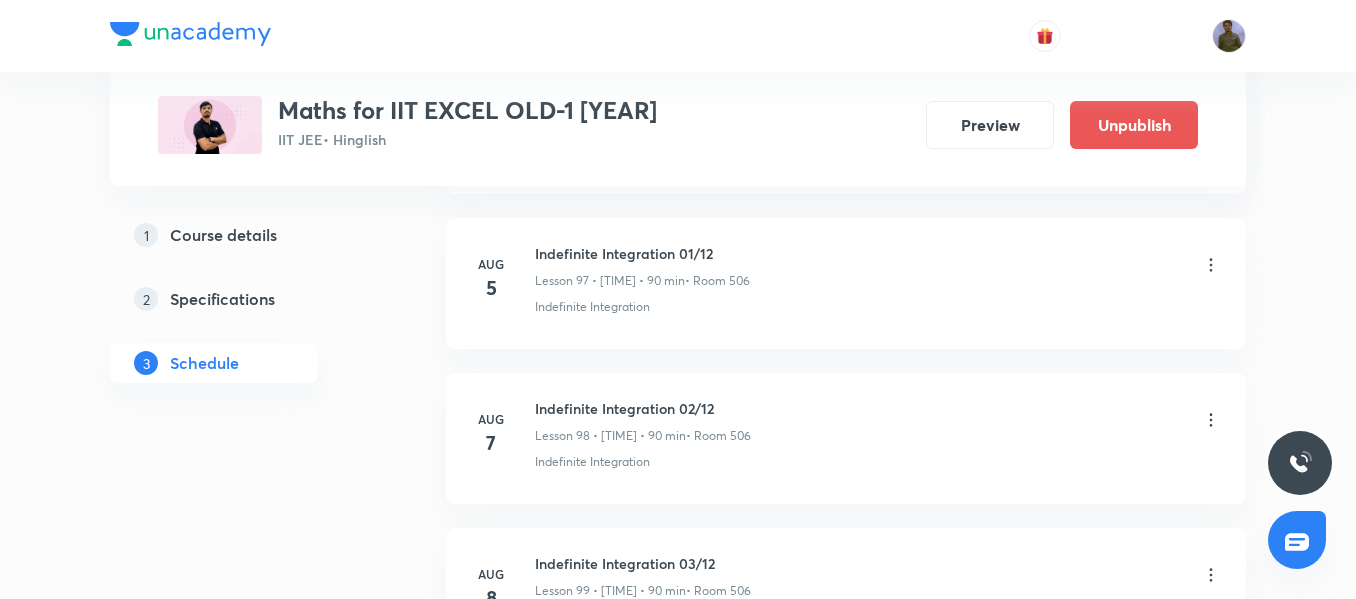 scroll, scrollTop: 16105, scrollLeft: 0, axis: vertical 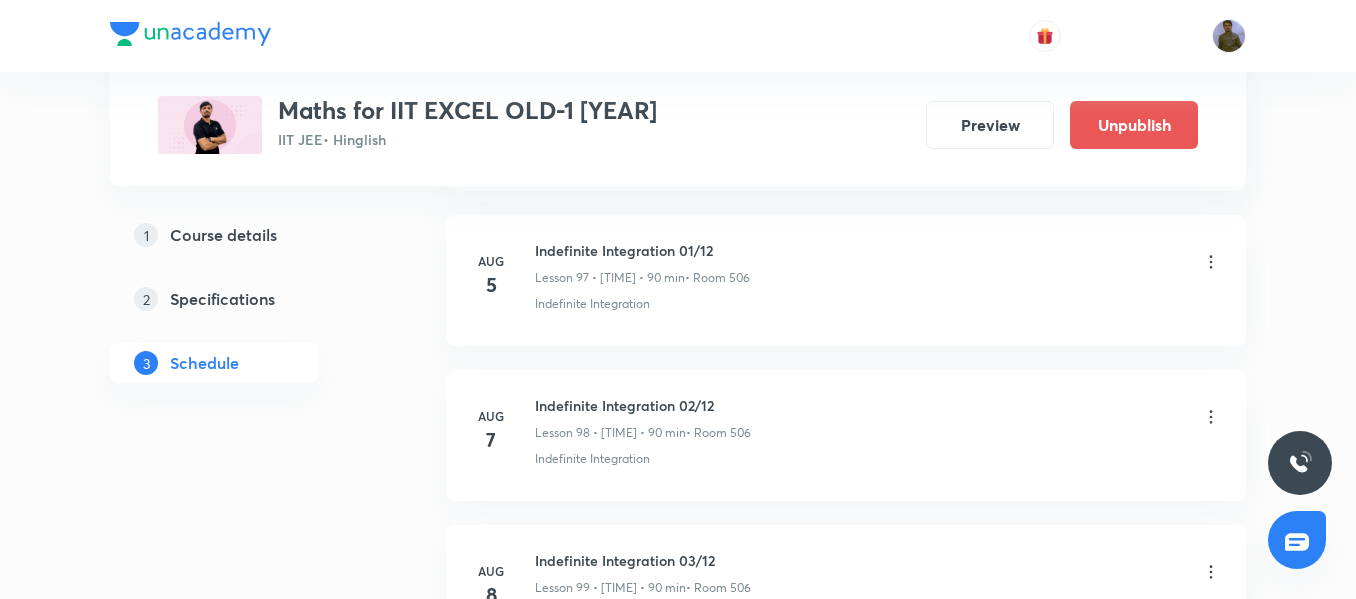 click 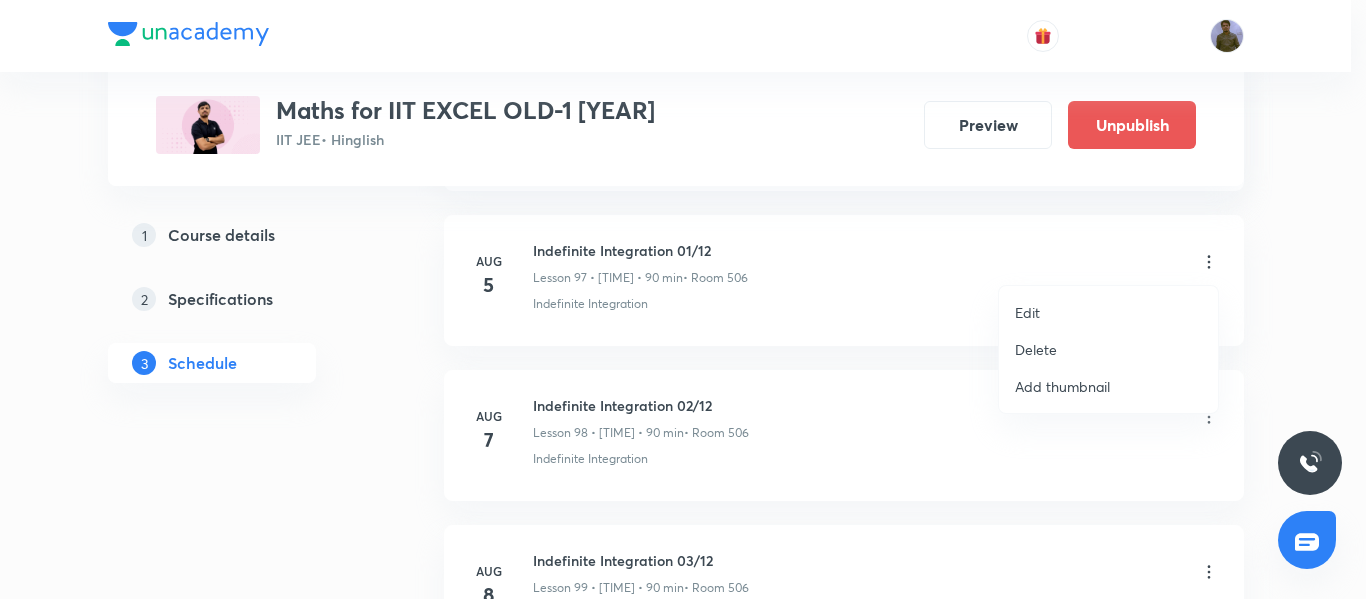 click on "Edit" at bounding box center [1108, 312] 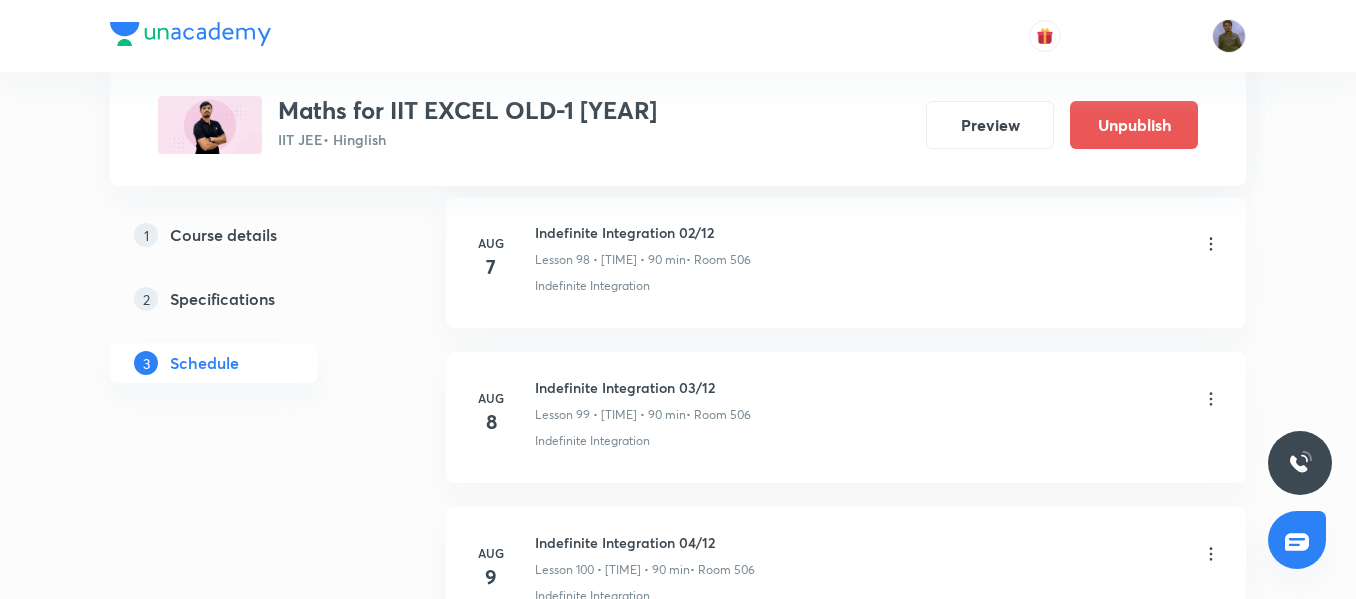 scroll, scrollTop: 15805, scrollLeft: 0, axis: vertical 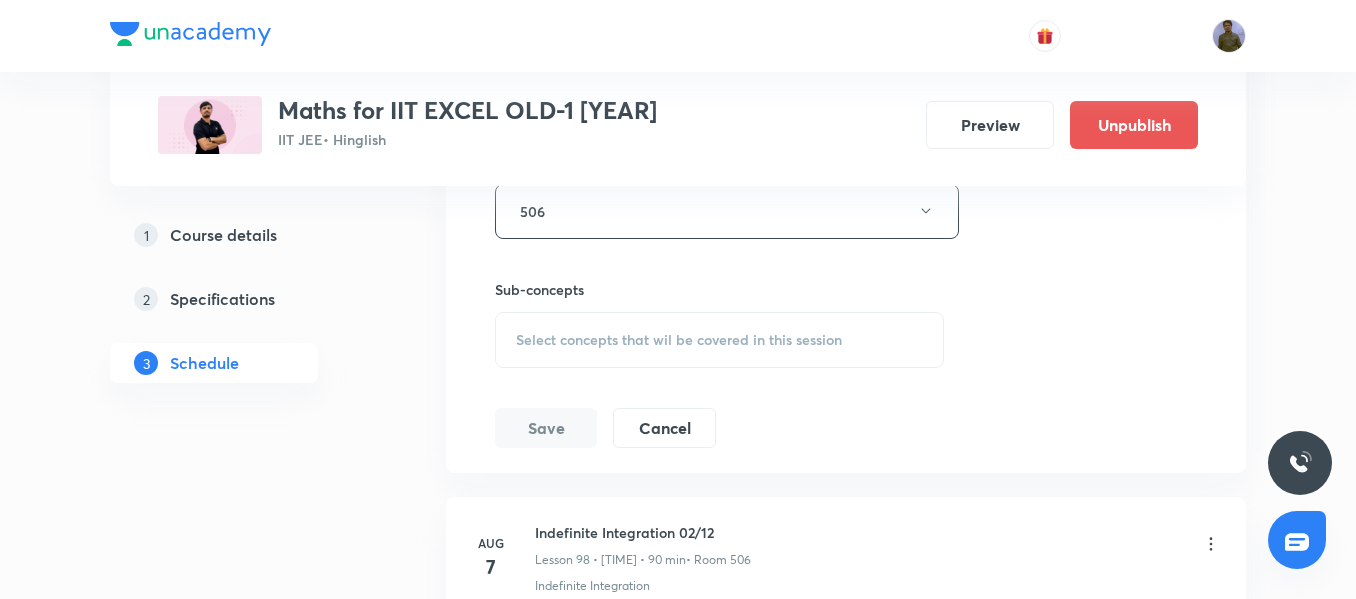 click on "Select concepts that wil be covered in this session" at bounding box center [719, 340] 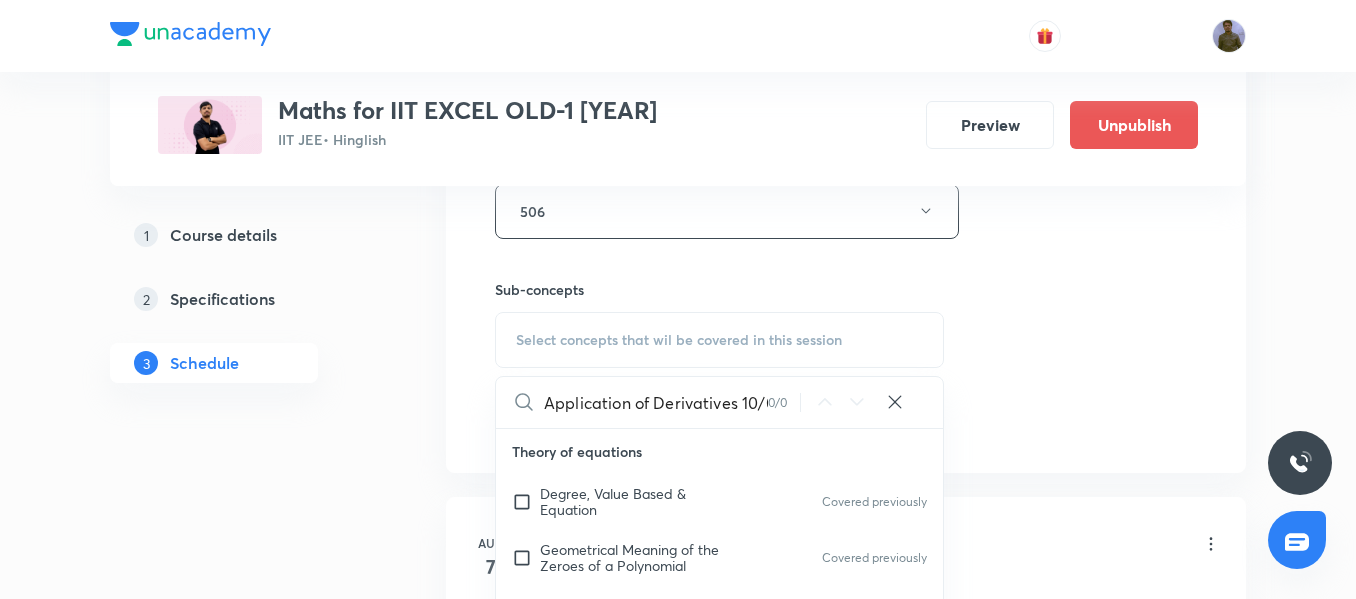 scroll, scrollTop: 0, scrollLeft: 16, axis: horizontal 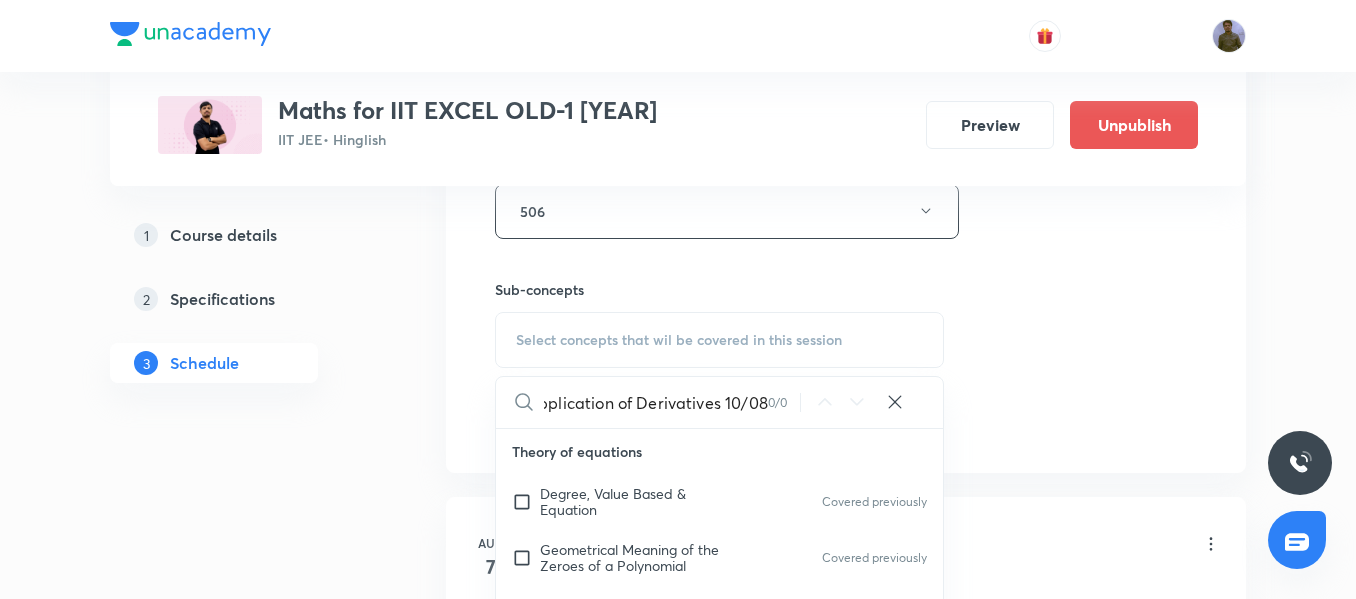 drag, startPoint x: 729, startPoint y: 398, endPoint x: 781, endPoint y: 398, distance: 52 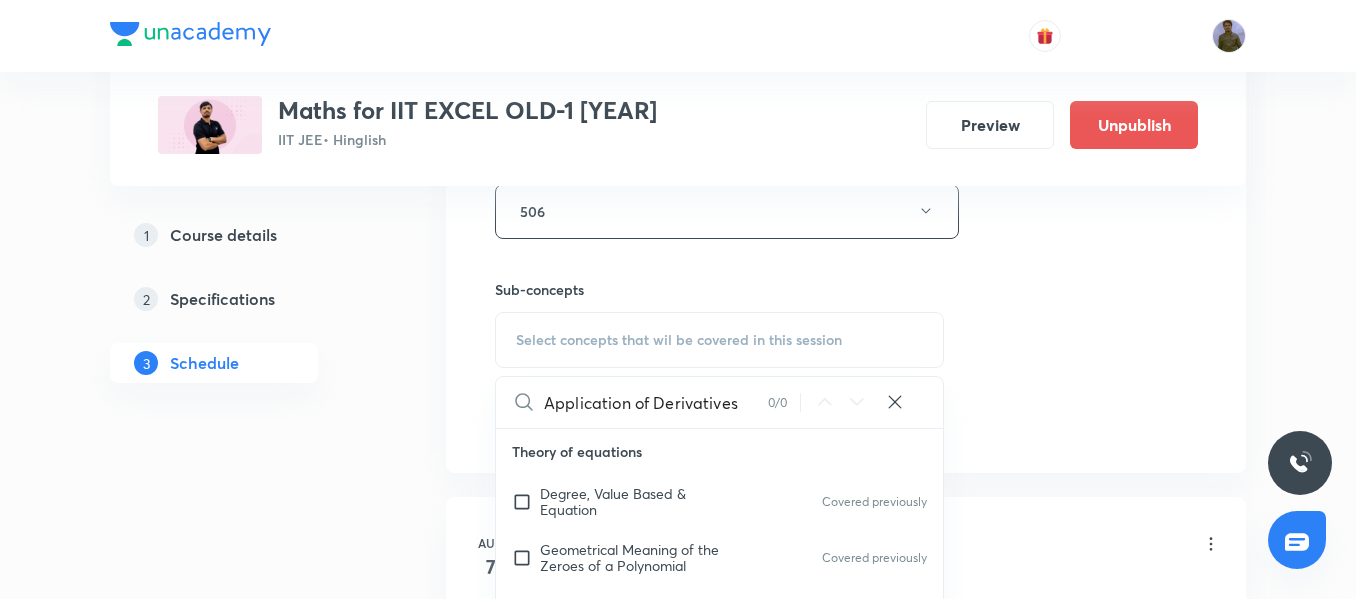 scroll, scrollTop: 0, scrollLeft: 0, axis: both 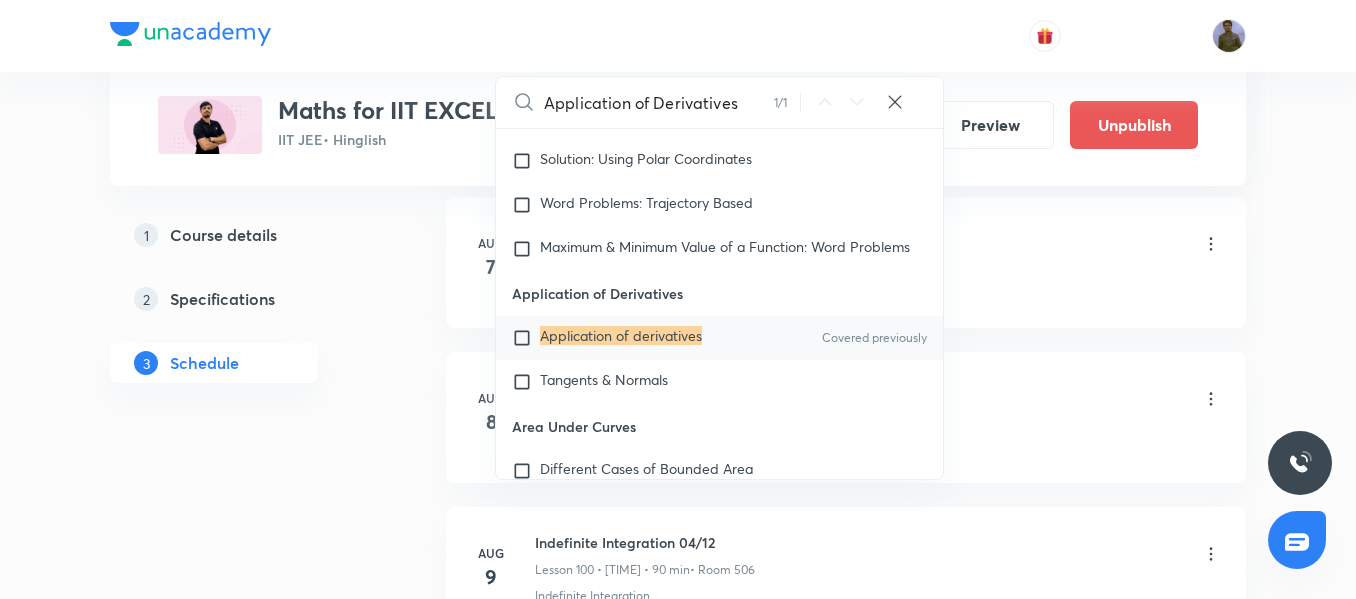 type on "Application of Derivatives" 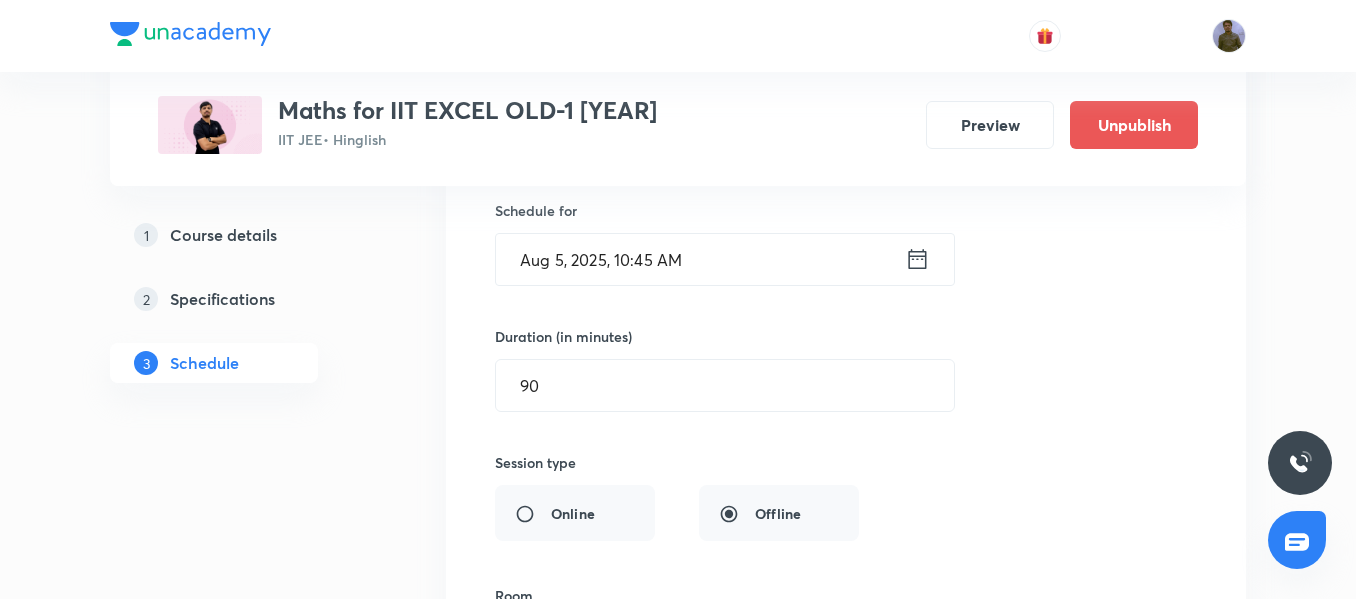 scroll, scrollTop: 15205, scrollLeft: 0, axis: vertical 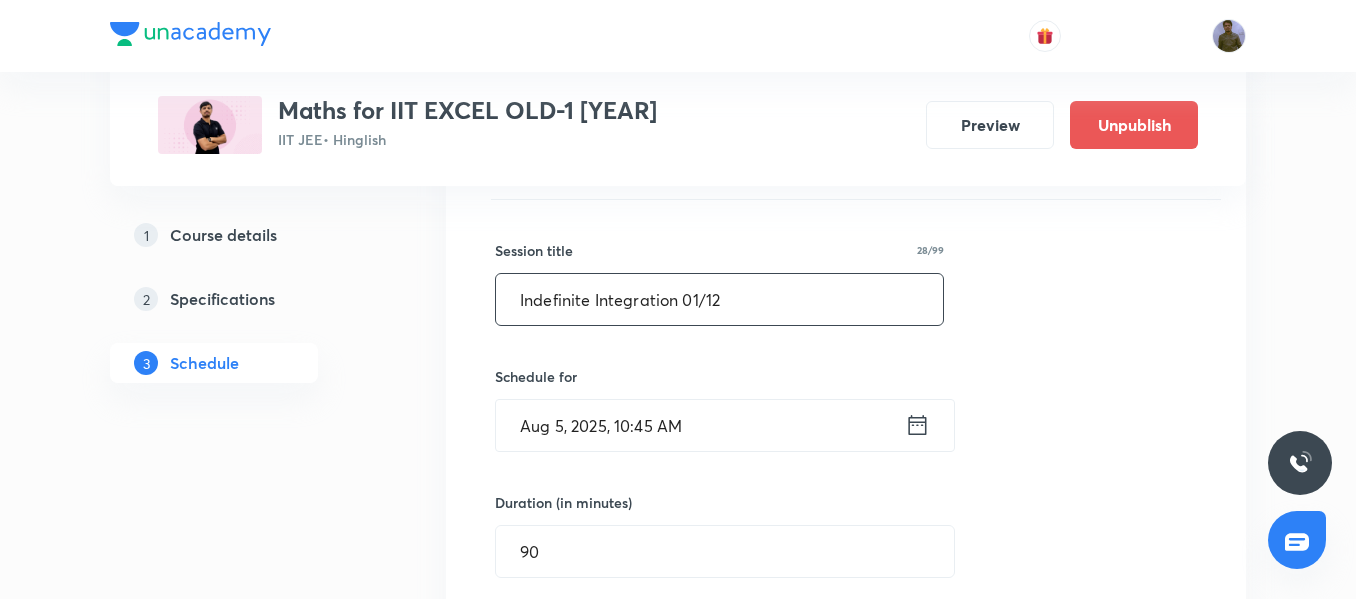 drag, startPoint x: 768, startPoint y: 304, endPoint x: 287, endPoint y: 292, distance: 481.14966 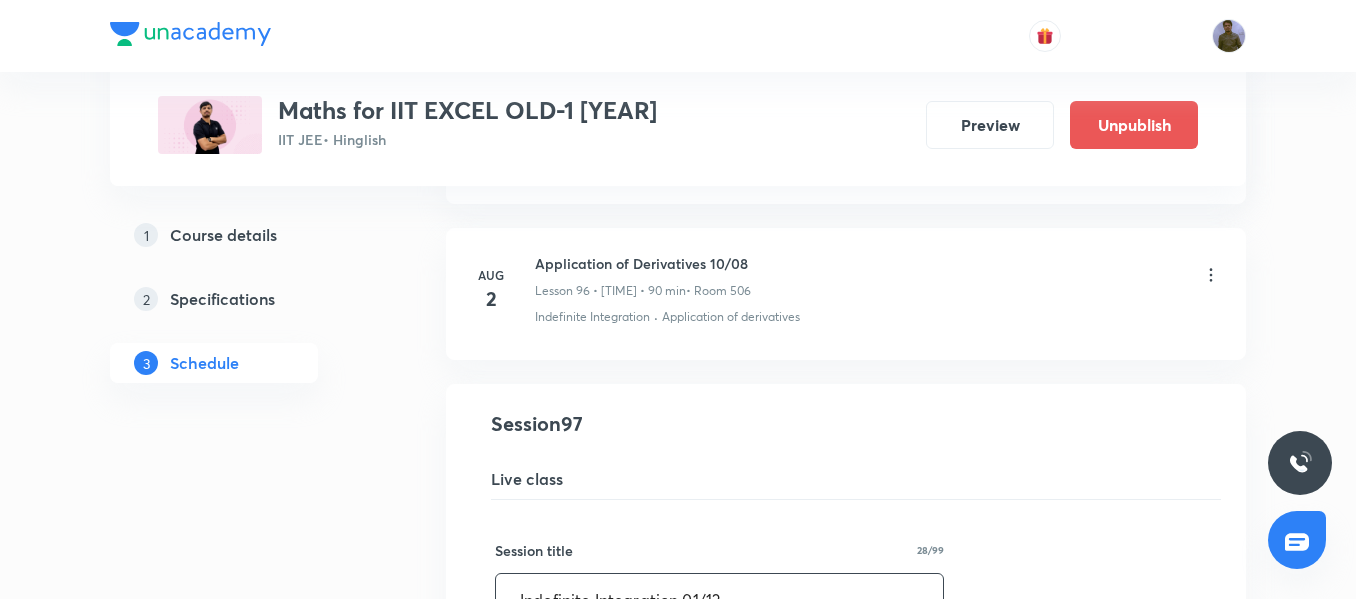 click on "Application of Derivatives 10/08" at bounding box center [643, 263] 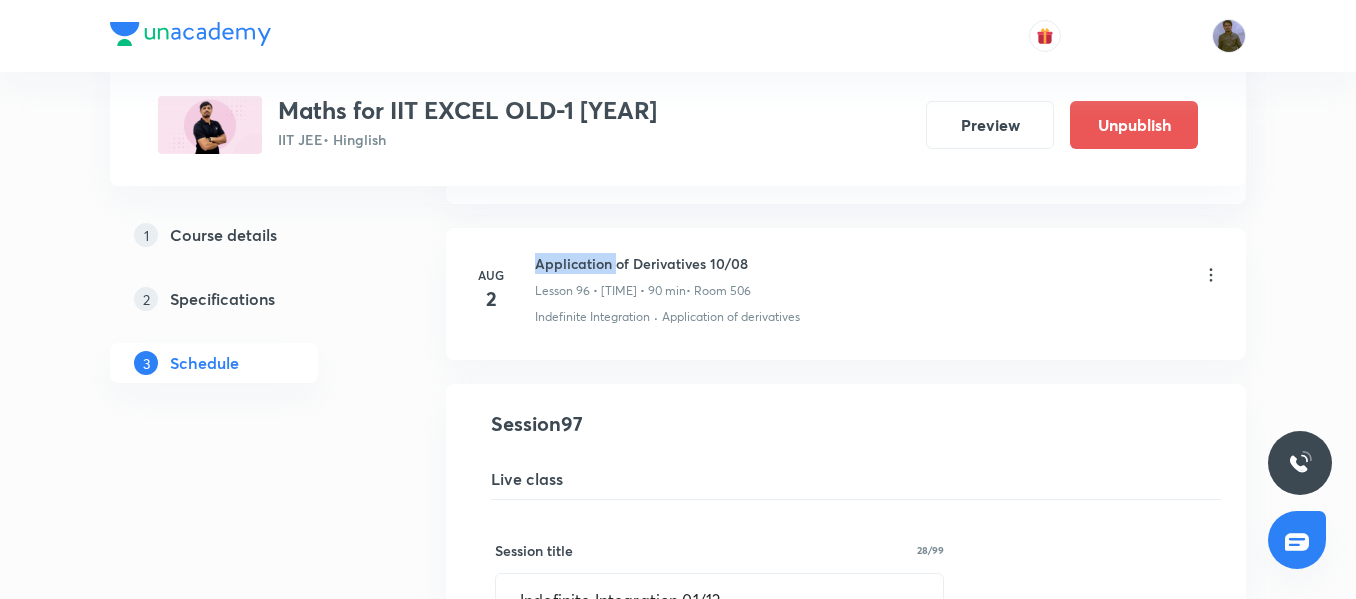 click on "Application of Derivatives 10/08" at bounding box center (643, 263) 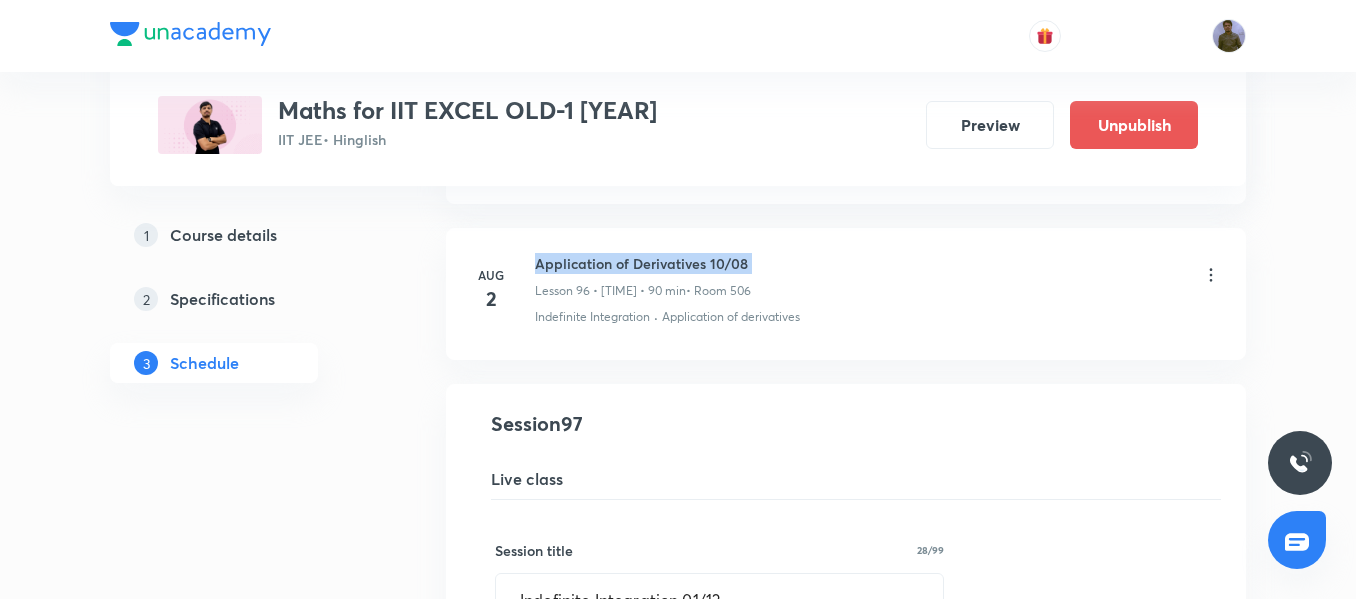 click on "Application of Derivatives 10/08" at bounding box center [643, 263] 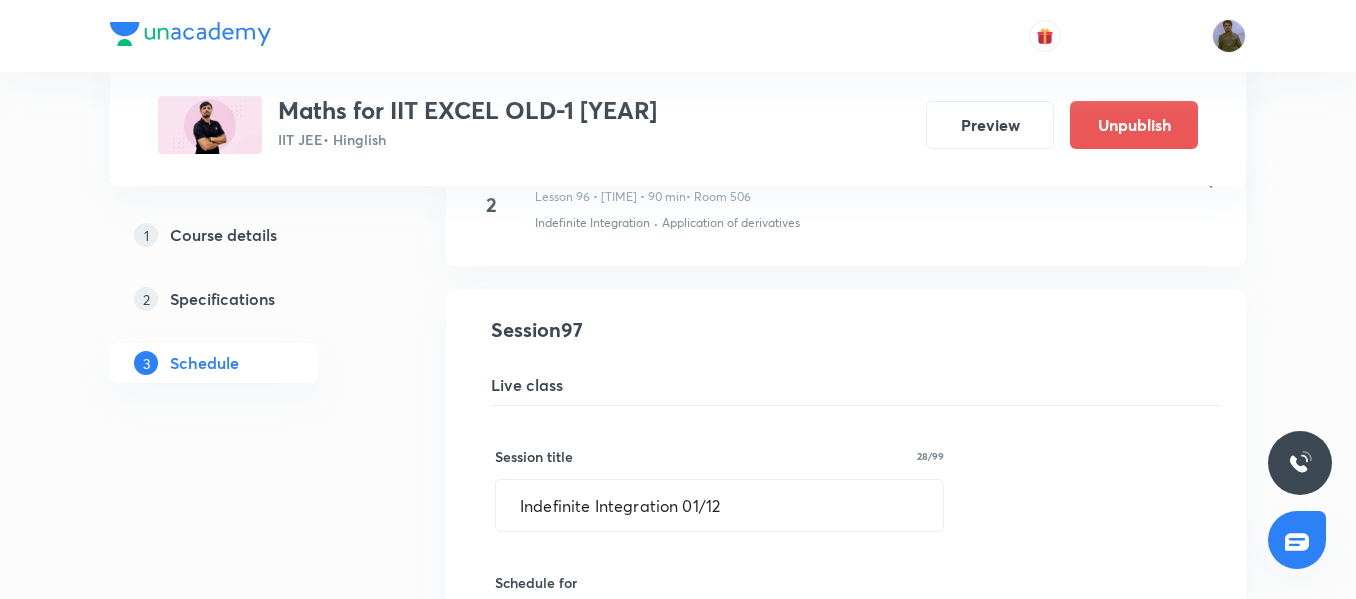 scroll, scrollTop: 15105, scrollLeft: 0, axis: vertical 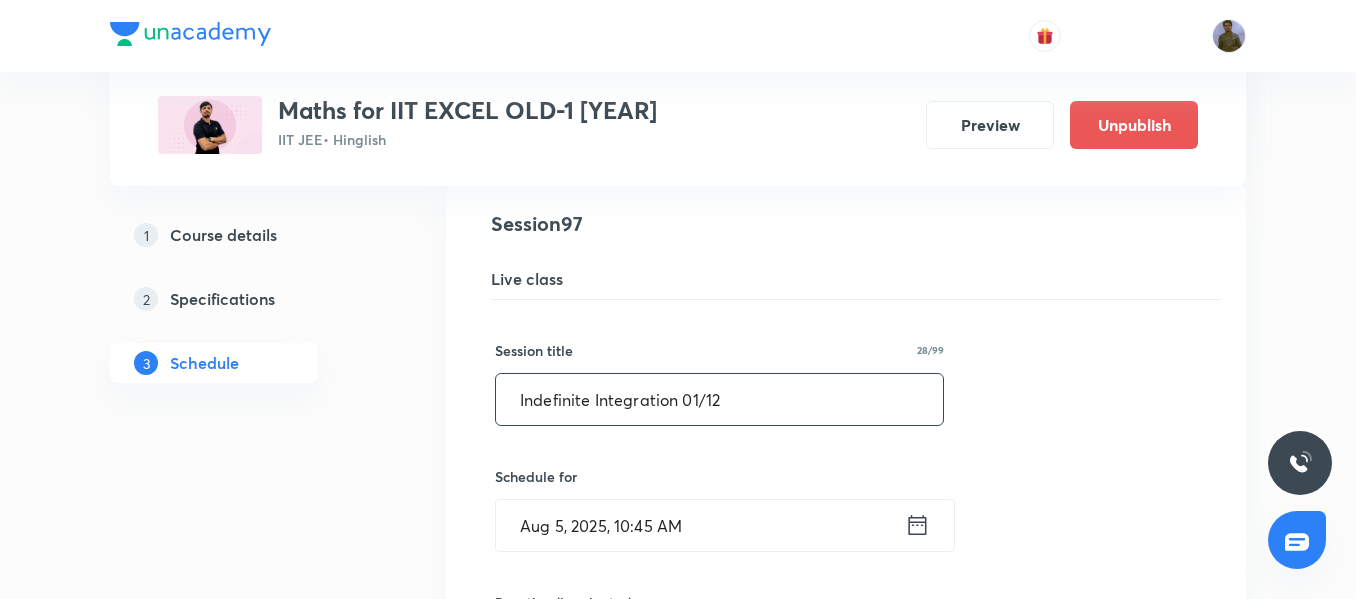drag, startPoint x: 804, startPoint y: 404, endPoint x: 321, endPoint y: 405, distance: 483.00104 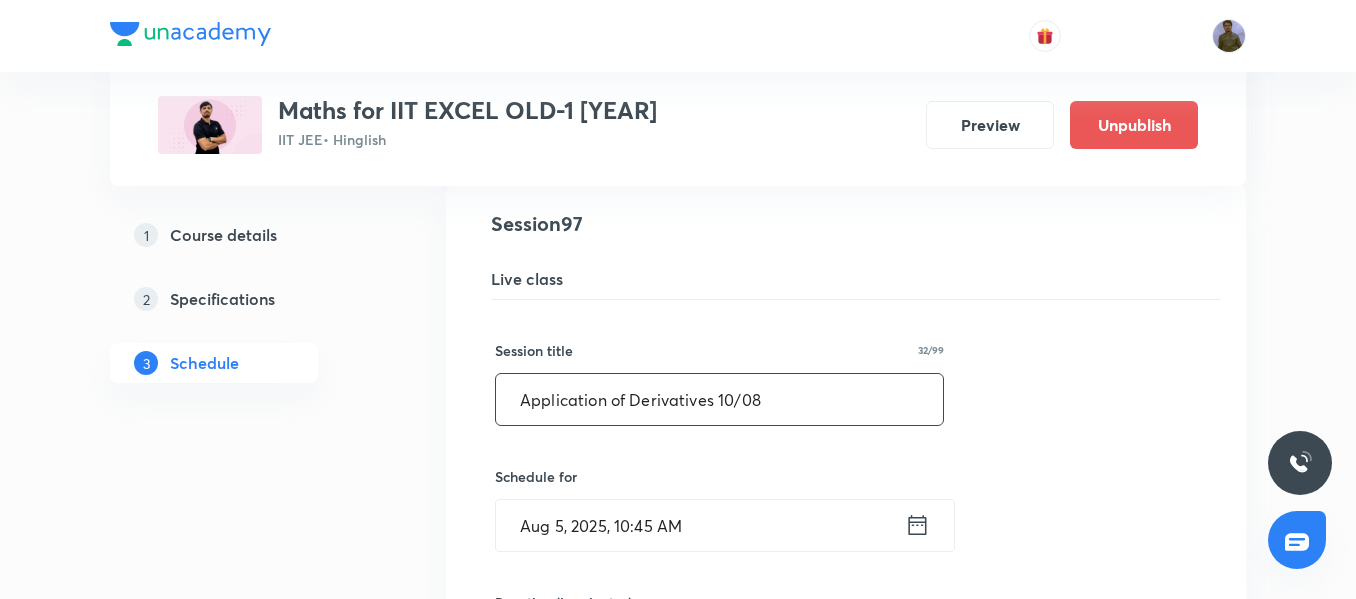 click on "Application of Derivatives 10/08" at bounding box center [719, 399] 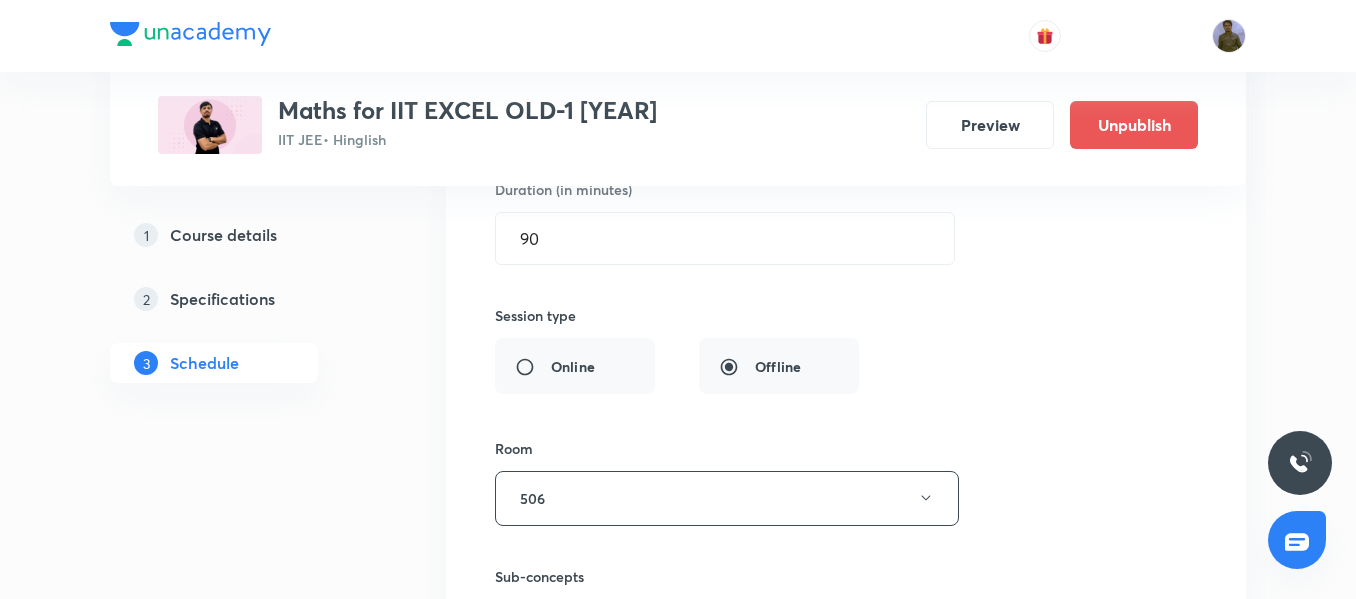 scroll, scrollTop: 15805, scrollLeft: 0, axis: vertical 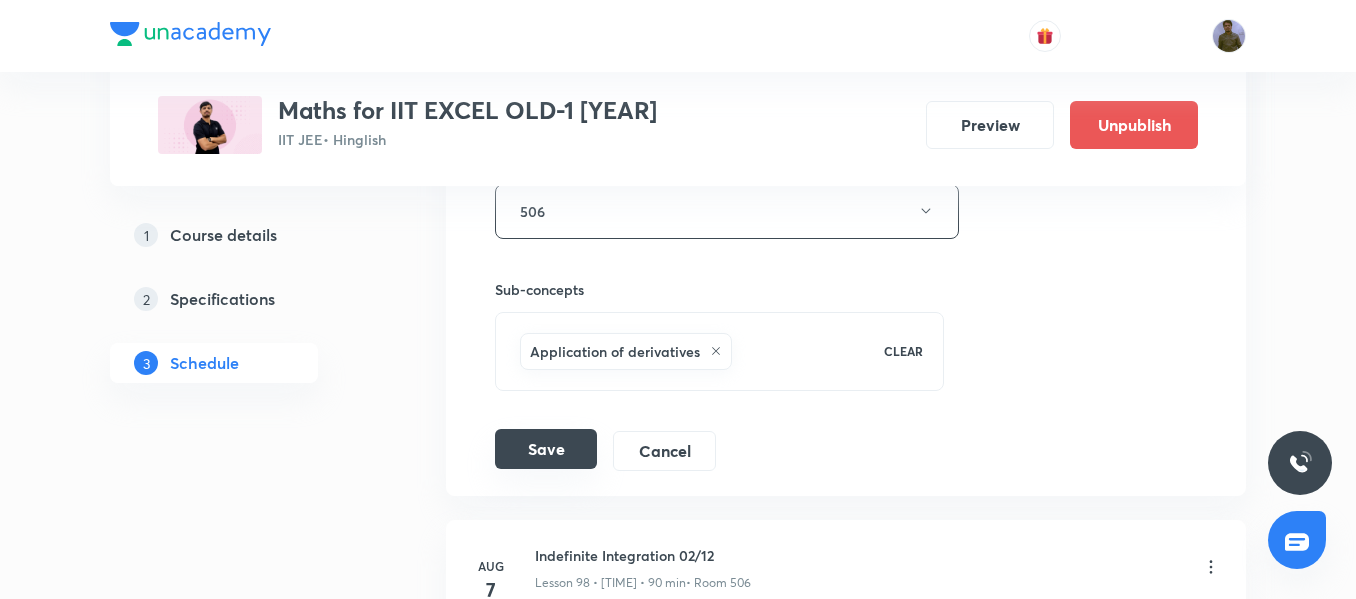 type on "Application of Derivatives 11/08" 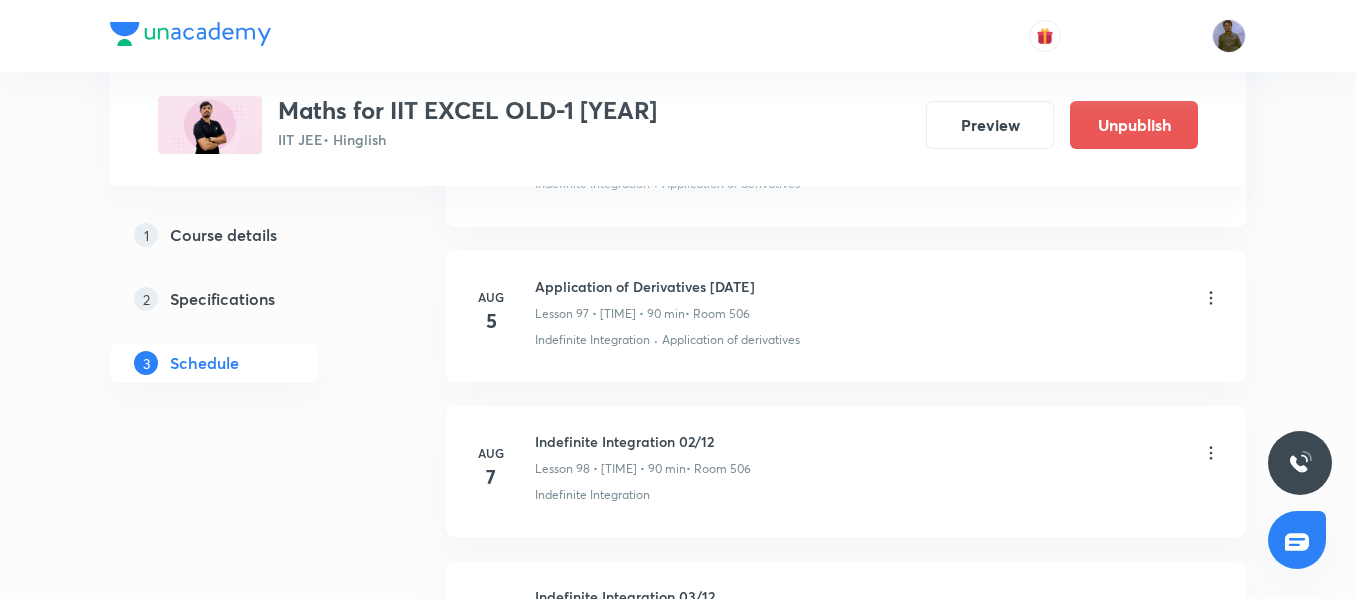 scroll, scrollTop: 15186, scrollLeft: 0, axis: vertical 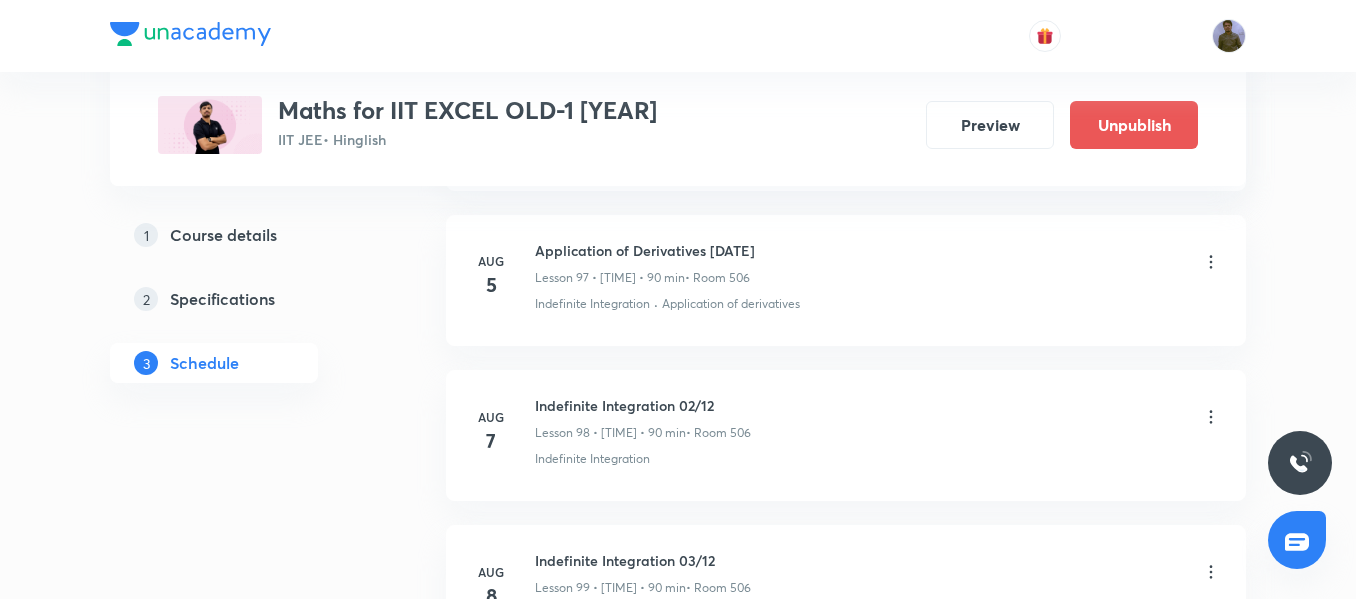 click 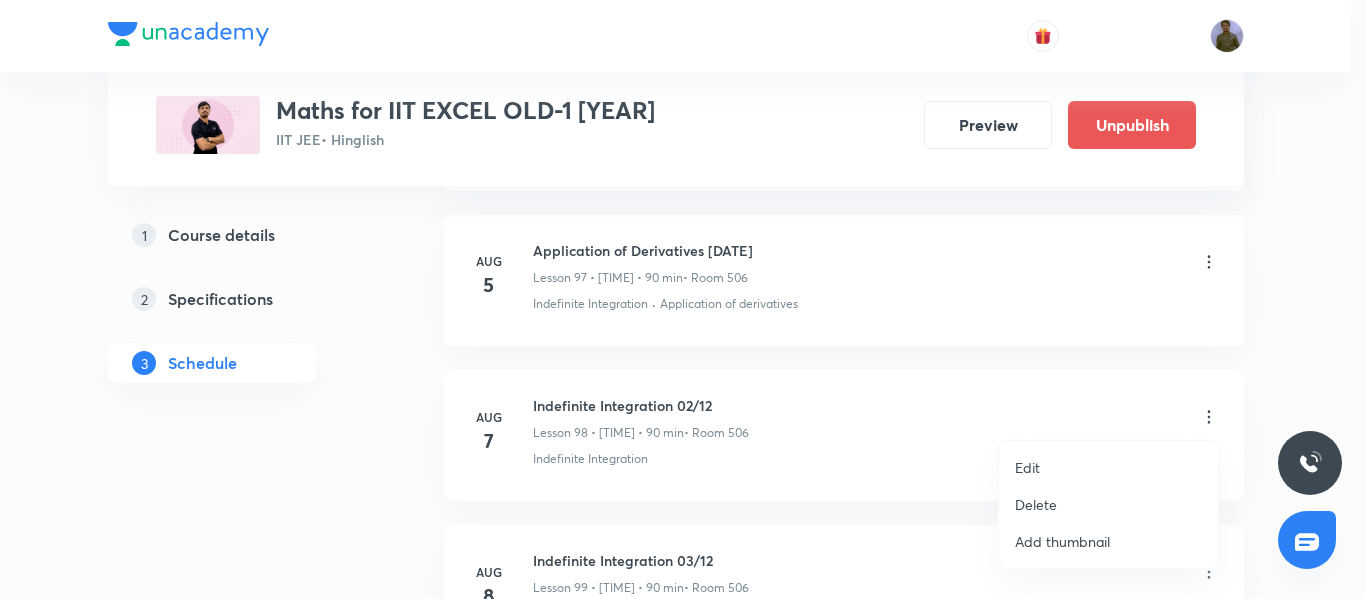 click on "Edit" at bounding box center [1108, 467] 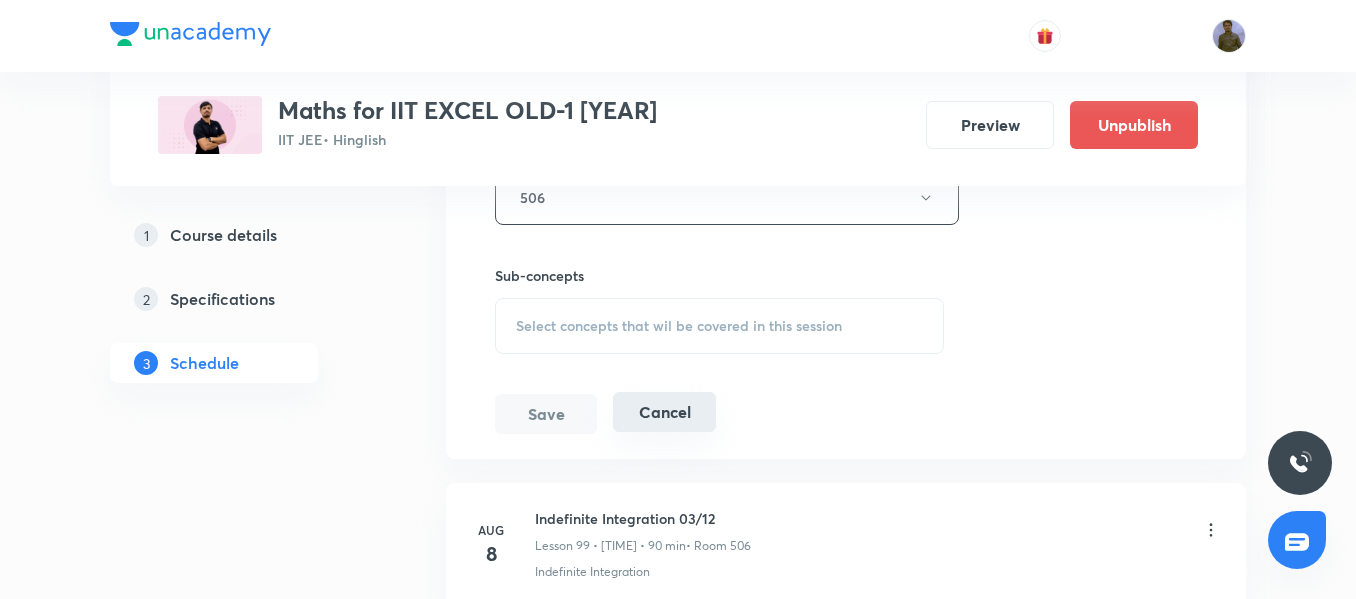 scroll, scrollTop: 15986, scrollLeft: 0, axis: vertical 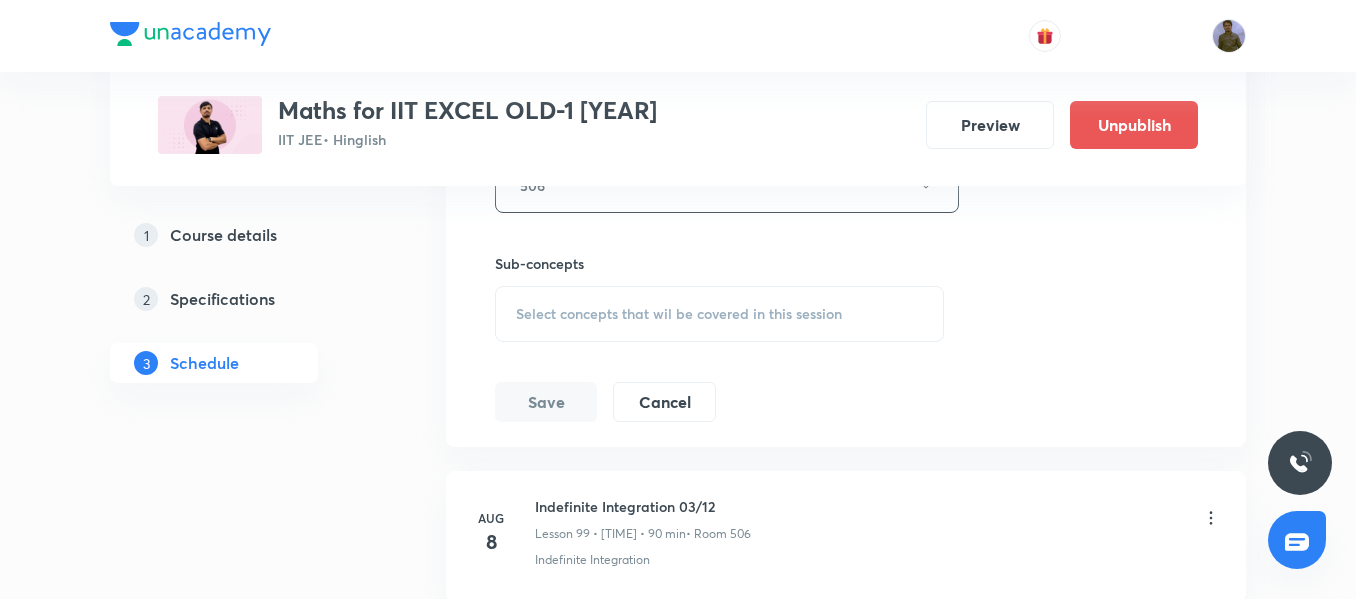 click on "Select concepts that wil be covered in this session" at bounding box center (679, 314) 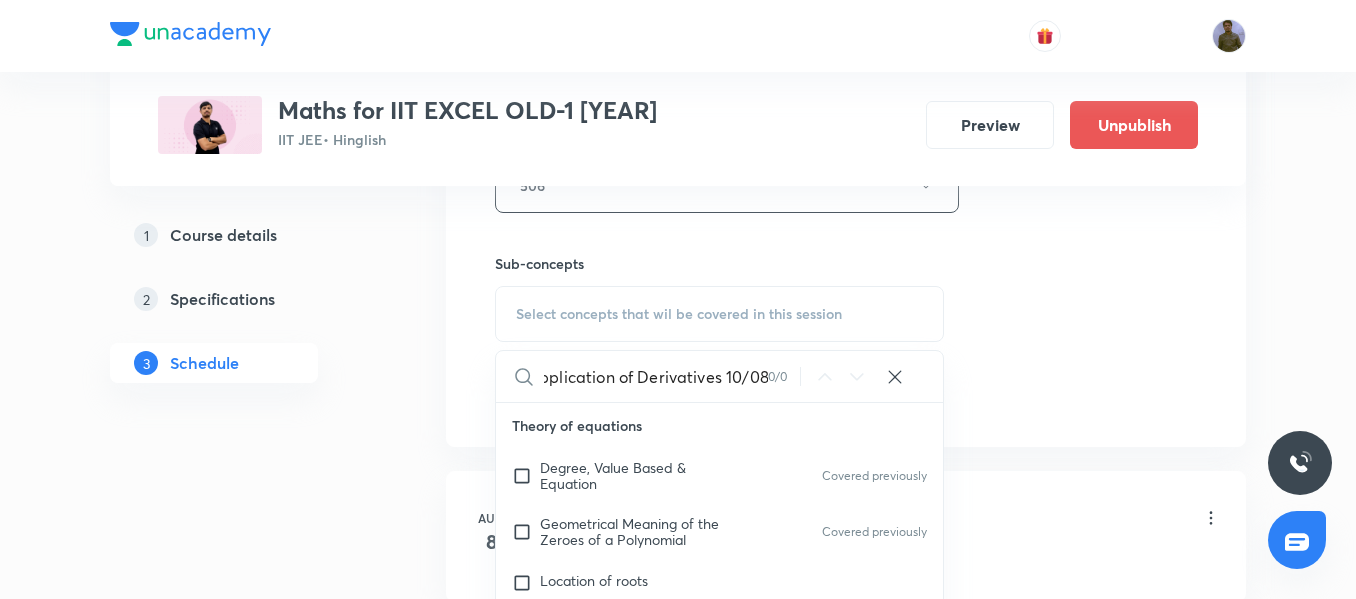 scroll, scrollTop: 0, scrollLeft: 17, axis: horizontal 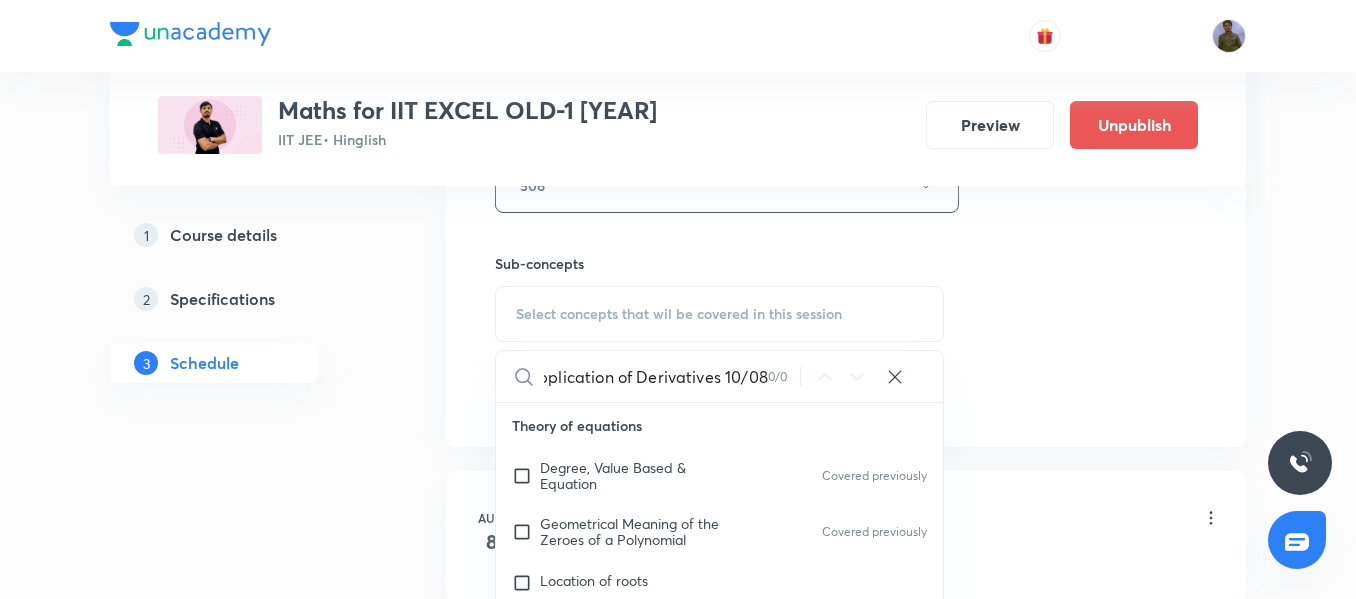 drag, startPoint x: 727, startPoint y: 372, endPoint x: 787, endPoint y: 390, distance: 62.641838 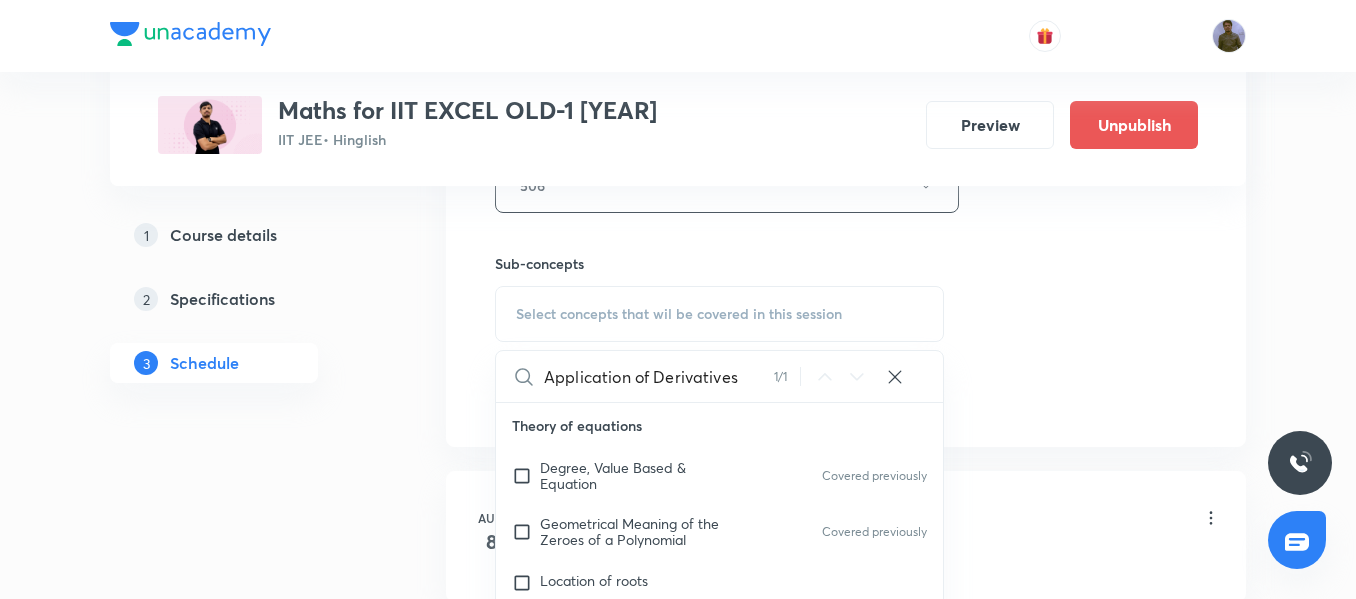 scroll, scrollTop: 0, scrollLeft: 0, axis: both 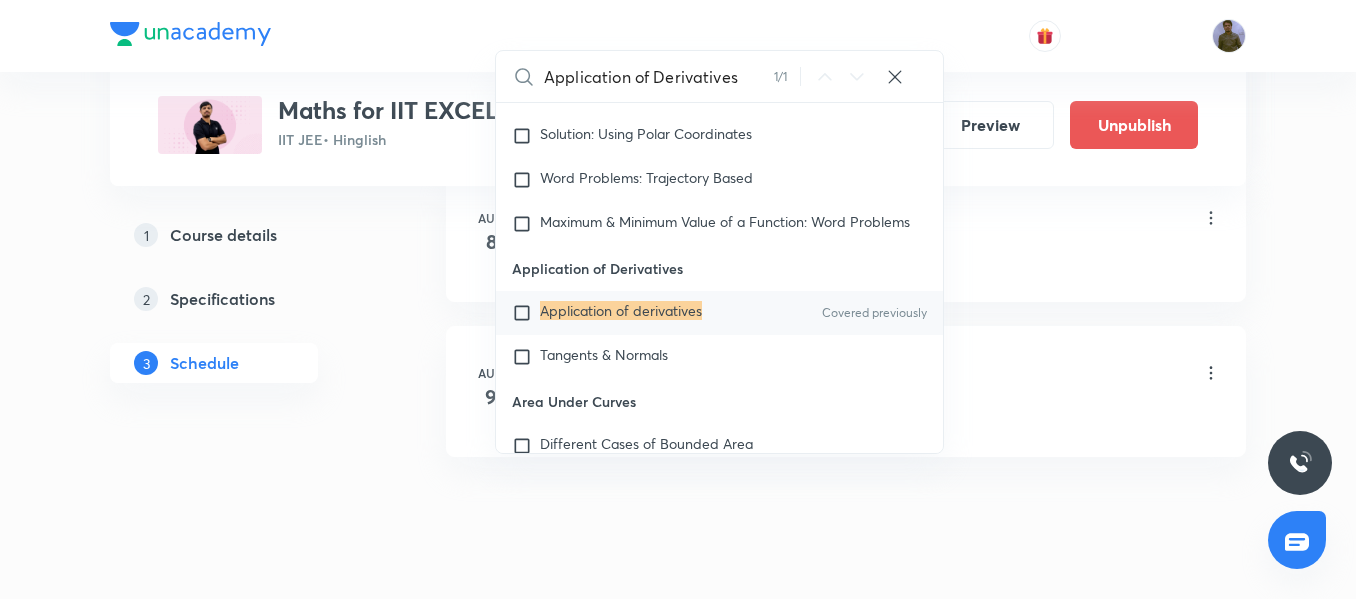 type on "Application of Derivatives" 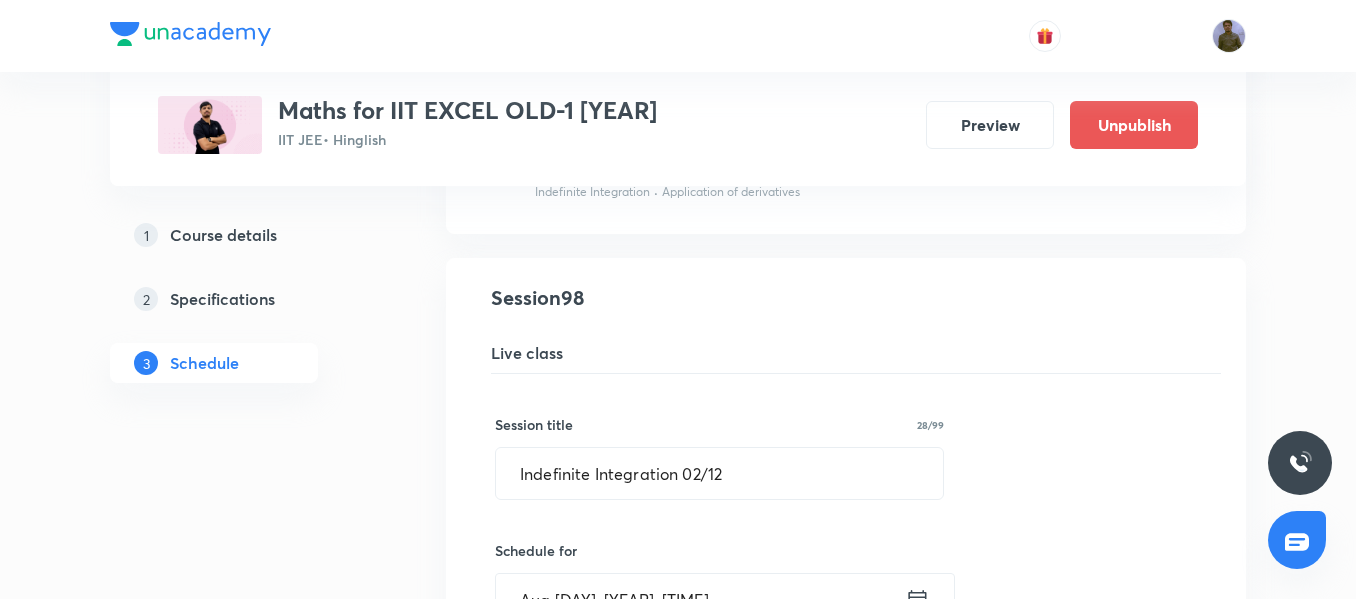scroll, scrollTop: 14986, scrollLeft: 0, axis: vertical 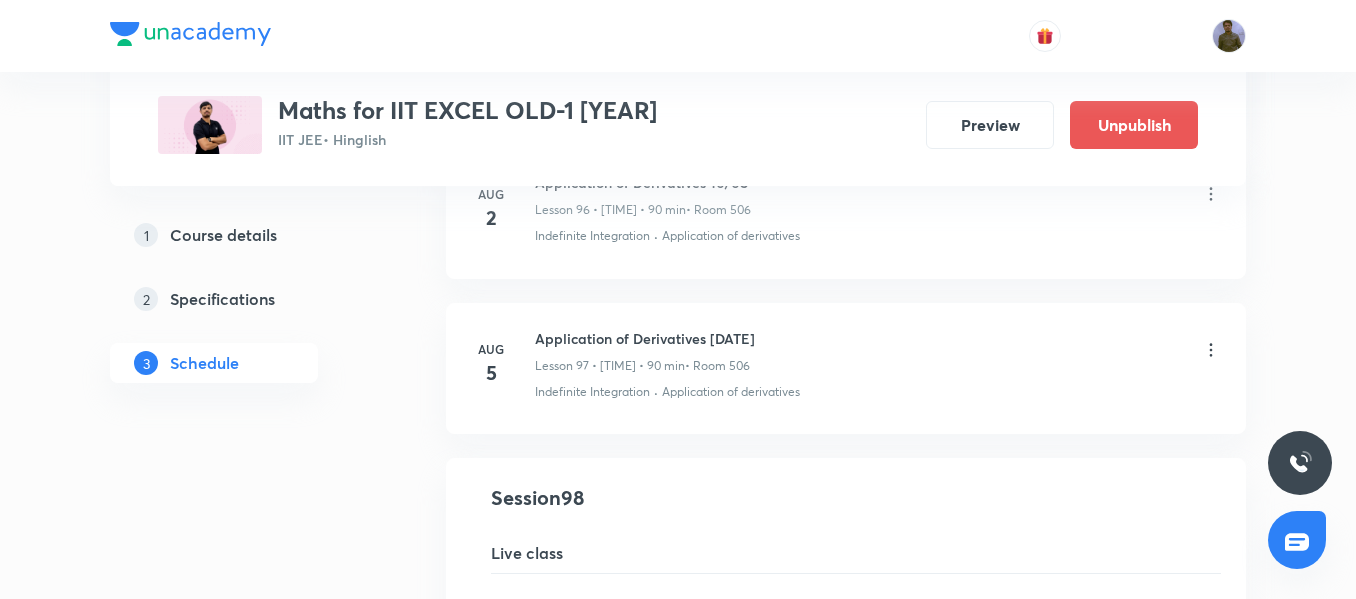 click on "Aug 5 Application of Derivatives 11/08 Lesson 97 • 10:45 AM • 90 min  • Room 506 Indefinite Integration · Application of derivatives" at bounding box center (846, 368) 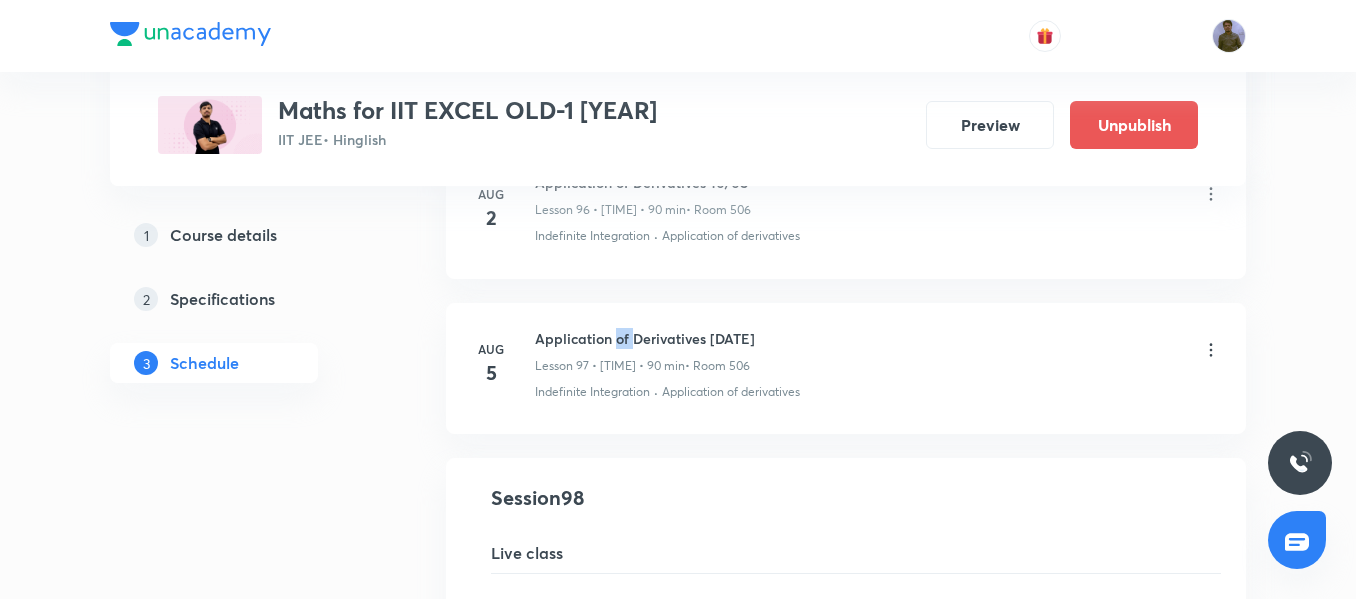 click on "Aug 5 Application of Derivatives 11/08 Lesson 97 • 10:45 AM • 90 min  • Room 506 Indefinite Integration · Application of derivatives" at bounding box center [846, 368] 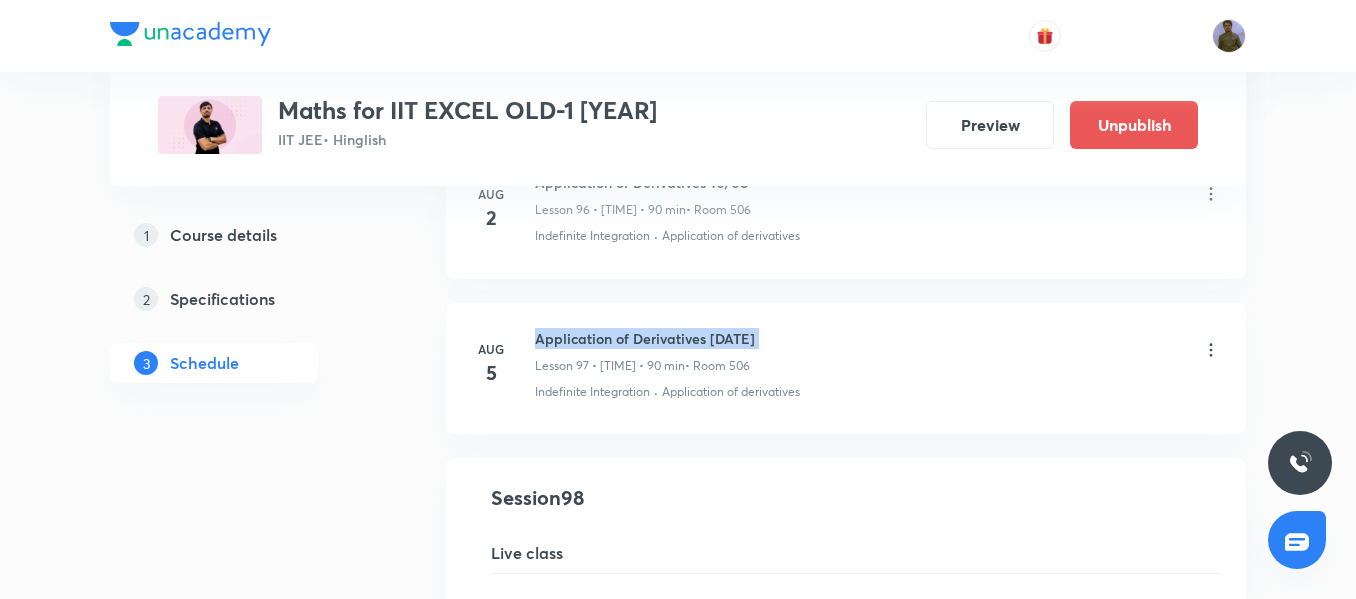 click on "Aug 5 Application of Derivatives 11/08 Lesson 97 • 10:45 AM • 90 min  • Room 506 Indefinite Integration · Application of derivatives" at bounding box center [846, 368] 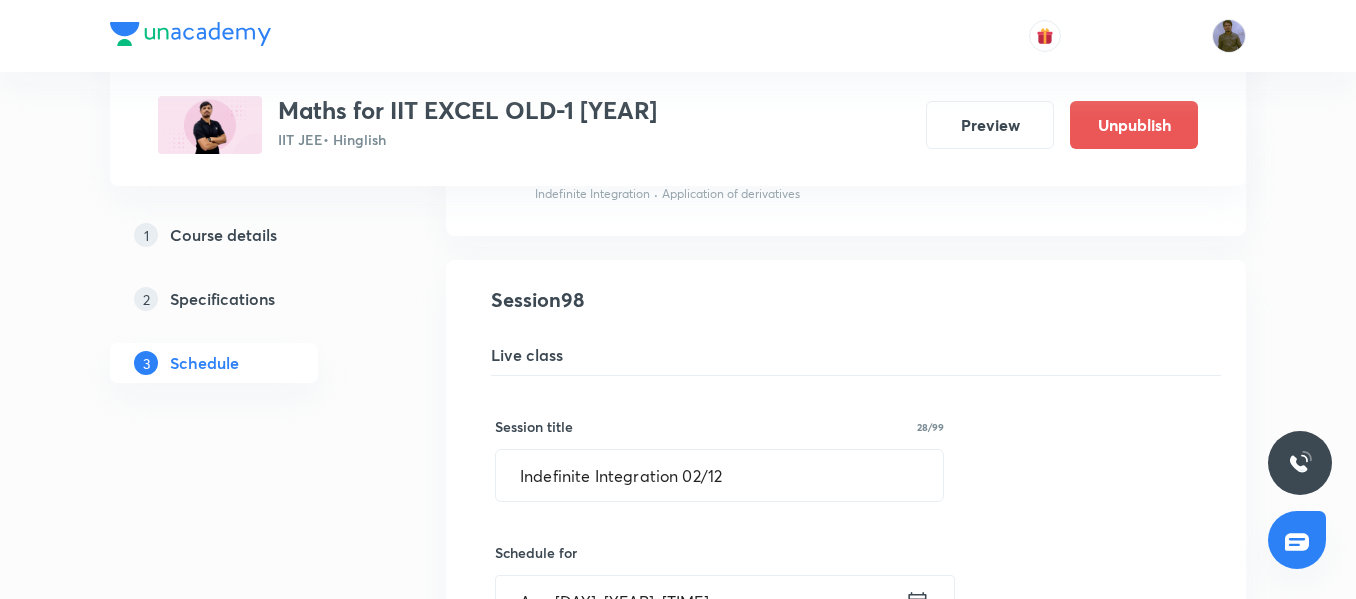 scroll, scrollTop: 15186, scrollLeft: 0, axis: vertical 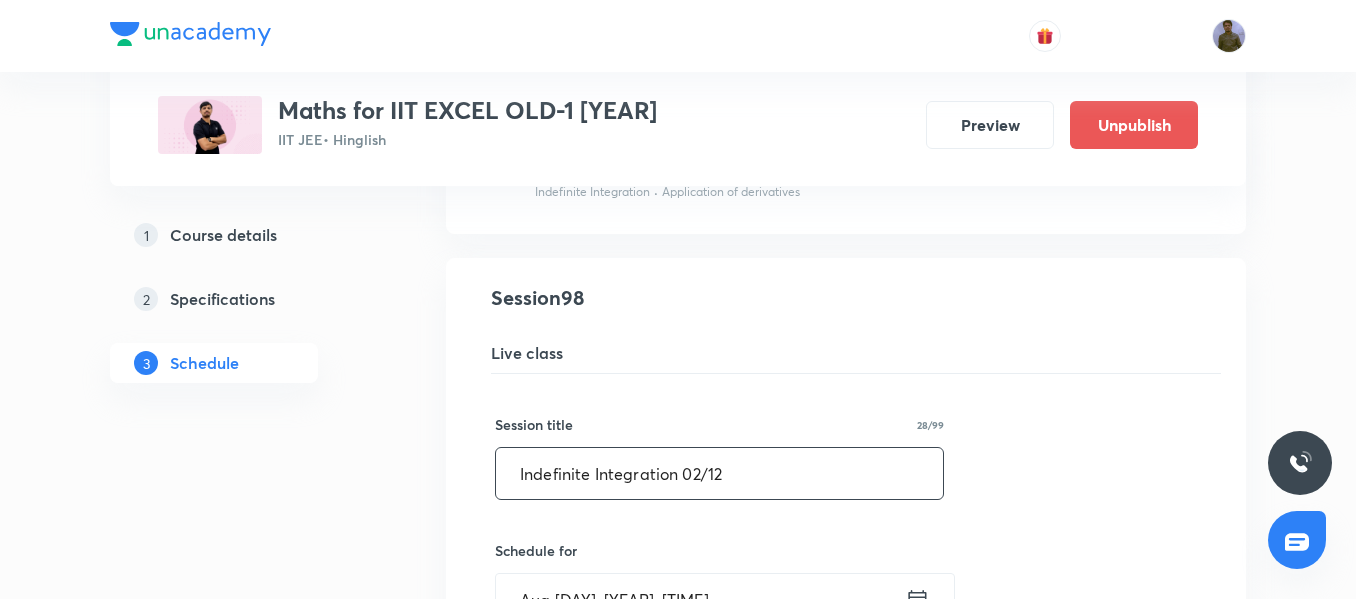 drag, startPoint x: 687, startPoint y: 477, endPoint x: 484, endPoint y: 461, distance: 203.62956 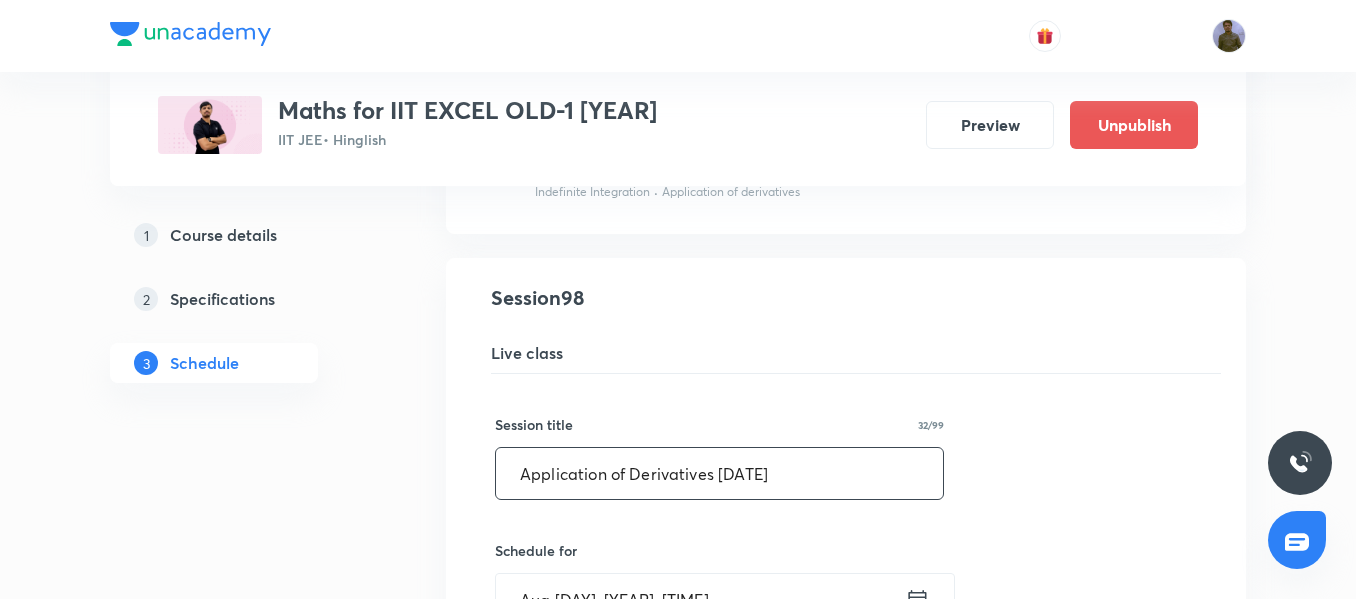 click on "Application of Derivatives 11/08" at bounding box center (719, 473) 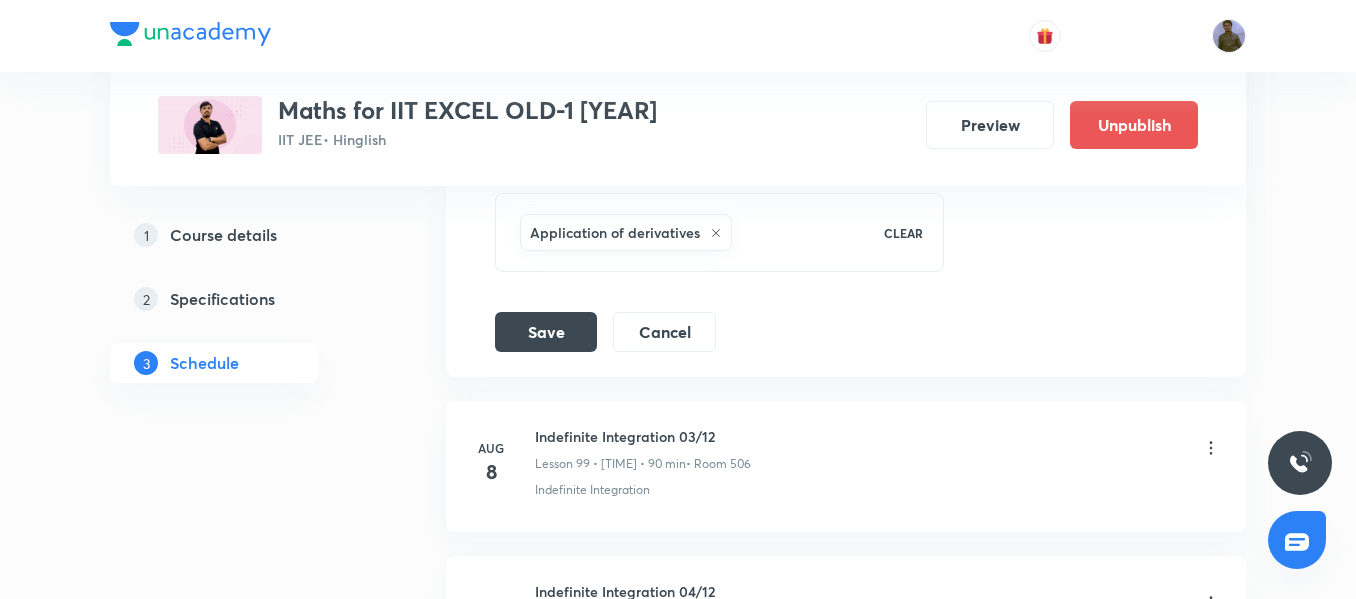 scroll, scrollTop: 16086, scrollLeft: 0, axis: vertical 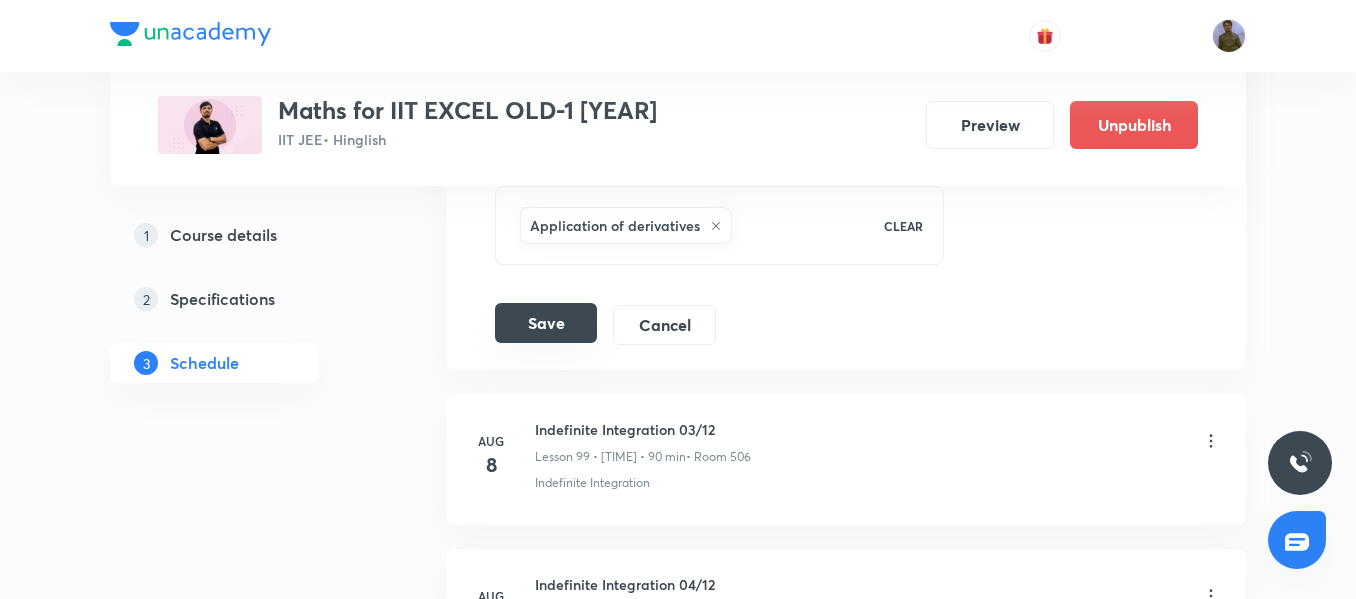type on "Application of Derivatives 12/08" 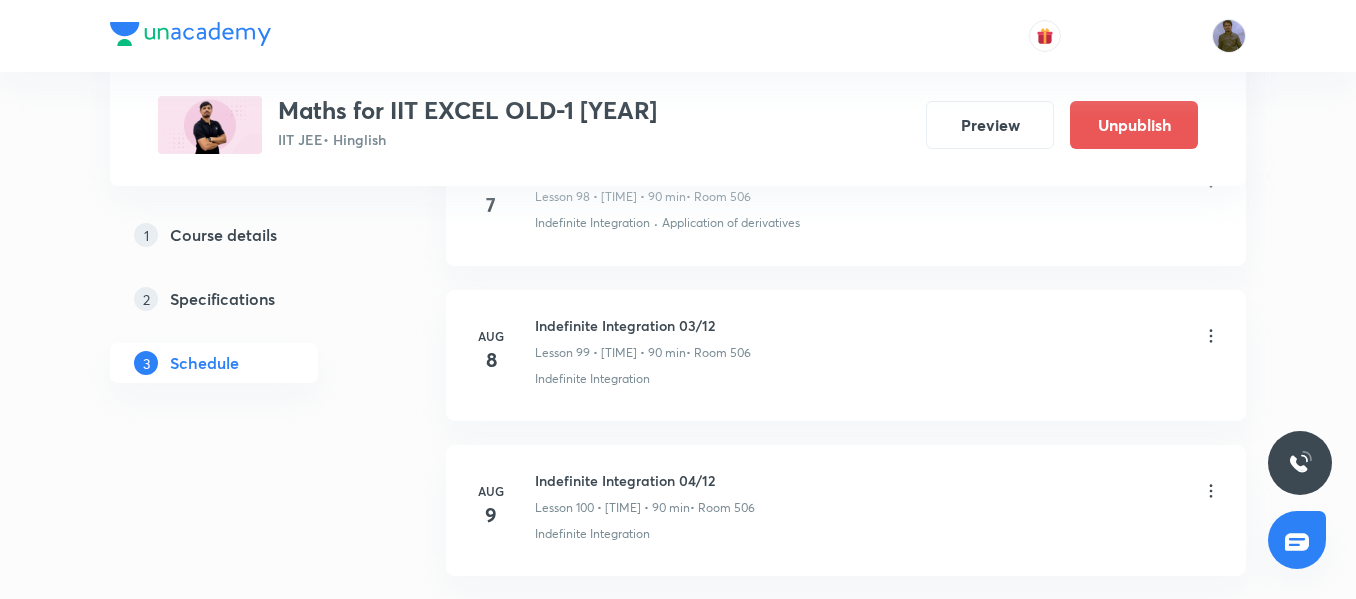 scroll, scrollTop: 15387, scrollLeft: 0, axis: vertical 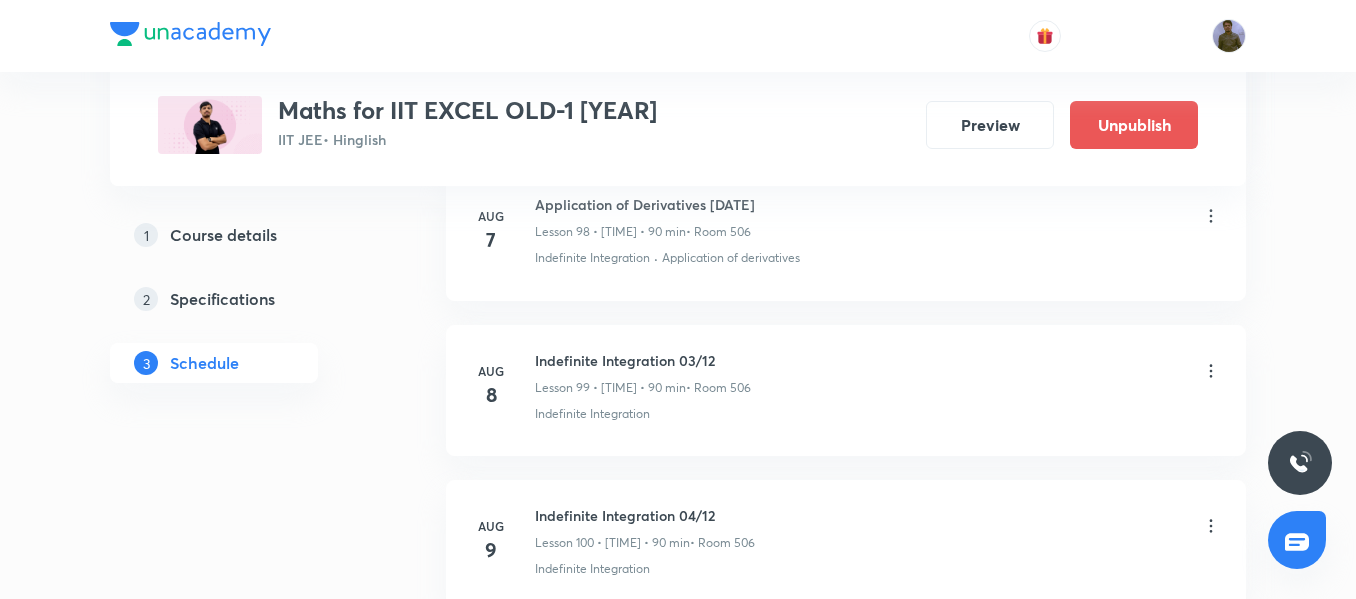 click 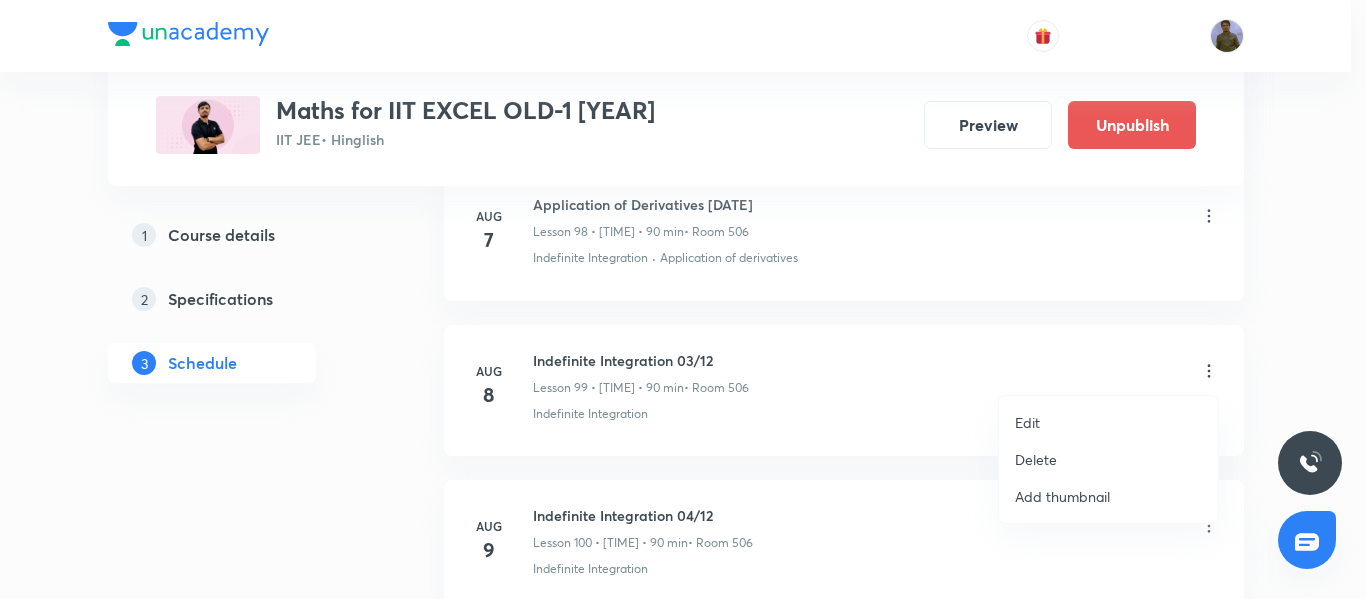 click on "Edit" at bounding box center [1027, 422] 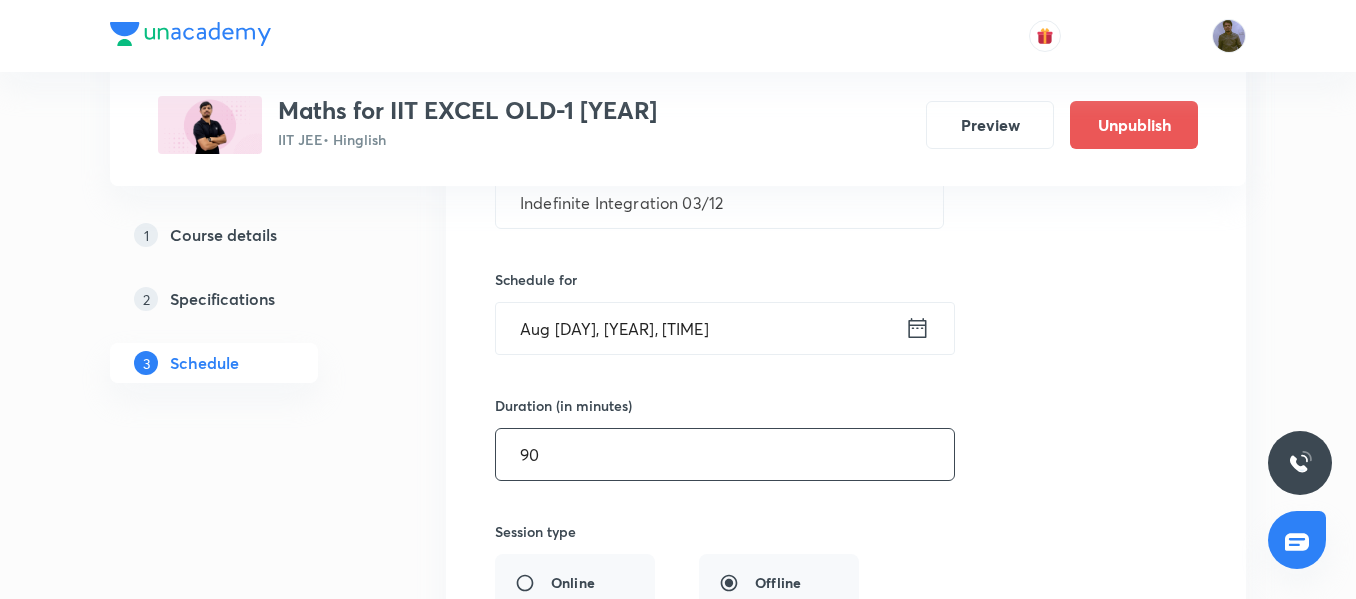 scroll, scrollTop: 15487, scrollLeft: 0, axis: vertical 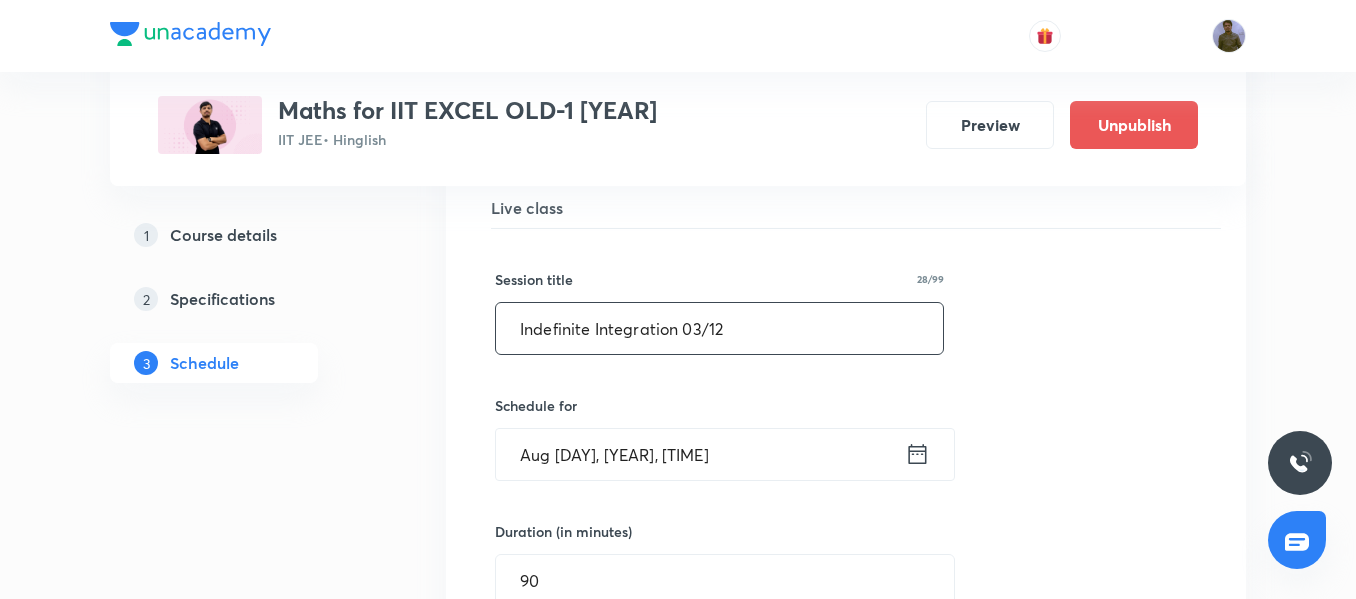 click on "Indefinite Integration 03/12" at bounding box center [719, 328] 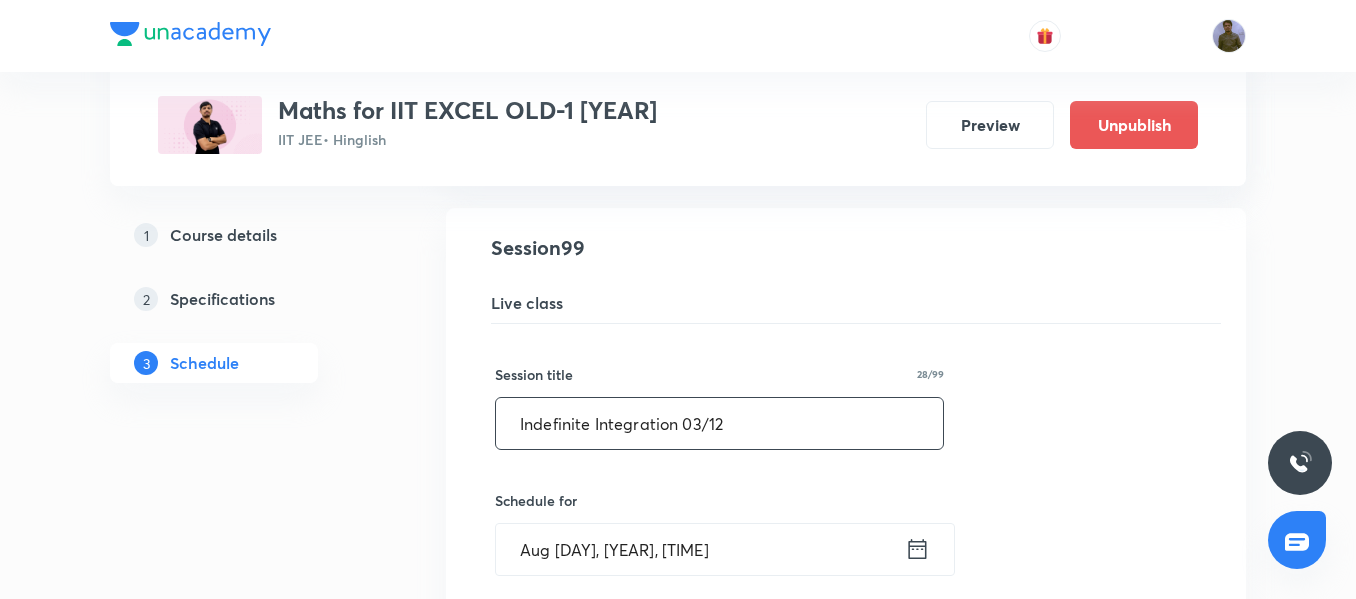 scroll, scrollTop: 15287, scrollLeft: 0, axis: vertical 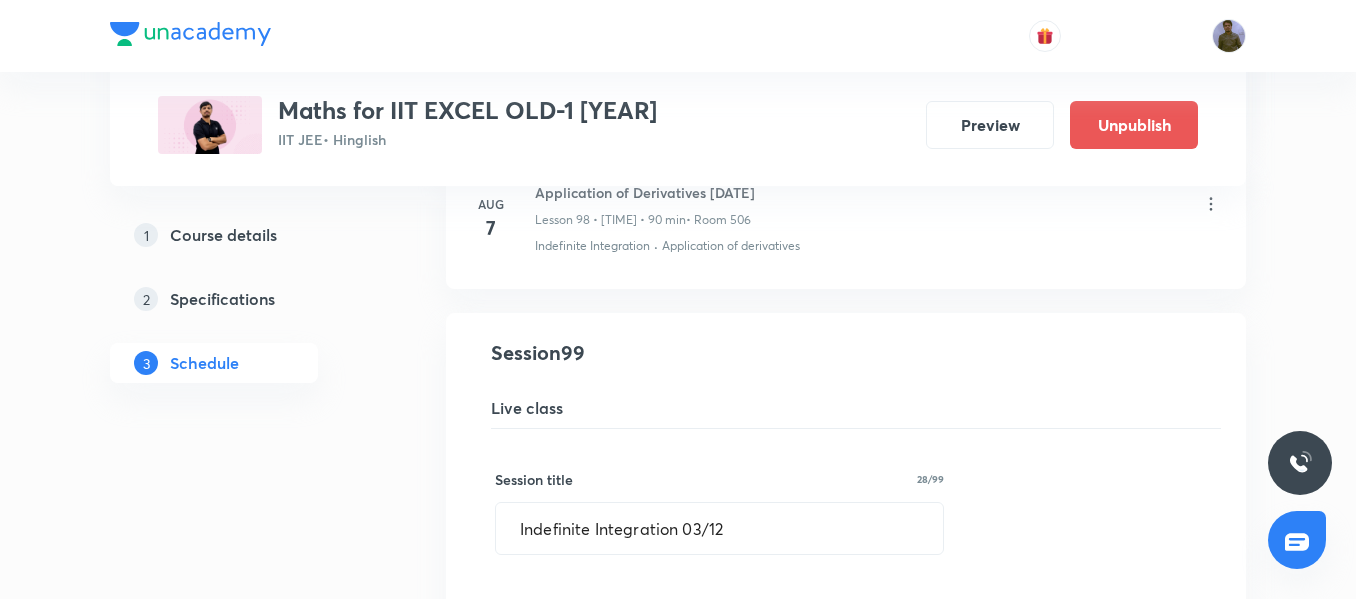 click on "Application of derivatives" at bounding box center [731, 246] 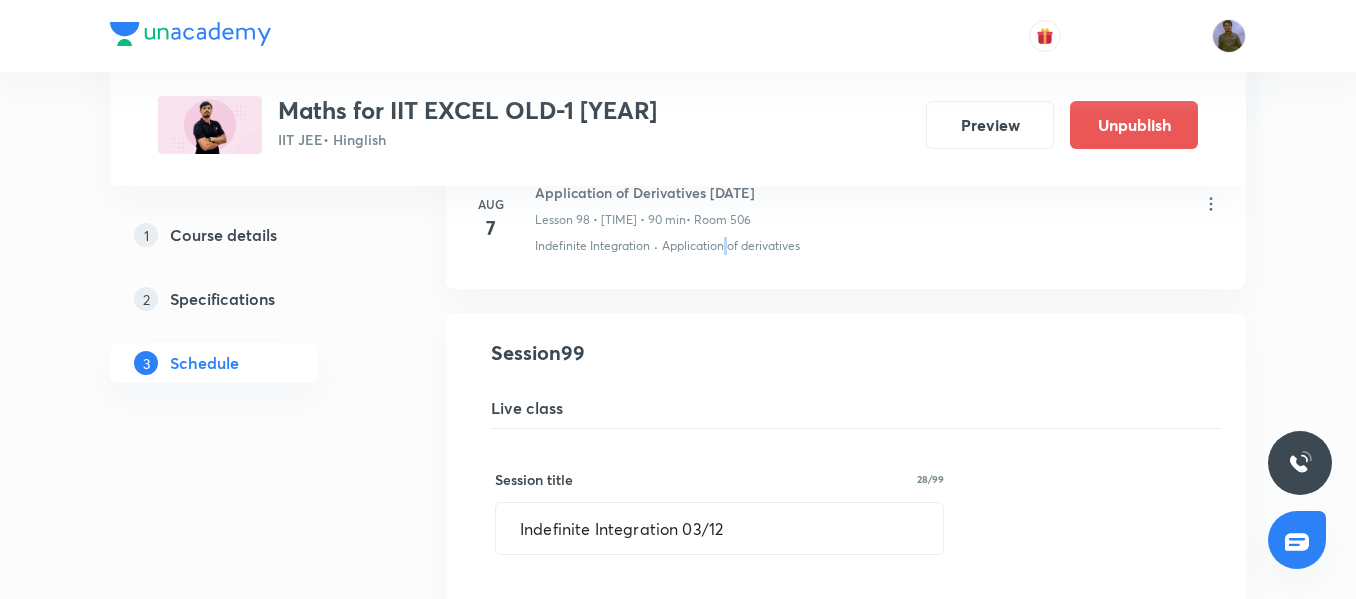 click on "Application of derivatives" at bounding box center [731, 246] 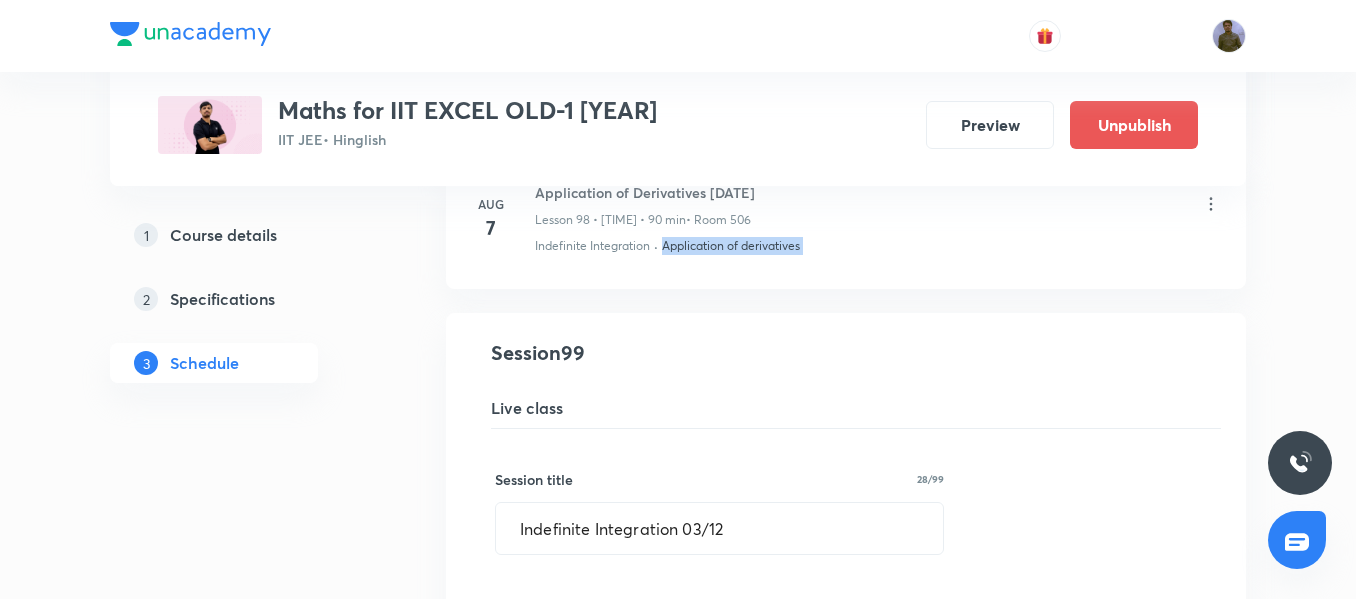 click on "Application of derivatives" at bounding box center [731, 246] 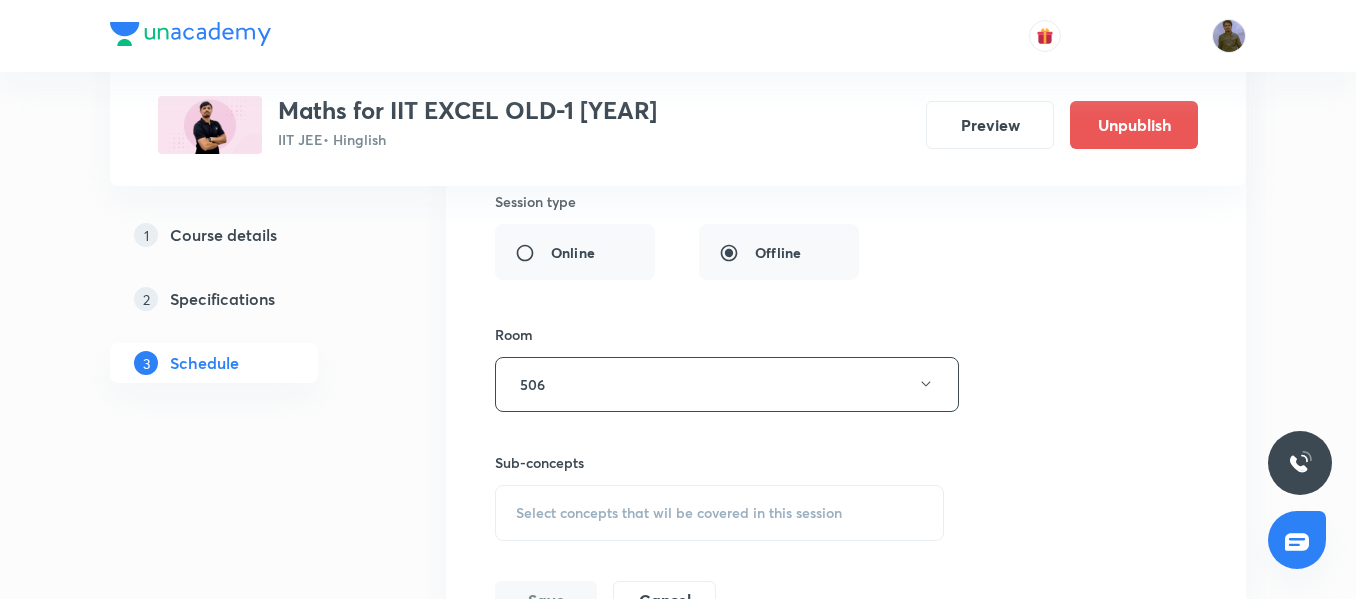 scroll, scrollTop: 16087, scrollLeft: 0, axis: vertical 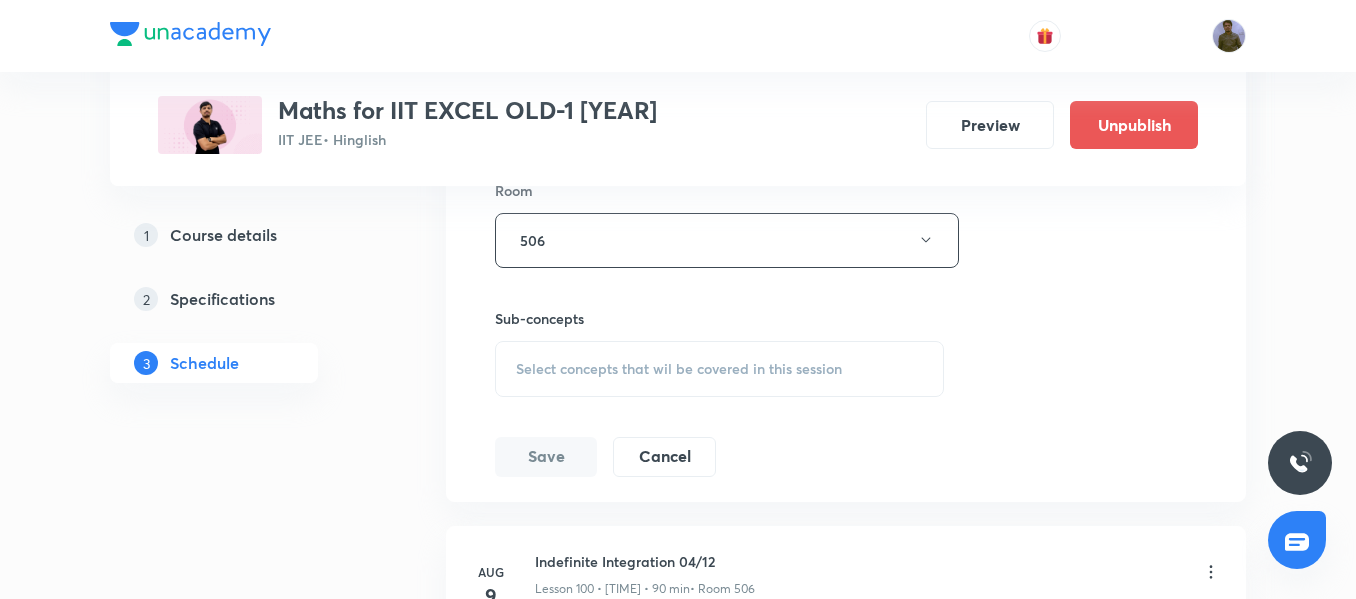 click on "Select concepts that wil be covered in this session" at bounding box center (679, 369) 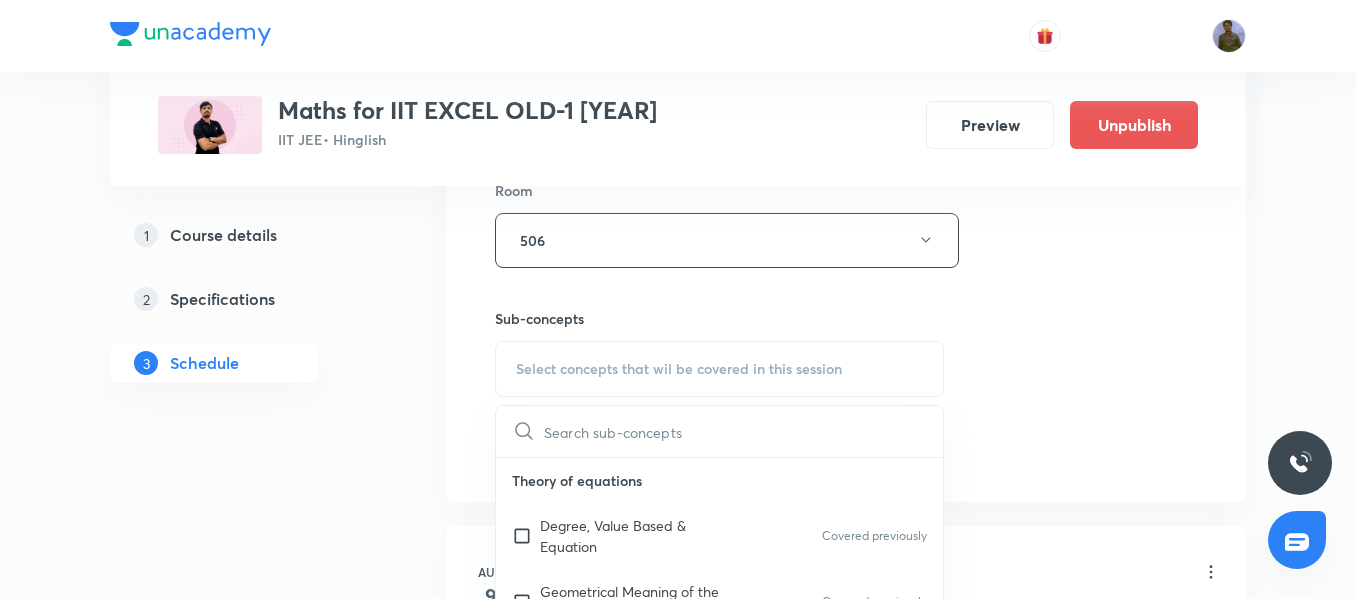 type on "Application of derivatives" 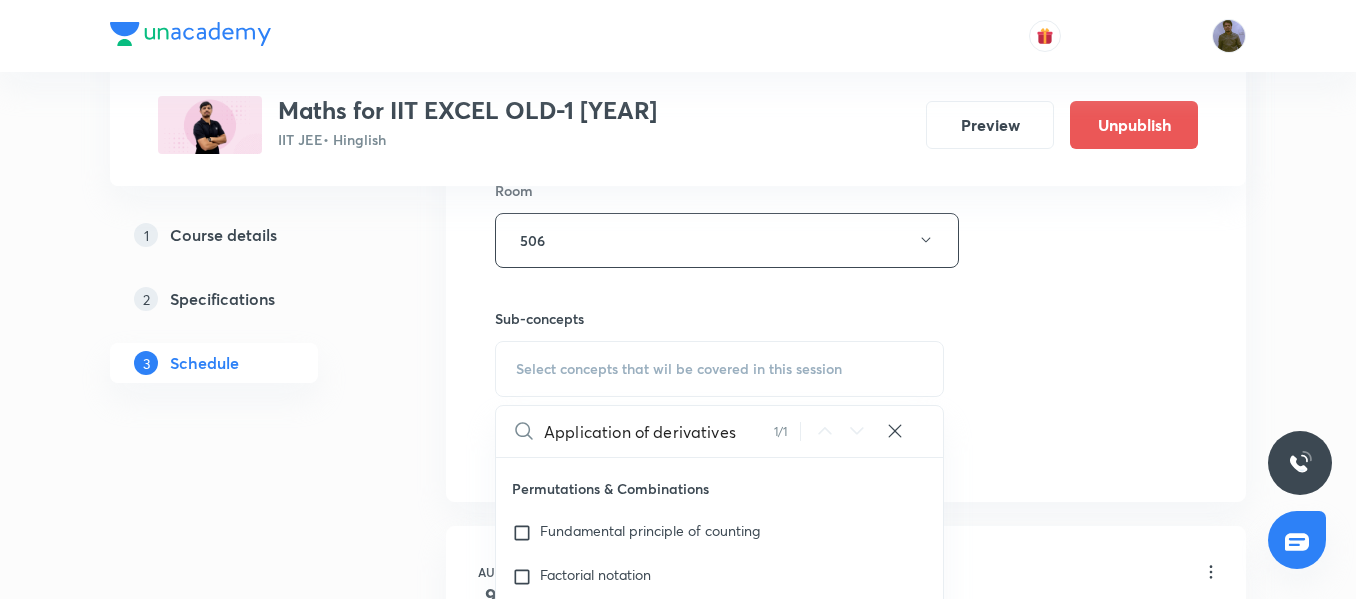 scroll, scrollTop: 14093, scrollLeft: 0, axis: vertical 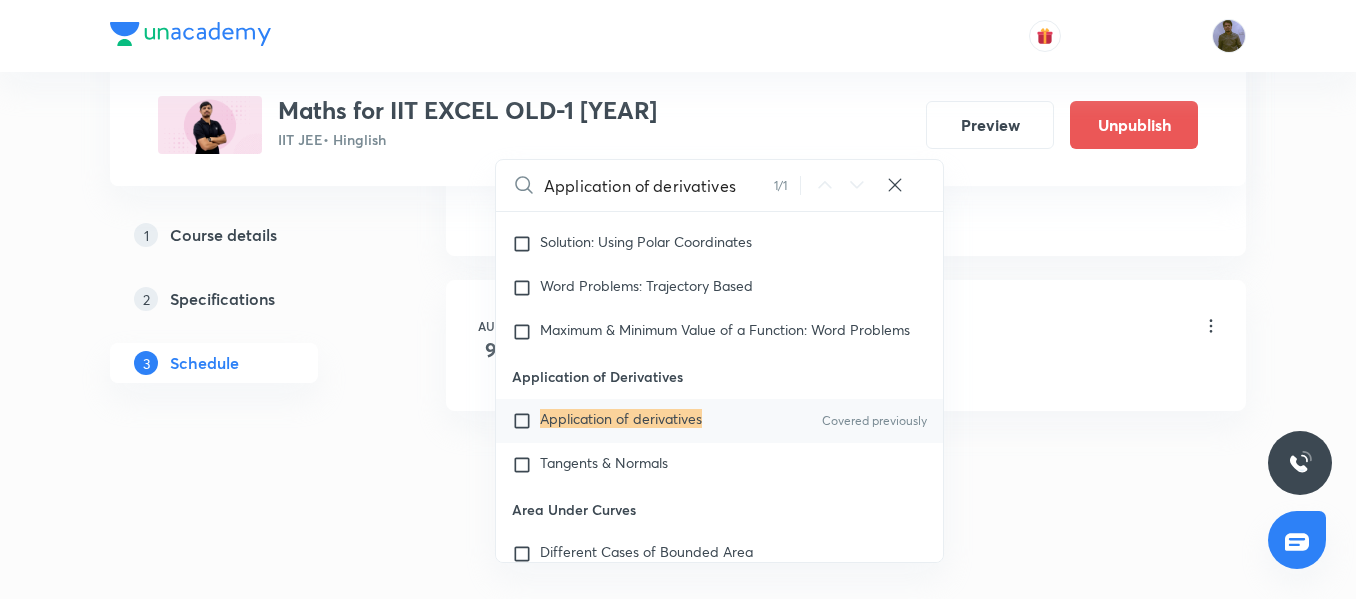 click on "Application of derivatives" at bounding box center (621, 418) 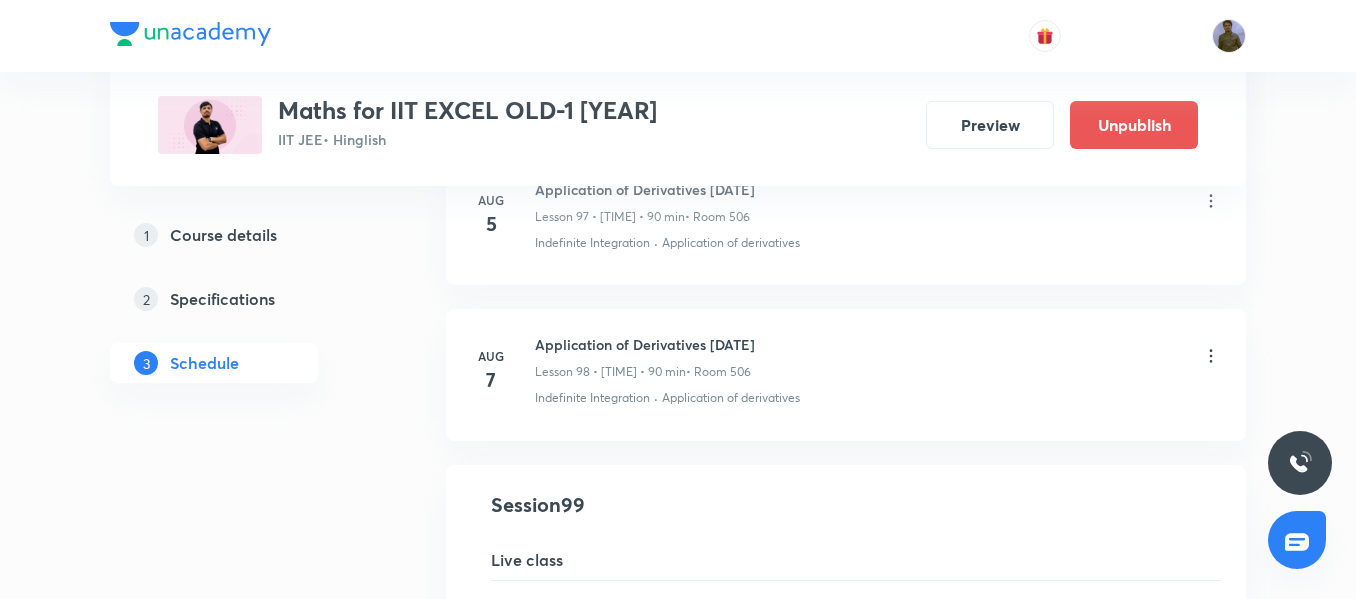 scroll, scrollTop: 15133, scrollLeft: 0, axis: vertical 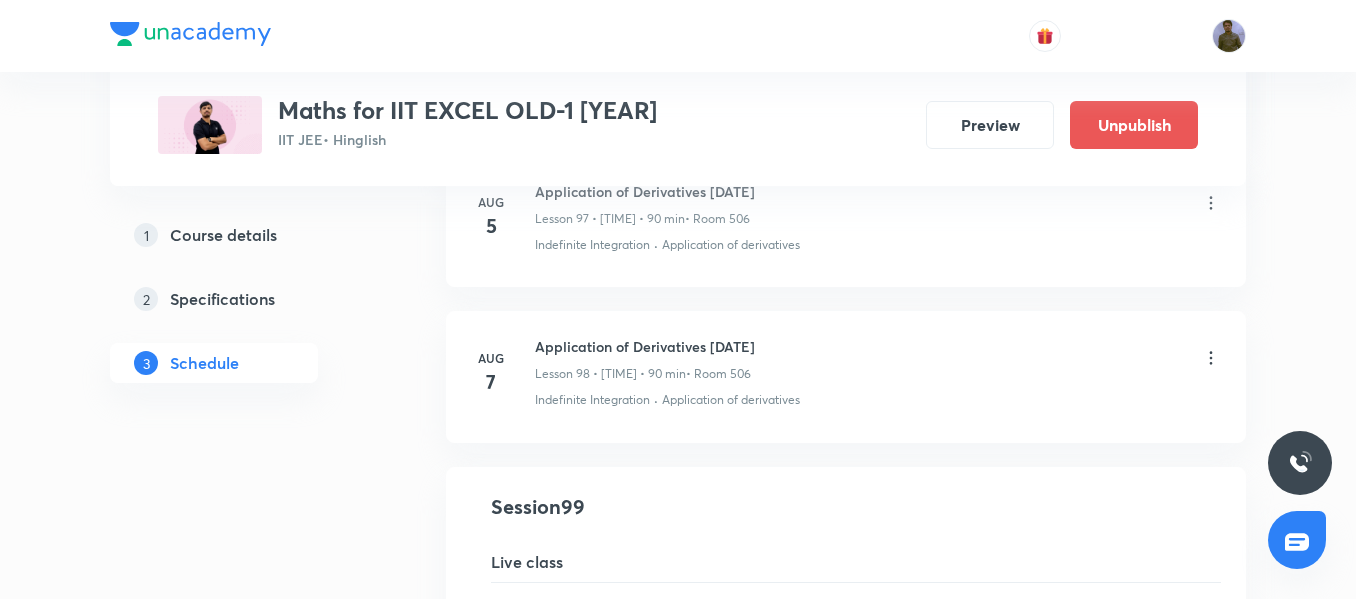 click on "Aug 7 Application of Derivatives 12/08 Lesson 98 • 12:30 PM • 90 min  • Room 506 Indefinite Integration · Application of derivatives" at bounding box center [846, 376] 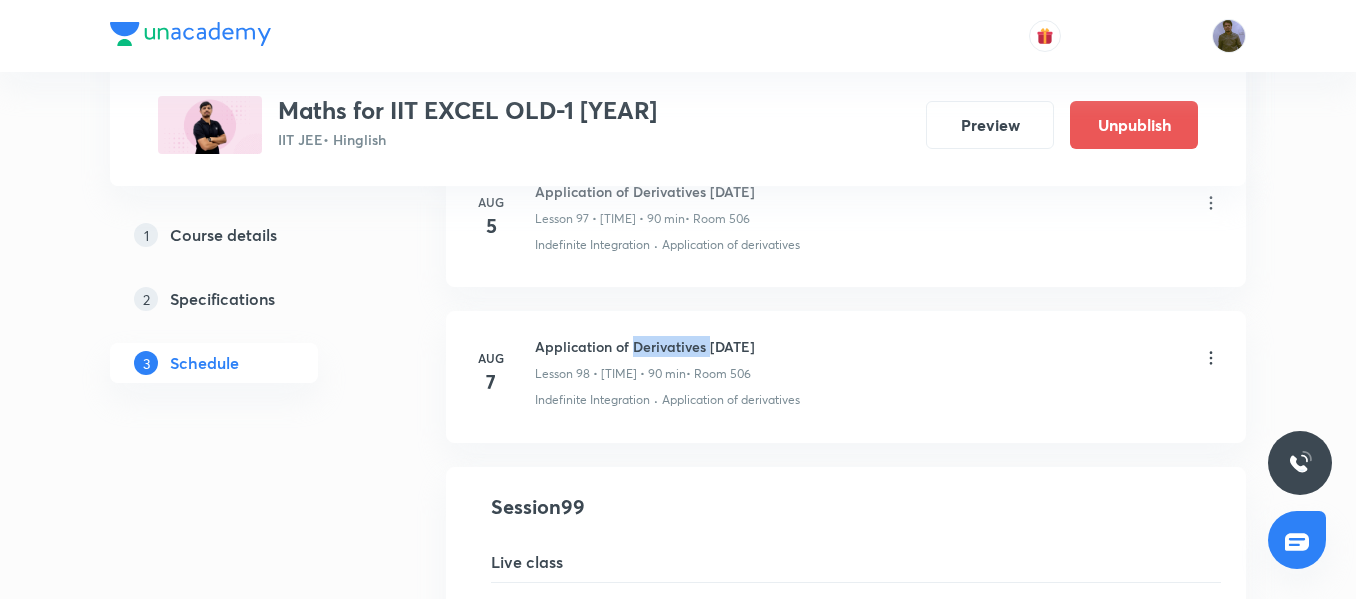 click on "Aug 7 Application of Derivatives 12/08 Lesson 98 • 12:30 PM • 90 min  • Room 506 Indefinite Integration · Application of derivatives" at bounding box center [846, 376] 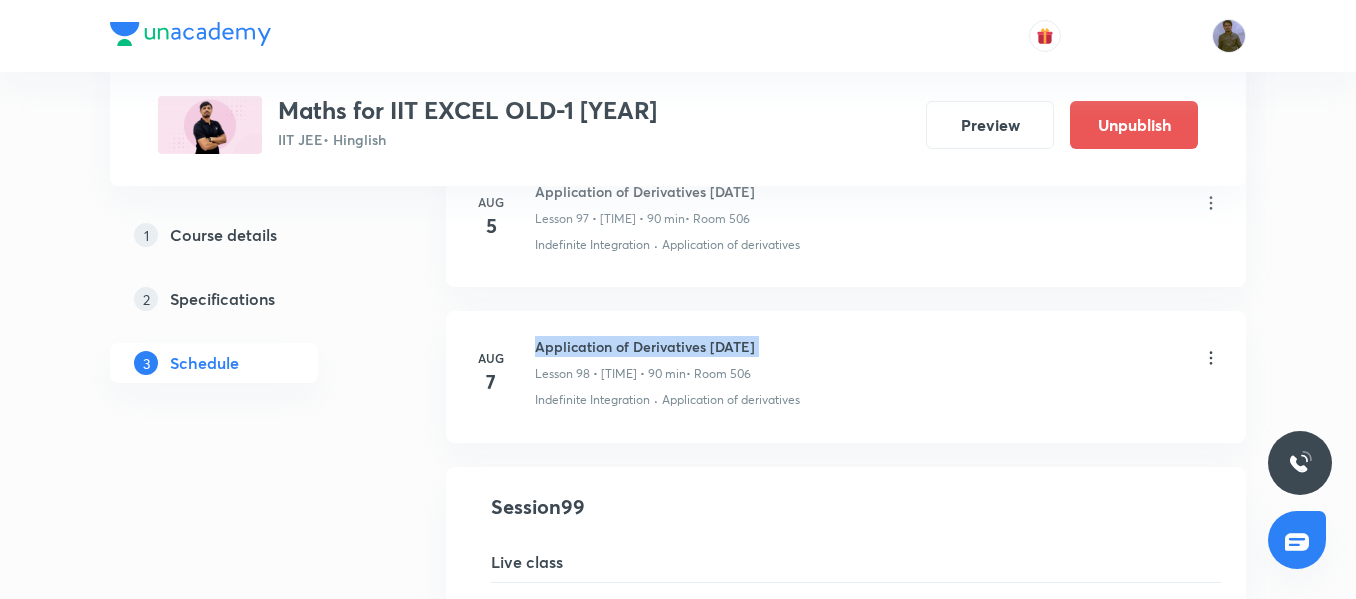click on "Aug 7 Application of Derivatives 12/08 Lesson 98 • 12:30 PM • 90 min  • Room 506 Indefinite Integration · Application of derivatives" at bounding box center [846, 376] 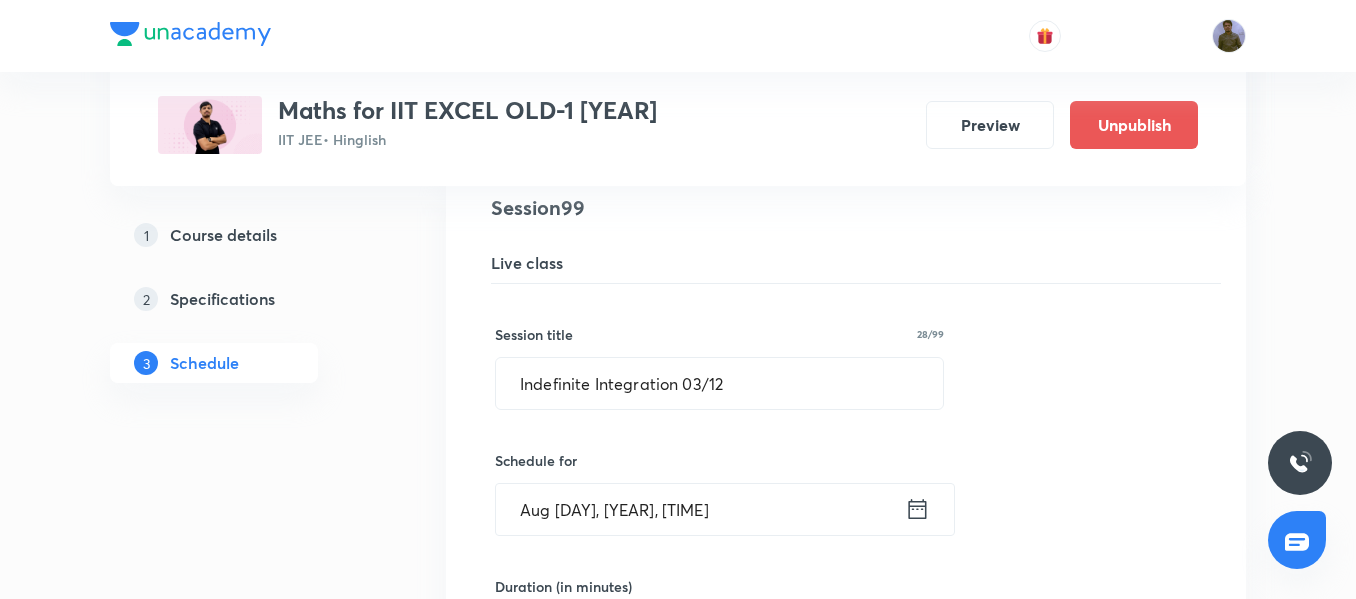 scroll, scrollTop: 15433, scrollLeft: 0, axis: vertical 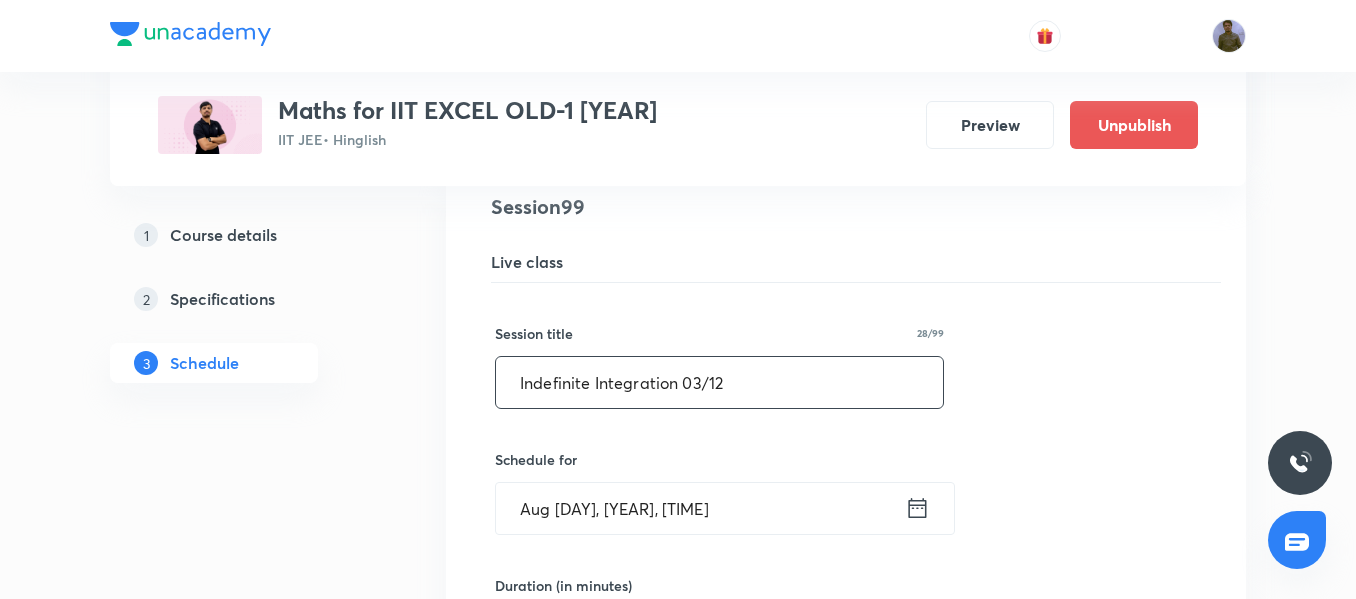 drag, startPoint x: 785, startPoint y: 381, endPoint x: 483, endPoint y: 368, distance: 302.27966 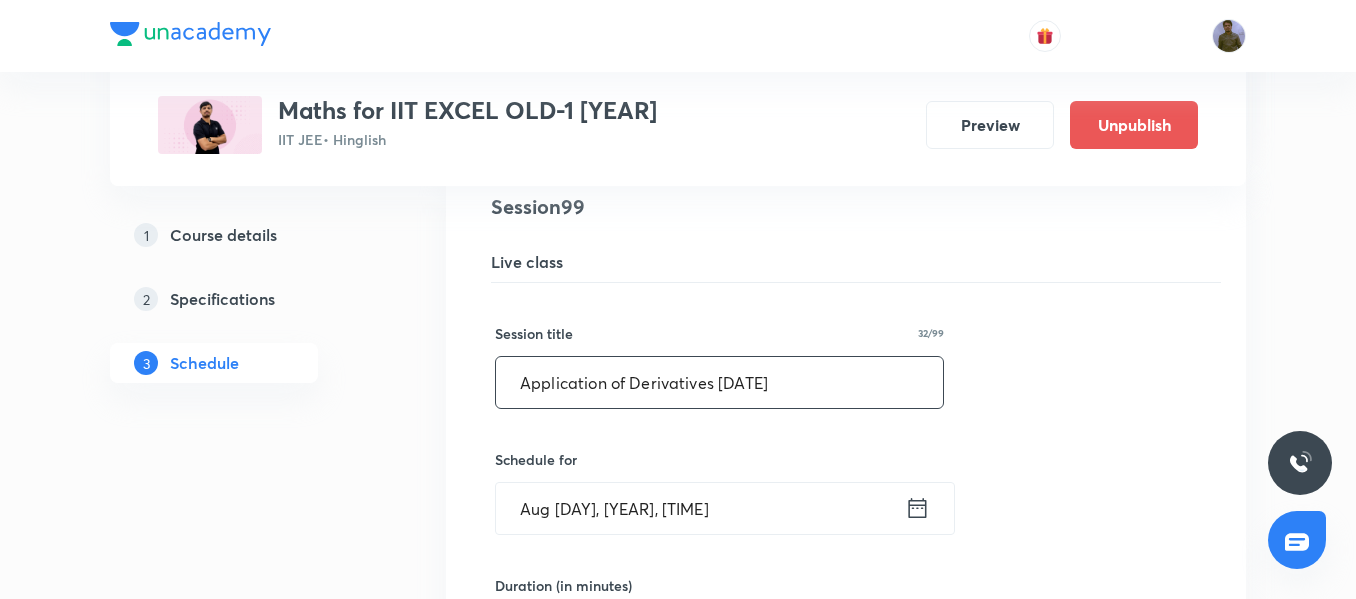 click on "Application of Derivatives 12/08" at bounding box center [719, 382] 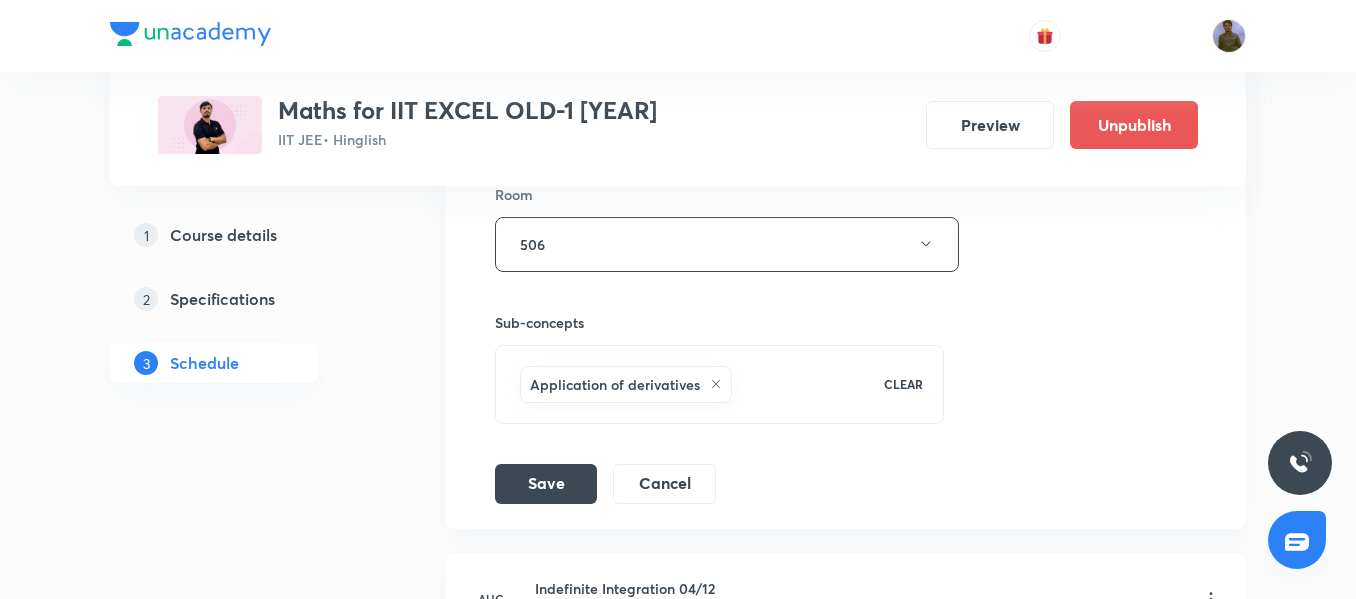 scroll, scrollTop: 16233, scrollLeft: 0, axis: vertical 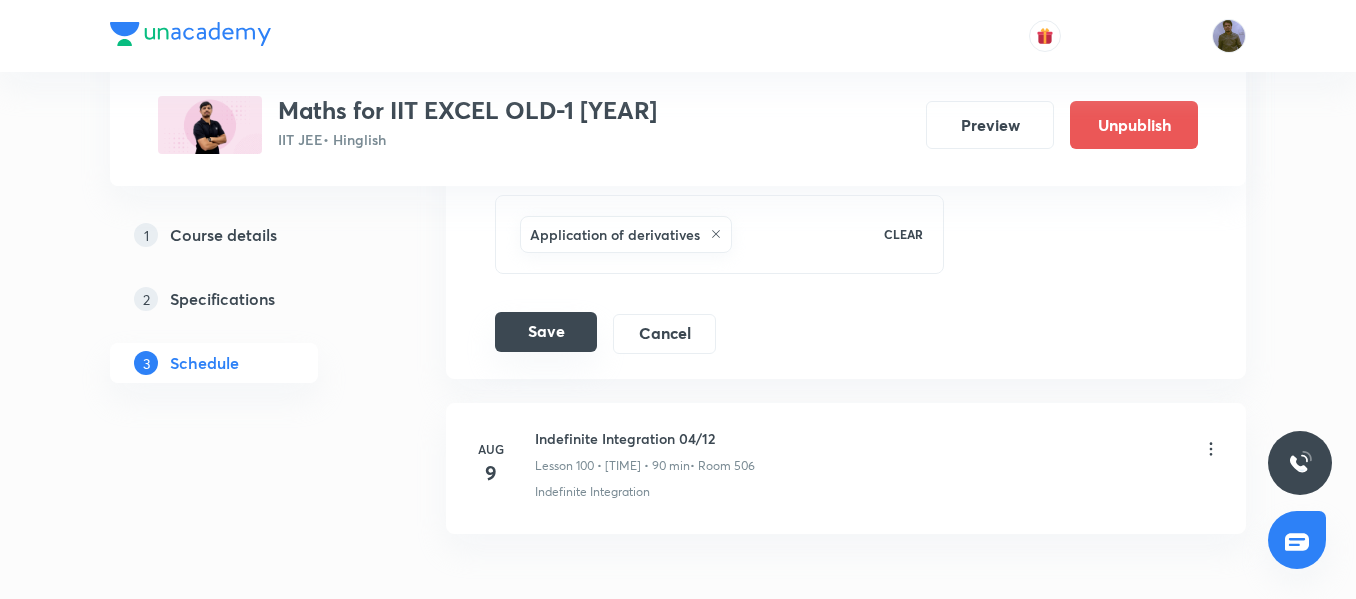 type on "Application of Derivatives 13/08" 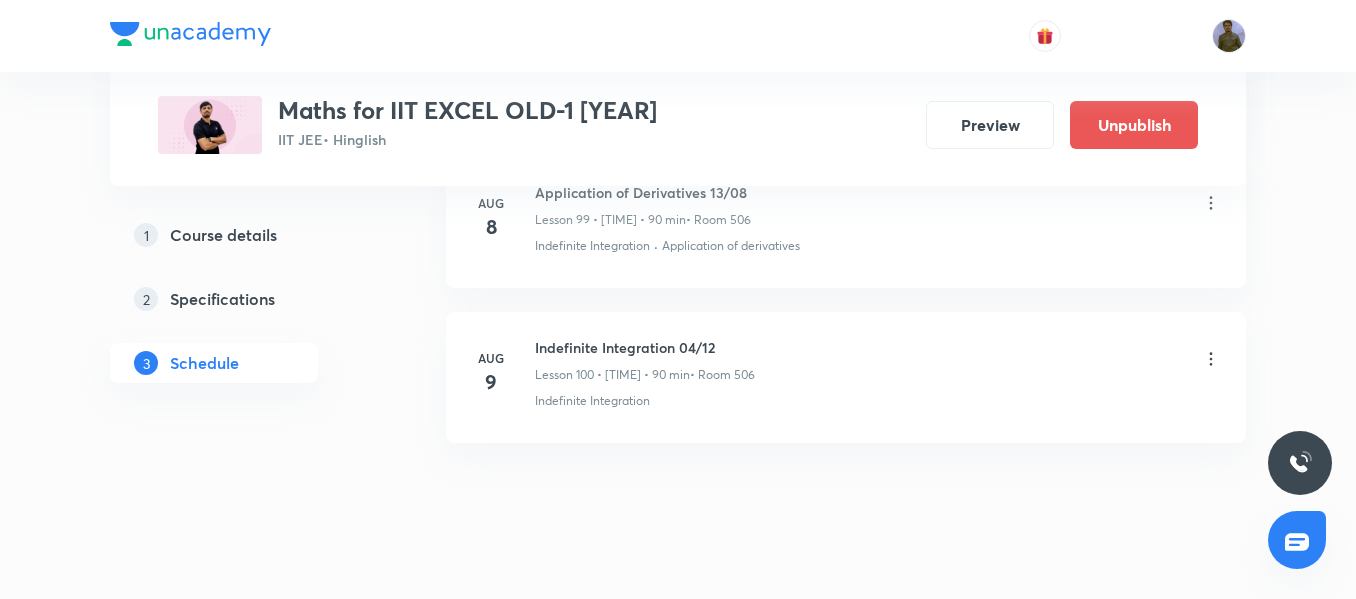 scroll, scrollTop: 15587, scrollLeft: 0, axis: vertical 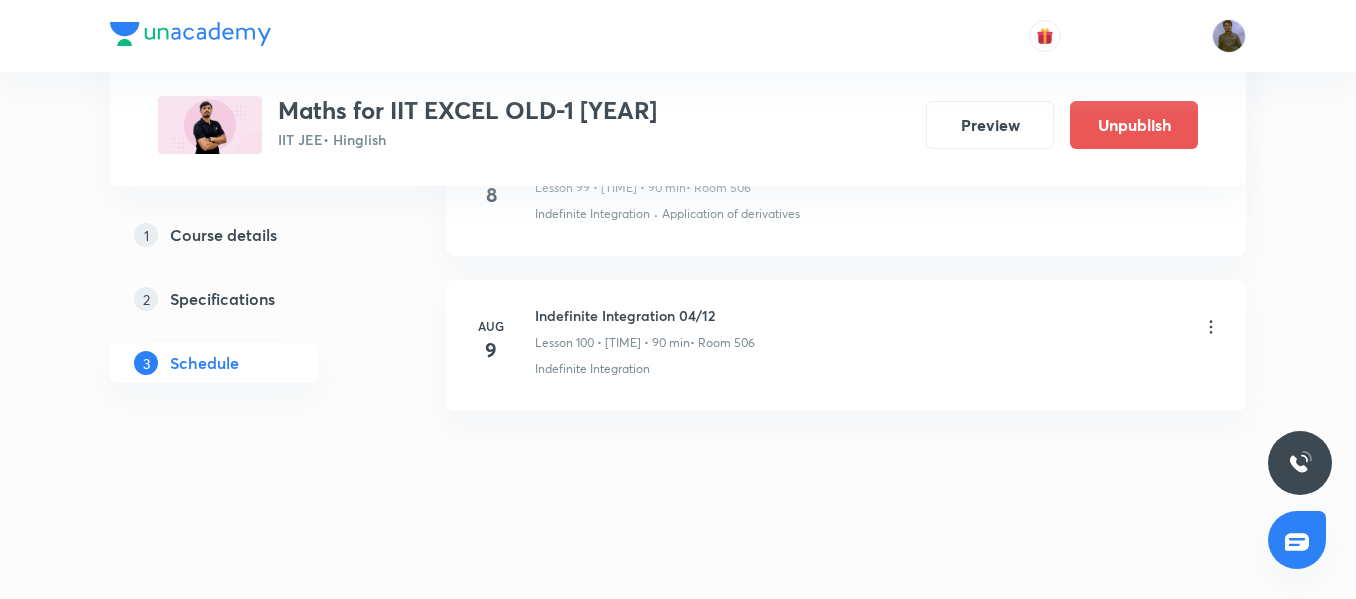 click 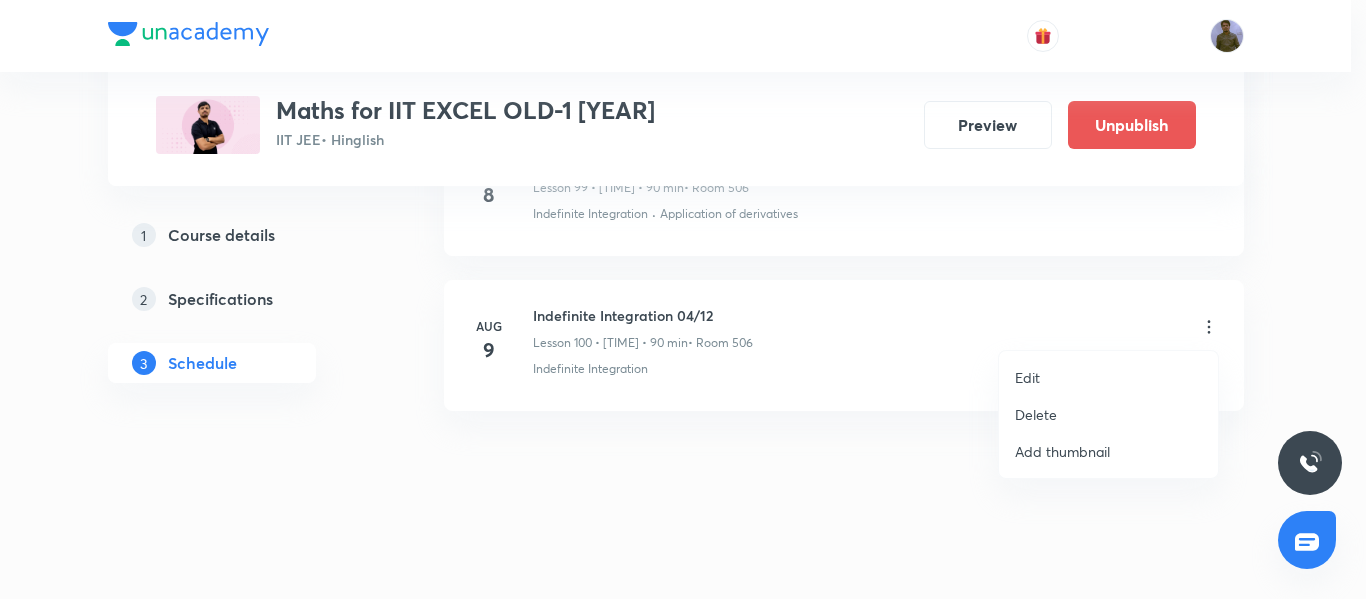 click on "Edit" at bounding box center (1108, 377) 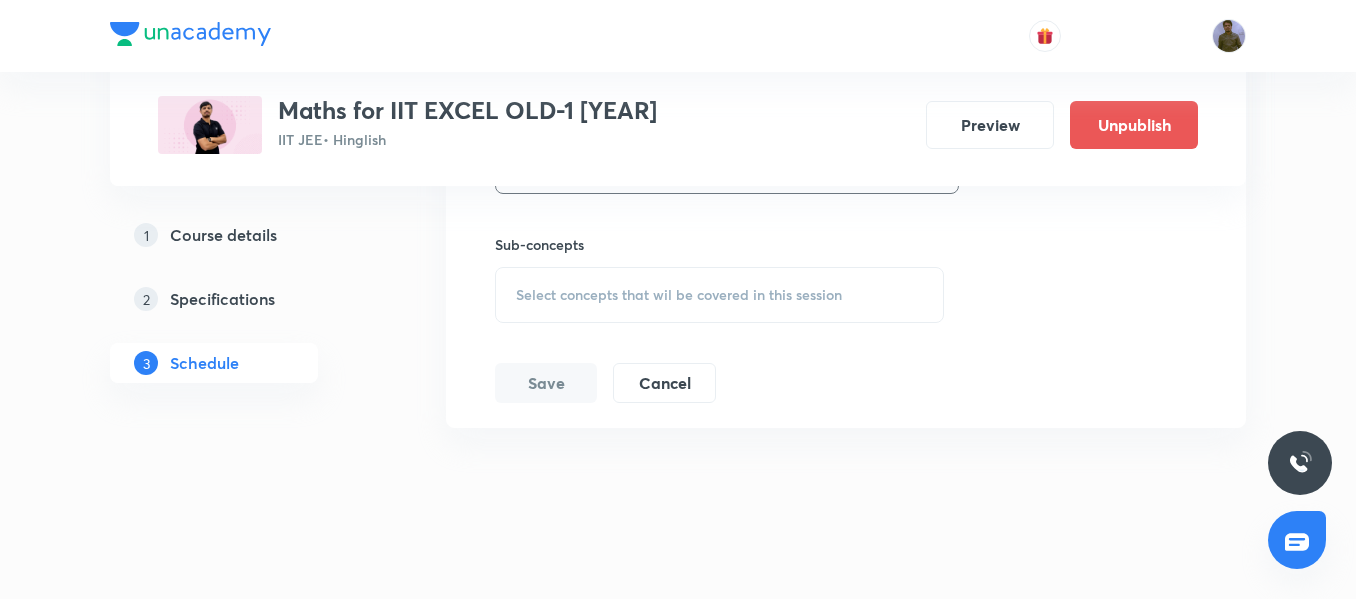 scroll, scrollTop: 16333, scrollLeft: 0, axis: vertical 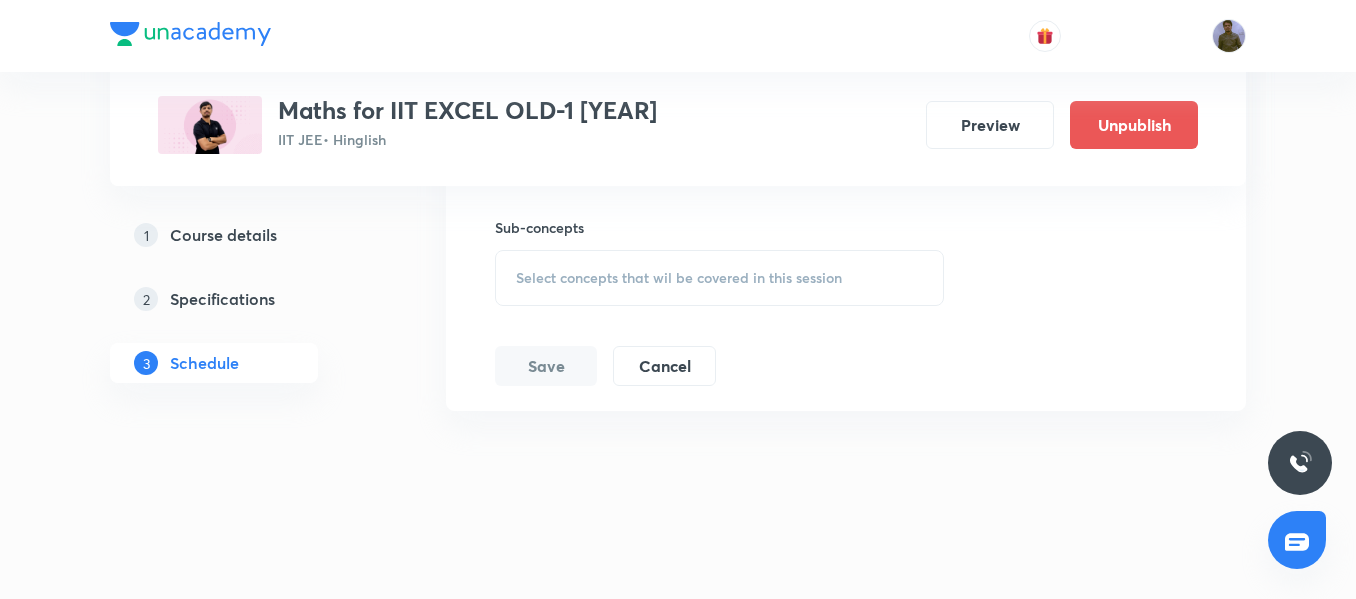 click on "Select concepts that wil be covered in this session" at bounding box center [719, 278] 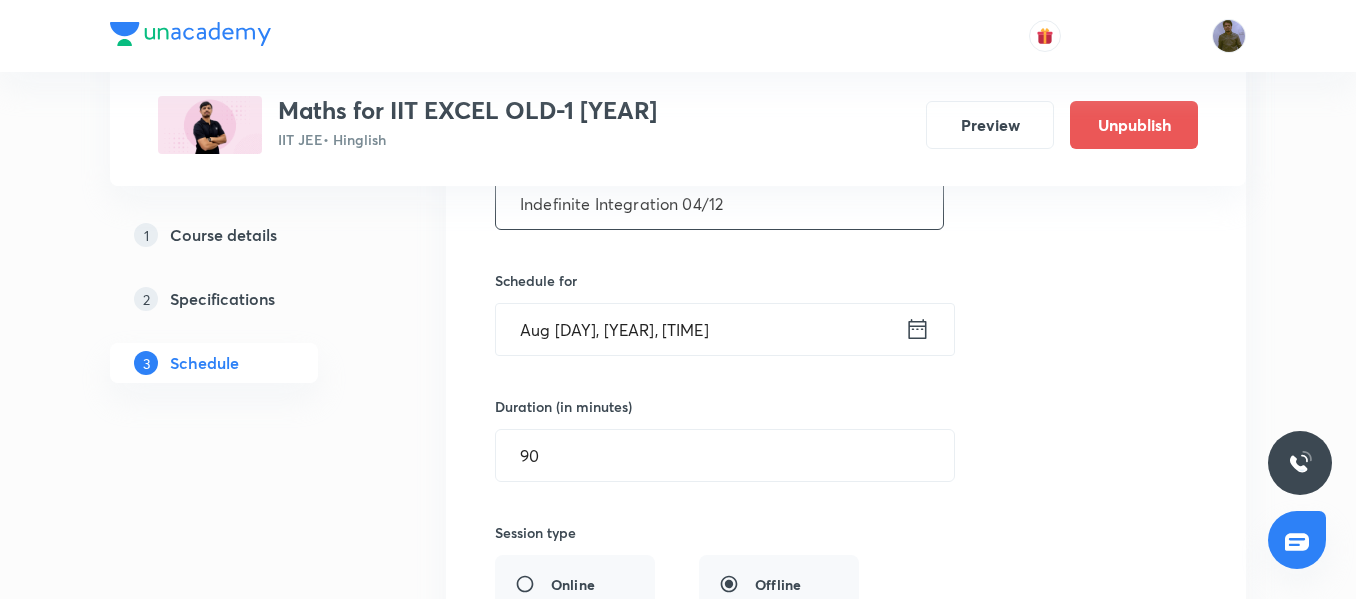 scroll, scrollTop: 15633, scrollLeft: 0, axis: vertical 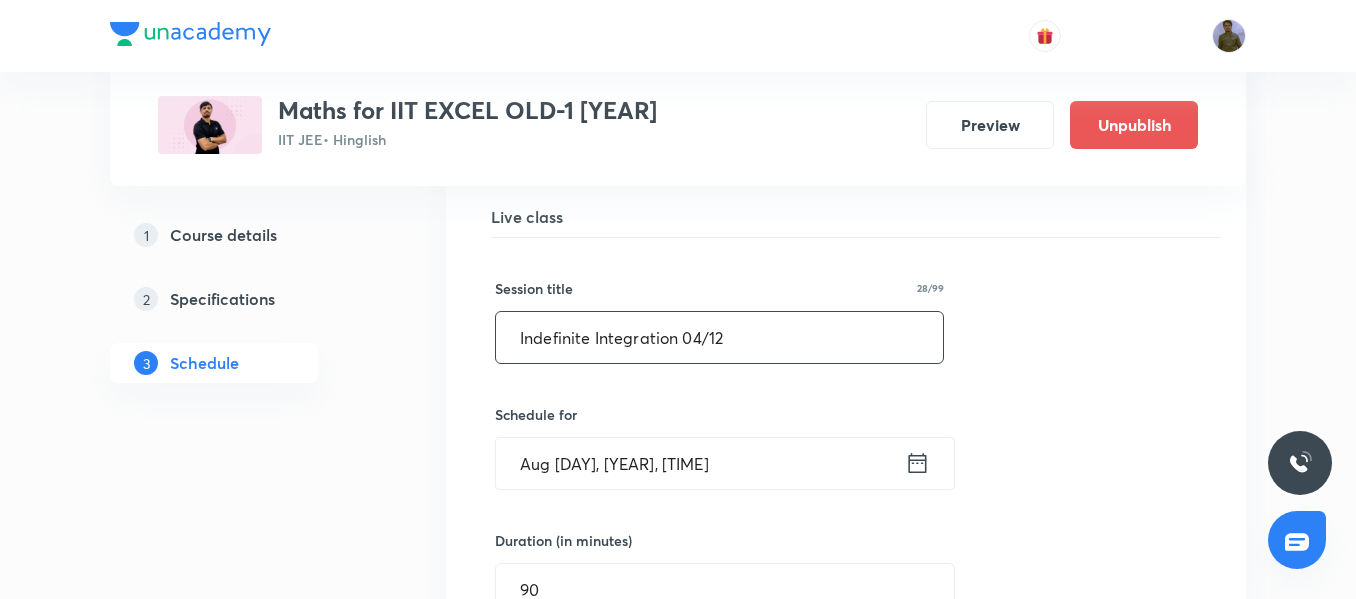 click on "Indefinite Integration 04/12" at bounding box center [719, 337] 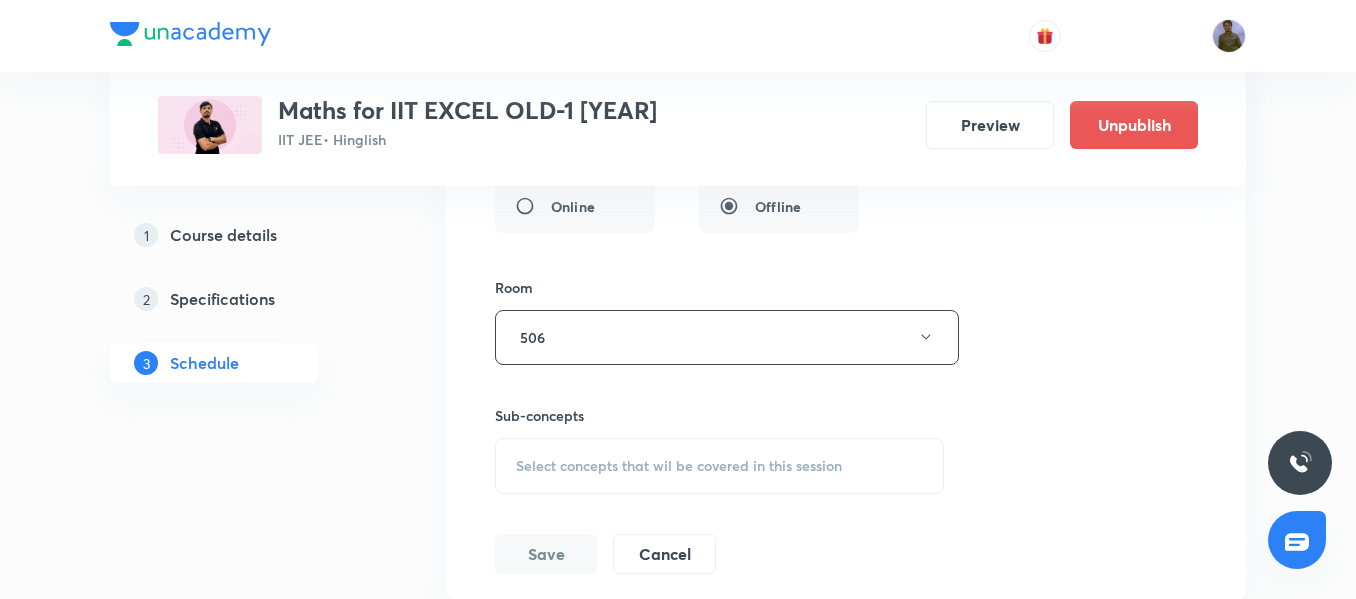 scroll, scrollTop: 16333, scrollLeft: 0, axis: vertical 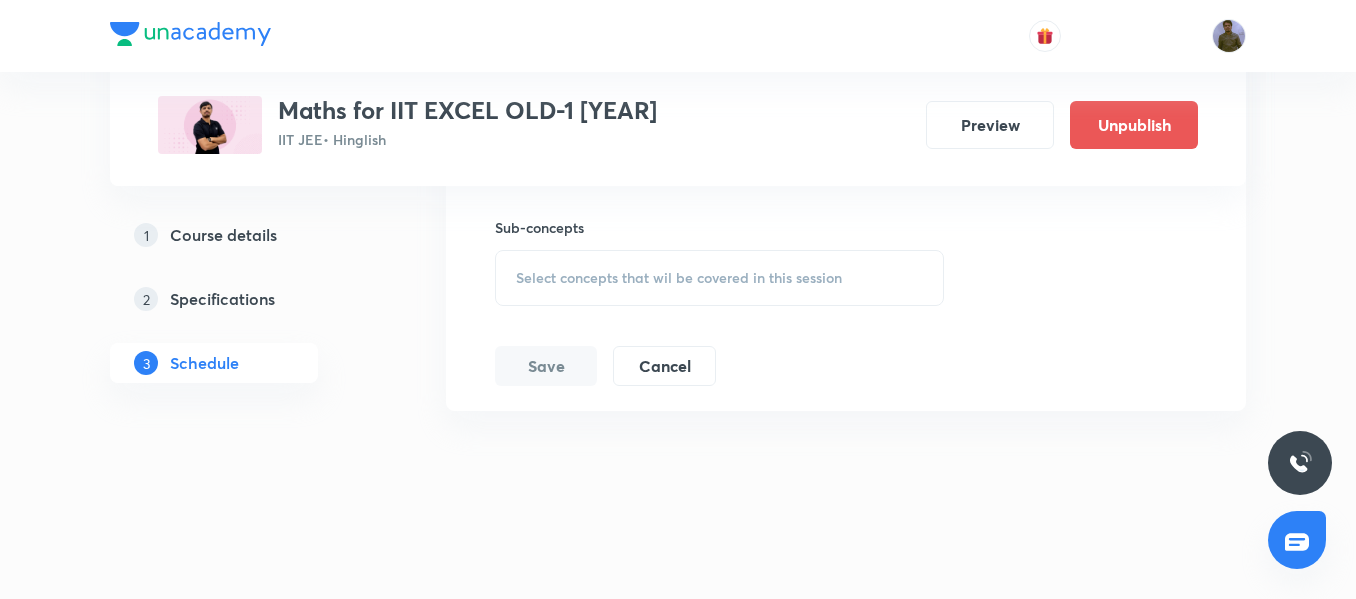 click on "Select concepts that wil be covered in this session" at bounding box center [719, 278] 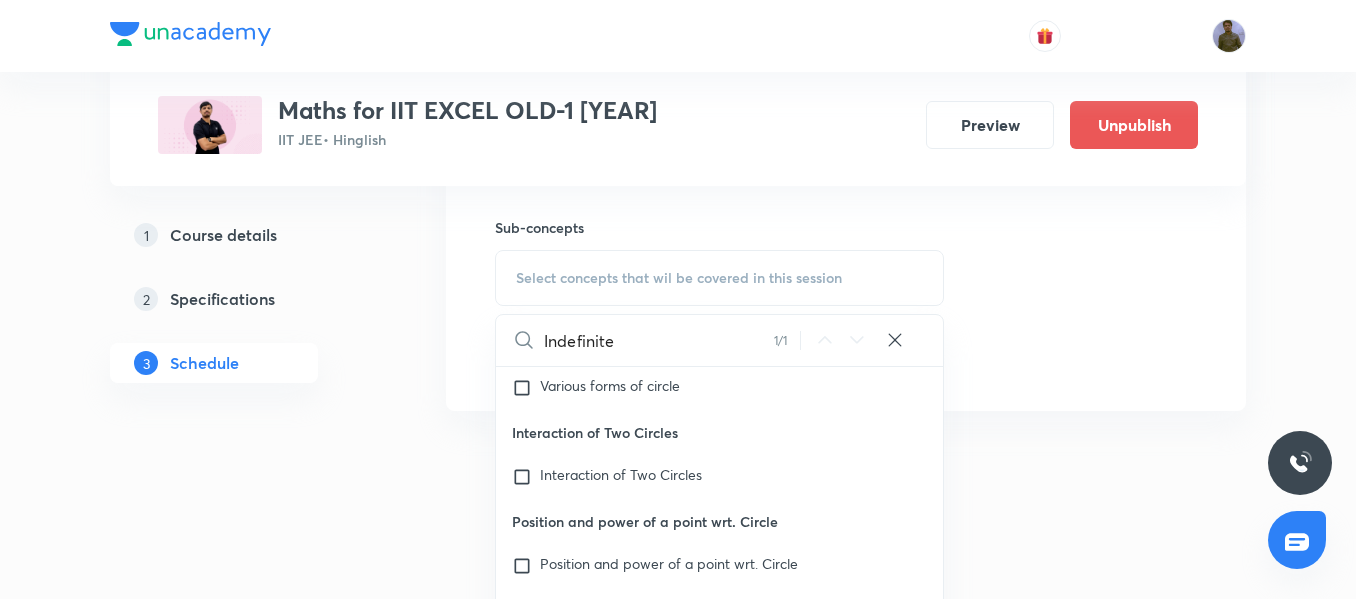 scroll, scrollTop: 41709, scrollLeft: 0, axis: vertical 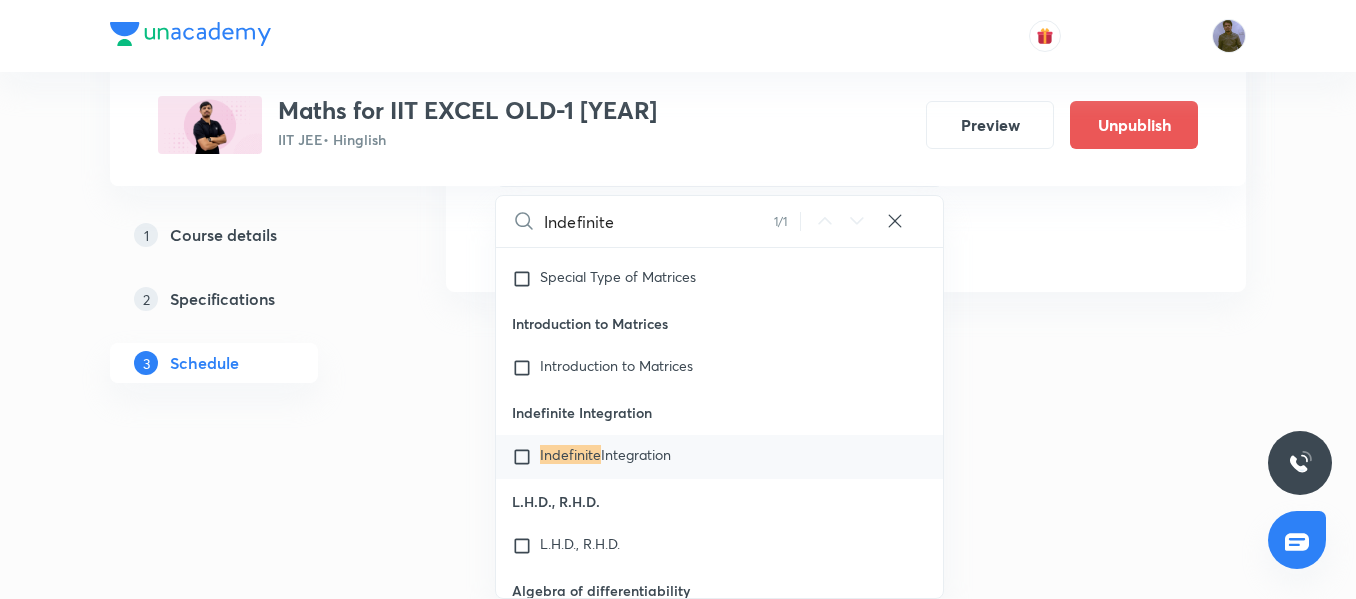 type on "Indefinite" 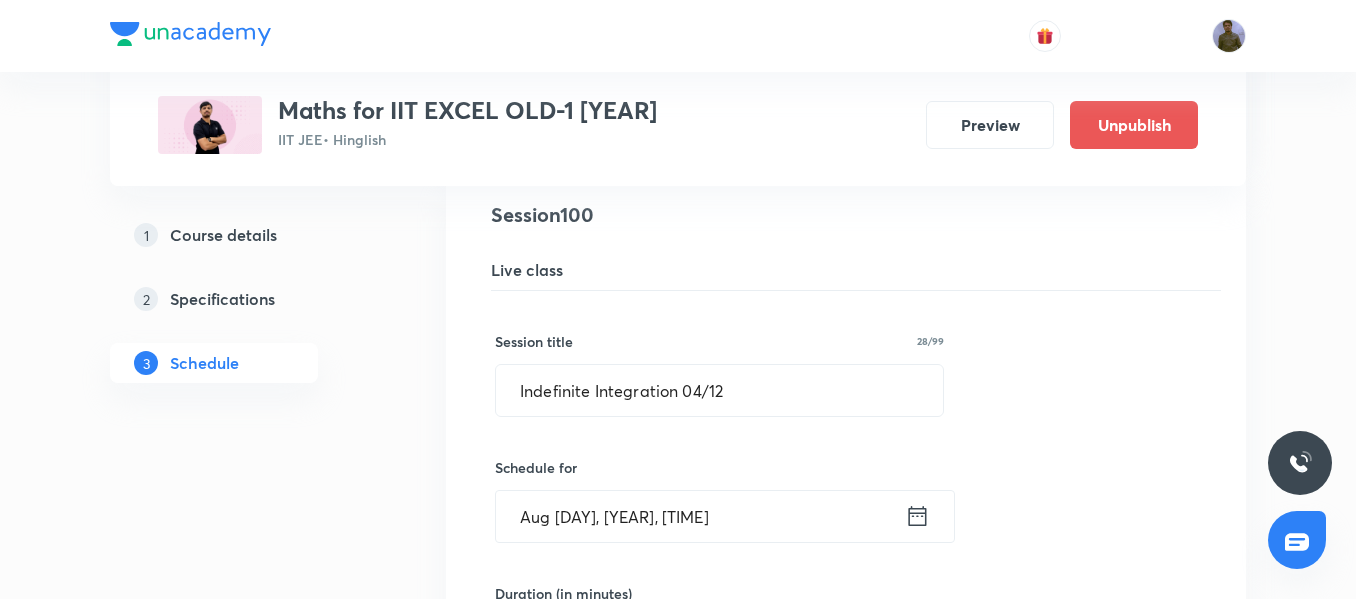 scroll, scrollTop: 15456, scrollLeft: 0, axis: vertical 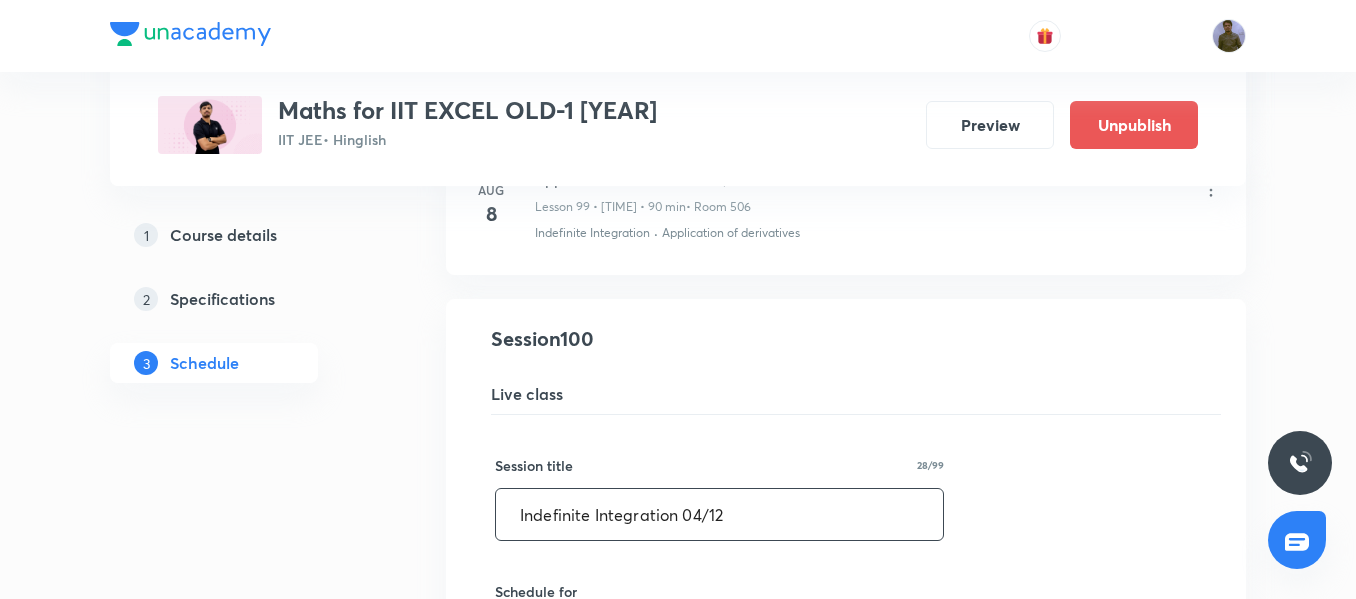 click on "Indefinite Integration 04/12" at bounding box center [719, 514] 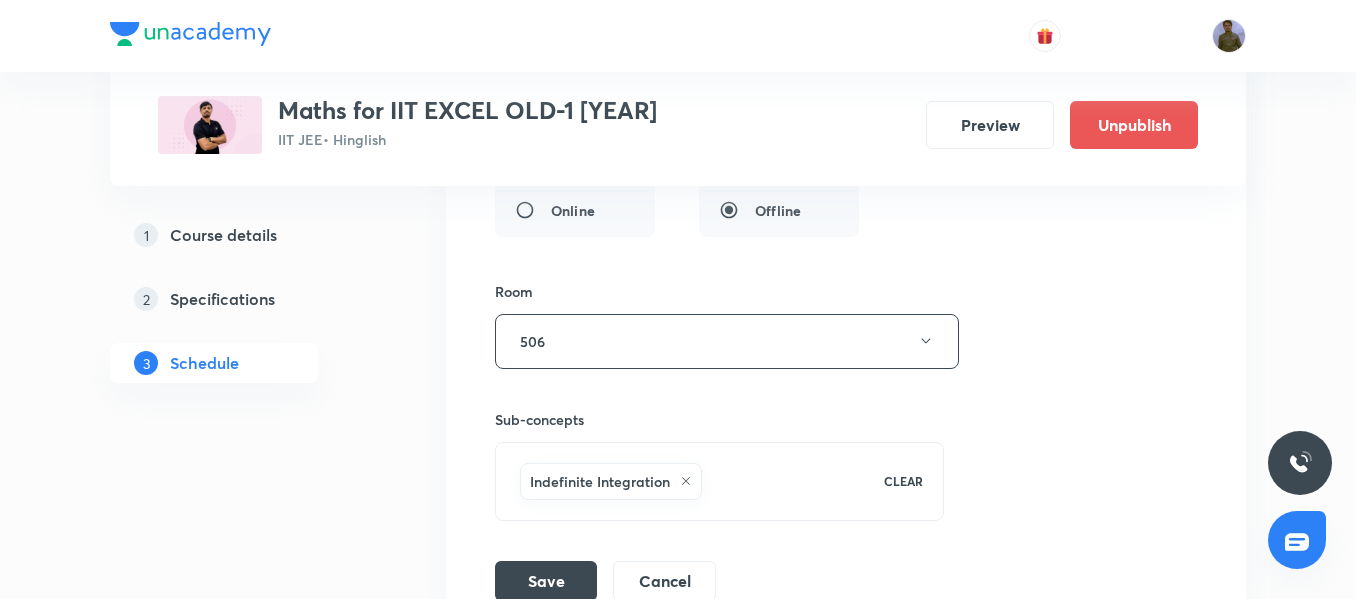scroll, scrollTop: 16256, scrollLeft: 0, axis: vertical 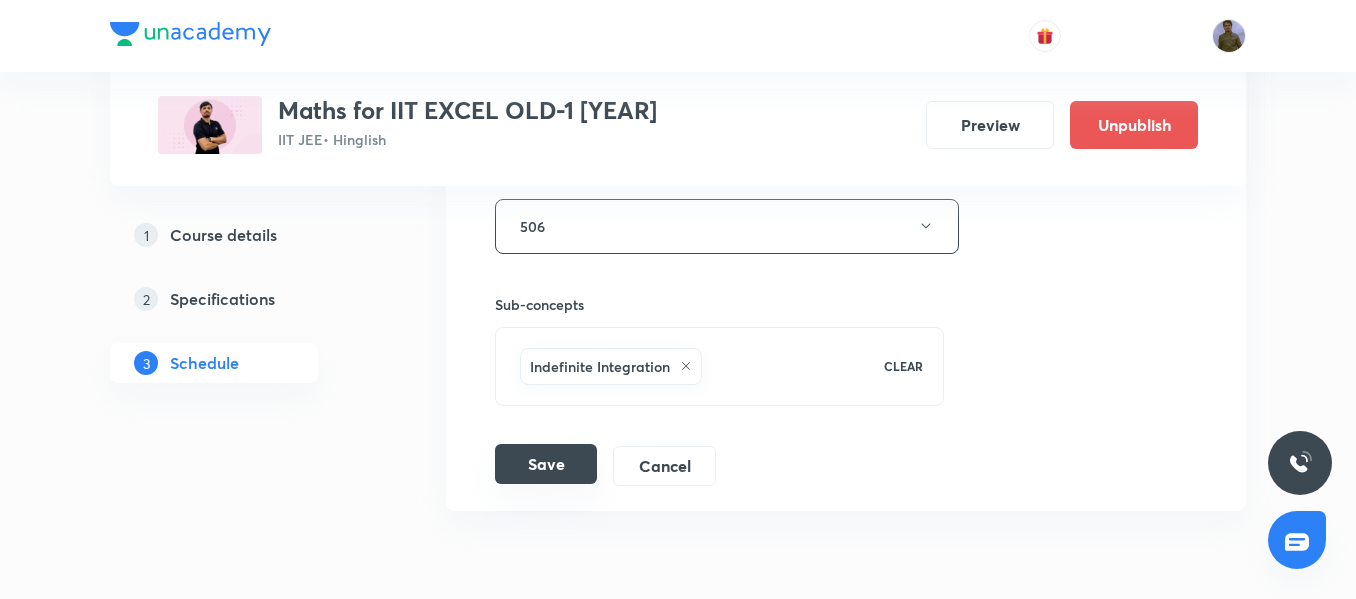 type on "Indefinite Integration 01/12" 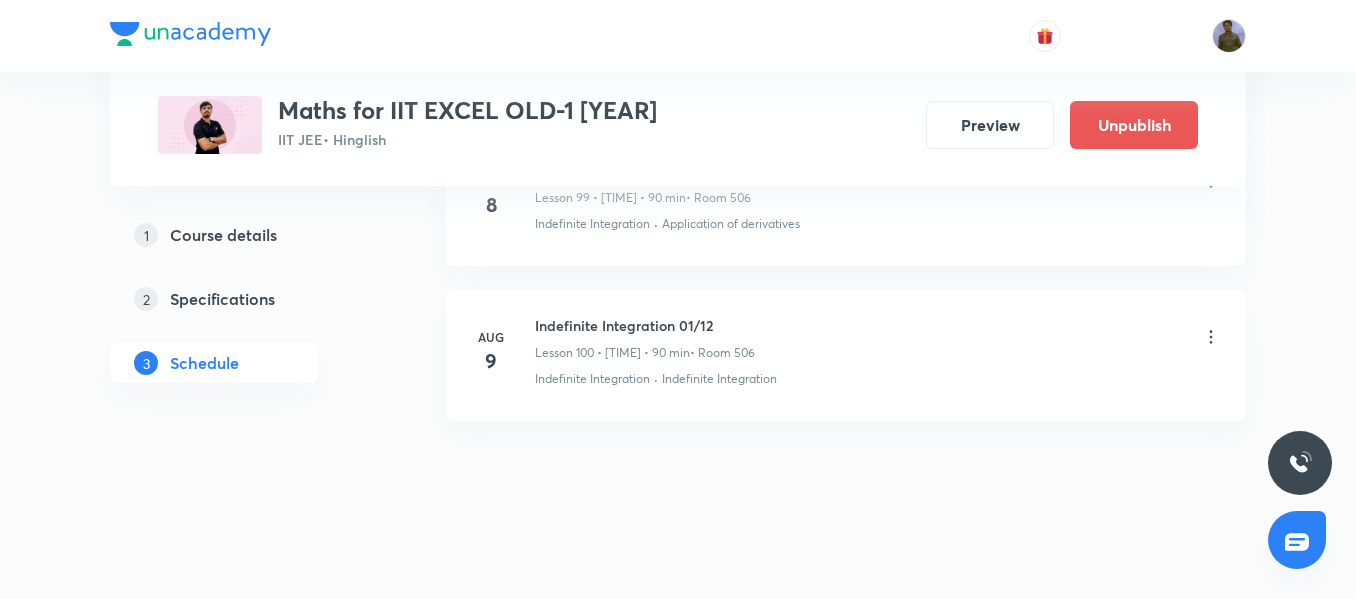 scroll, scrollTop: 15587, scrollLeft: 0, axis: vertical 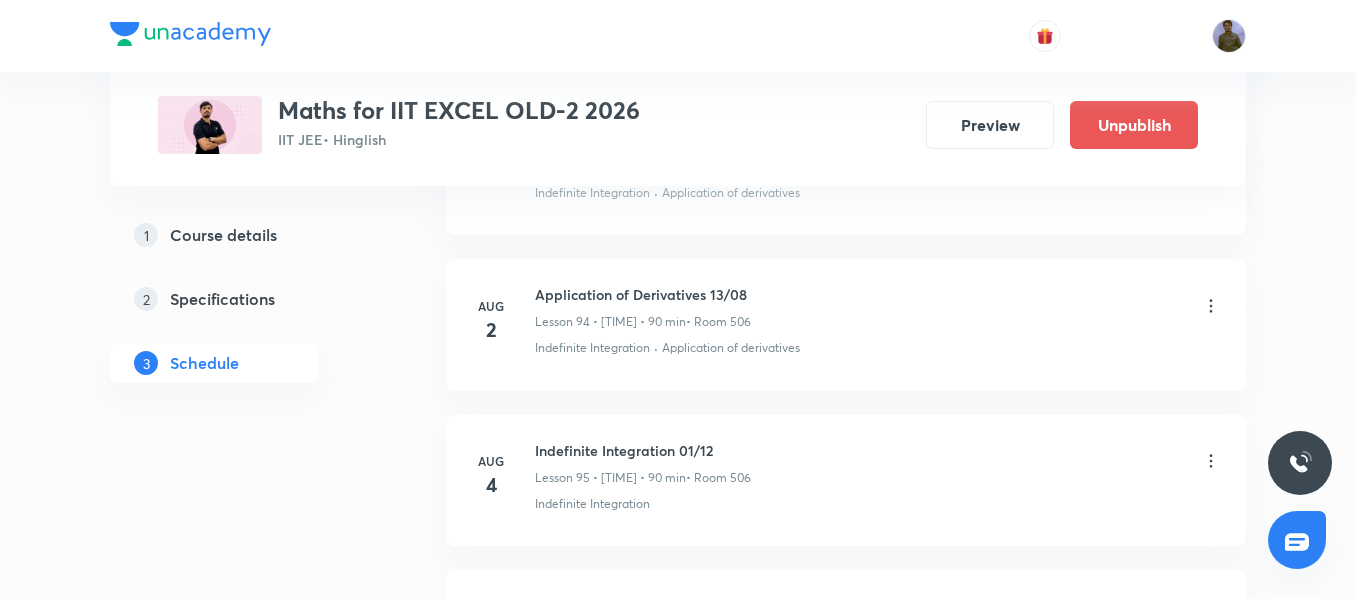 click on "Application of Derivatives 13/08" at bounding box center [643, 294] 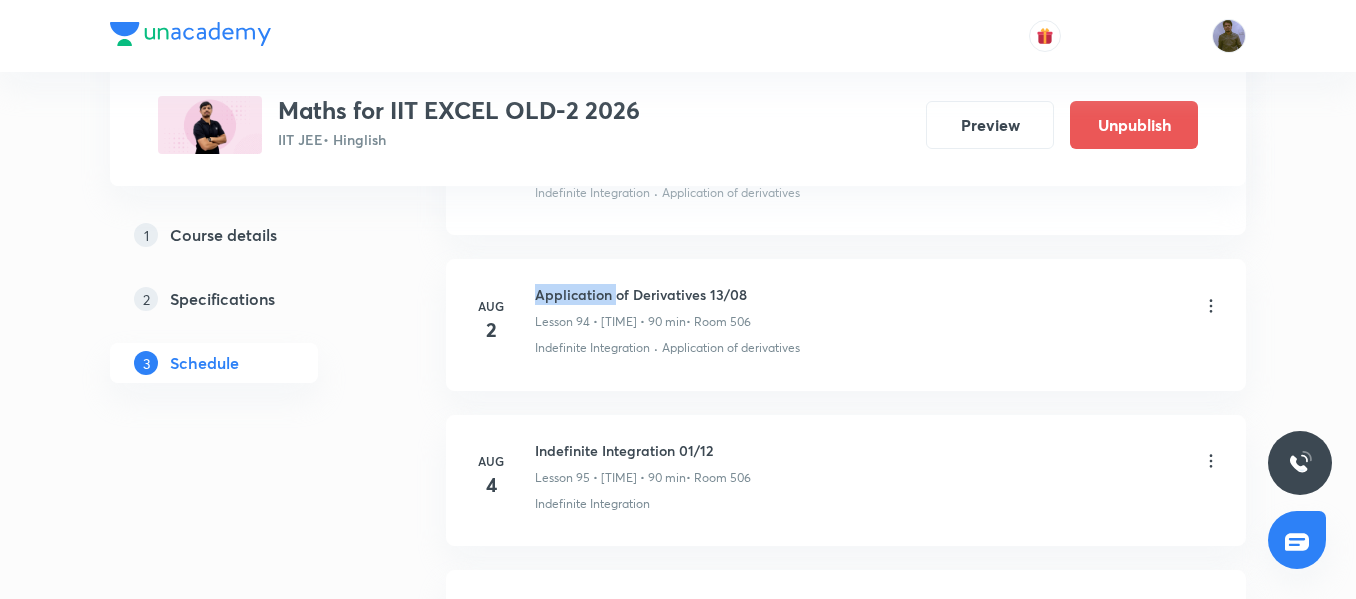 click on "Application of Derivatives 13/08" at bounding box center (643, 294) 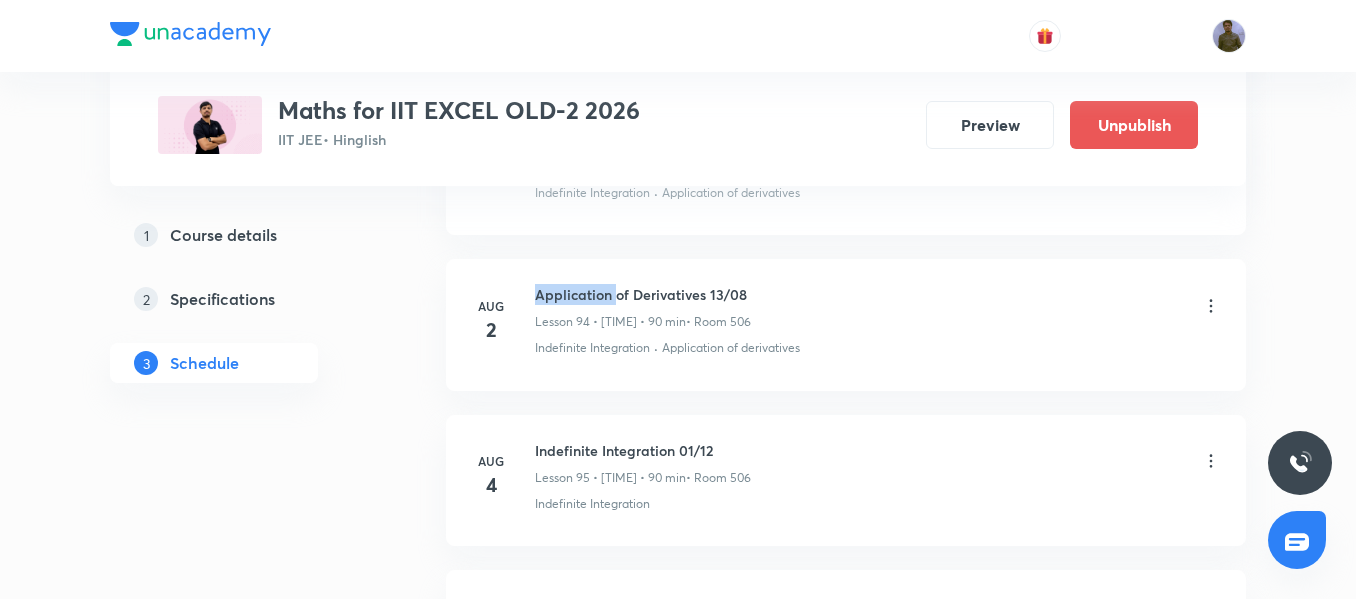 click on "Application of Derivatives 13/08" at bounding box center (643, 294) 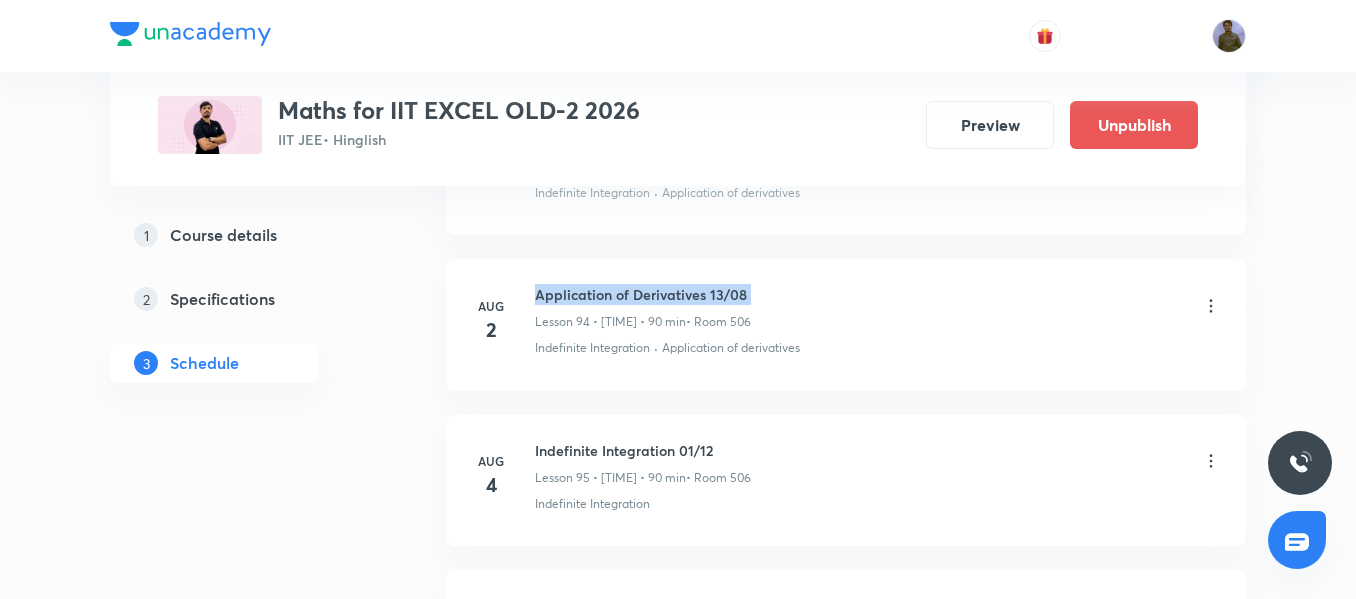 click on "Application of Derivatives 13/08" at bounding box center (643, 294) 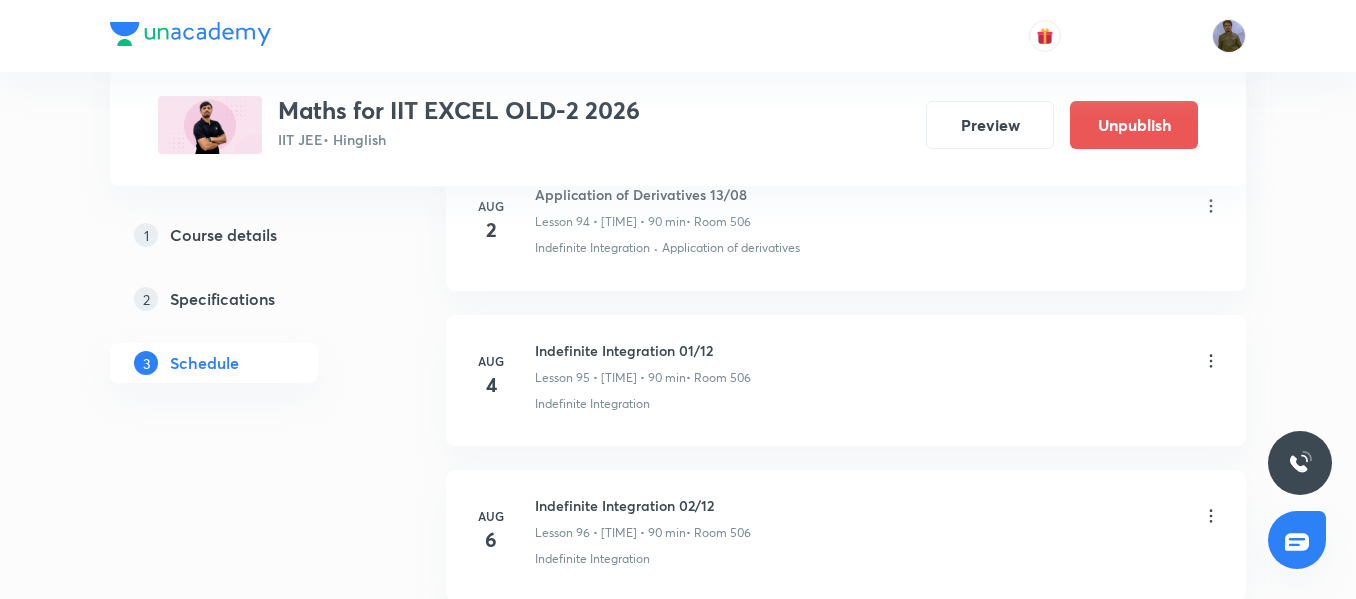 click on "Aug 4 Indefinite Integration 01/12 Lesson 95 • 4:45 PM • 90 min  • Room 506 Indefinite Integration" at bounding box center (846, 380) 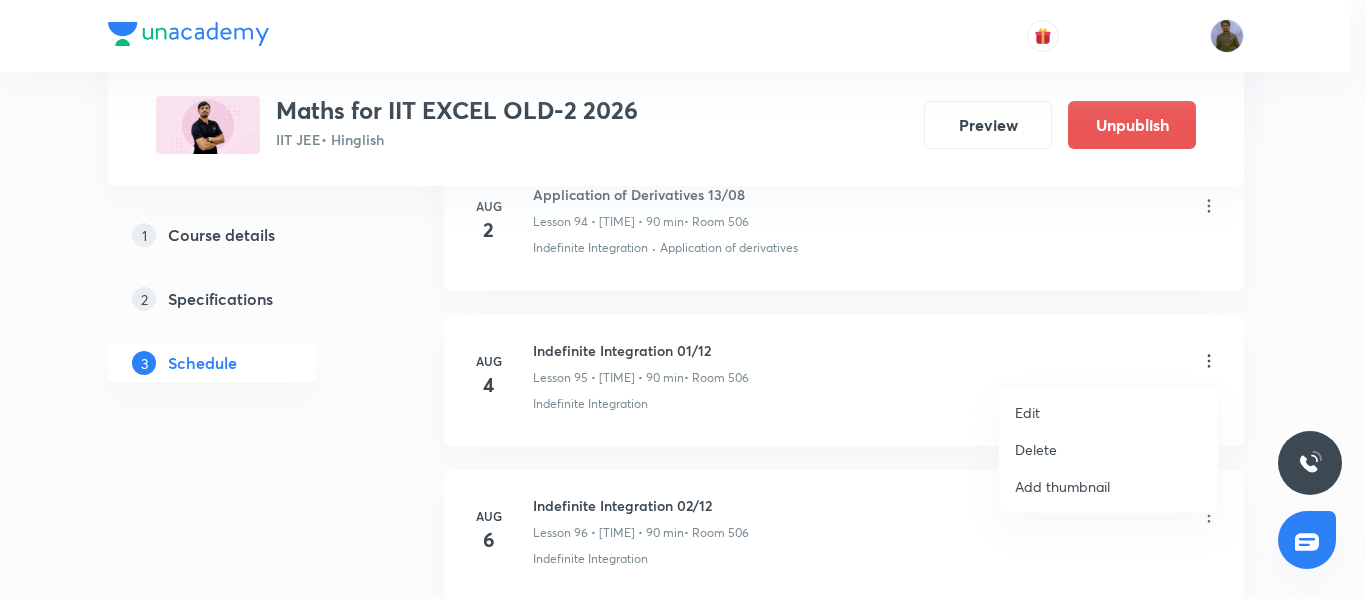 click on "Edit" at bounding box center (1027, 412) 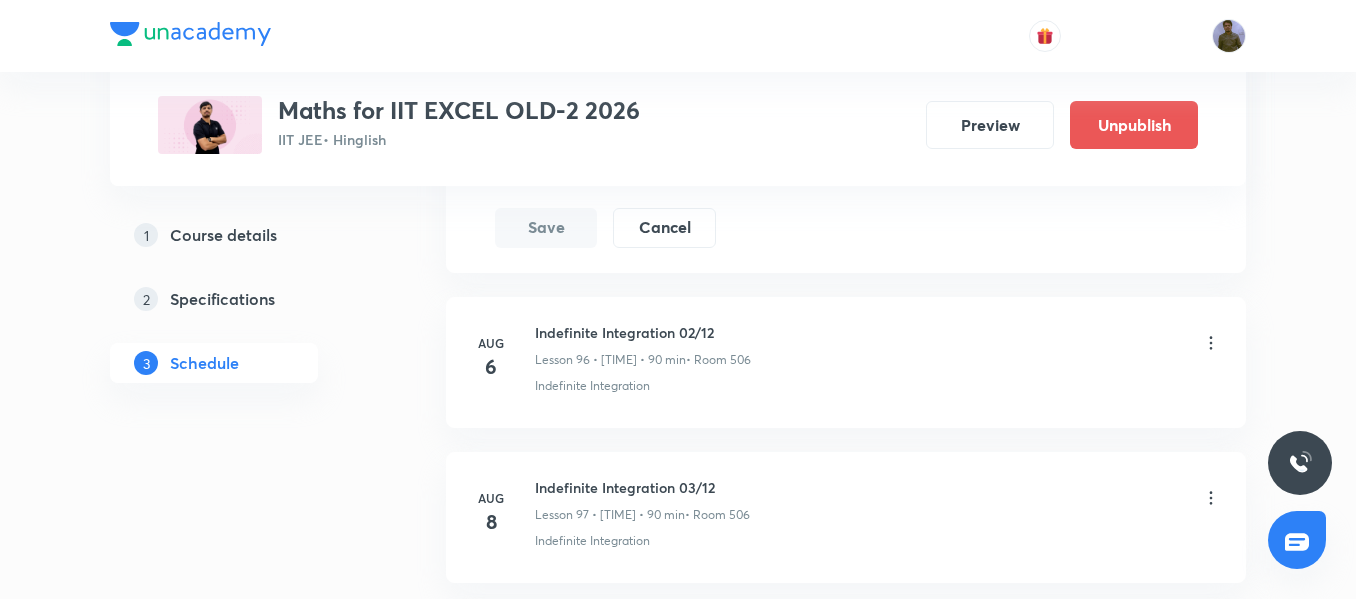 scroll, scrollTop: 15596, scrollLeft: 0, axis: vertical 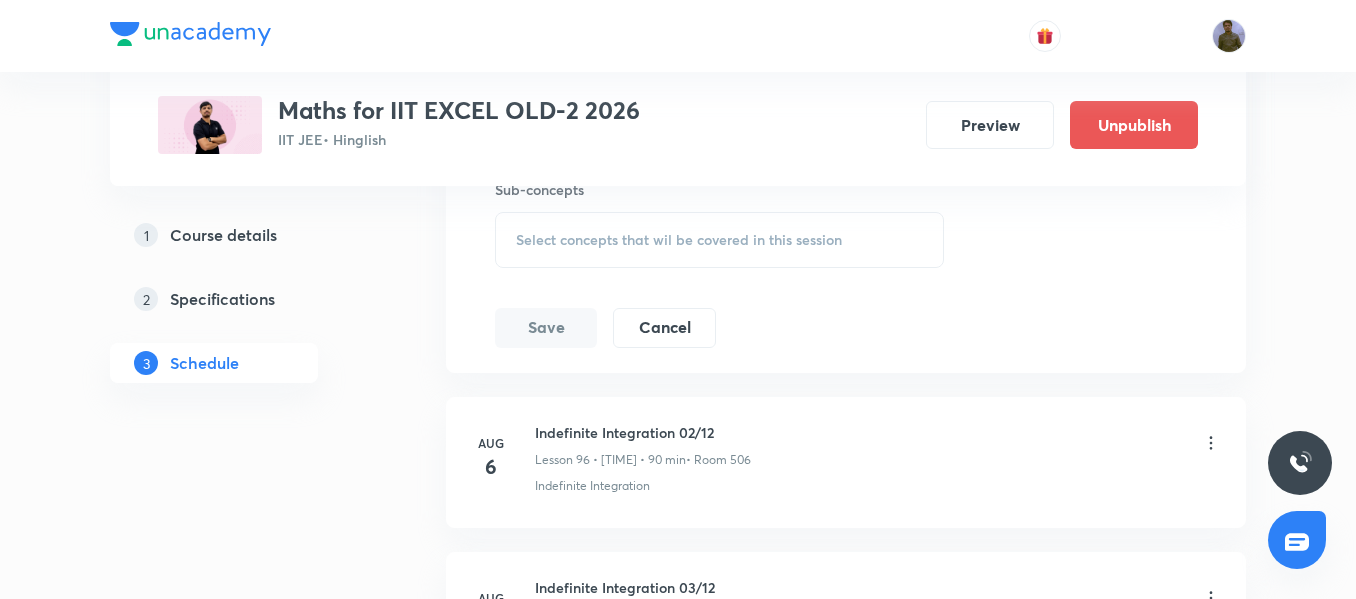 click on "Select concepts that wil be covered in this session" at bounding box center (679, 240) 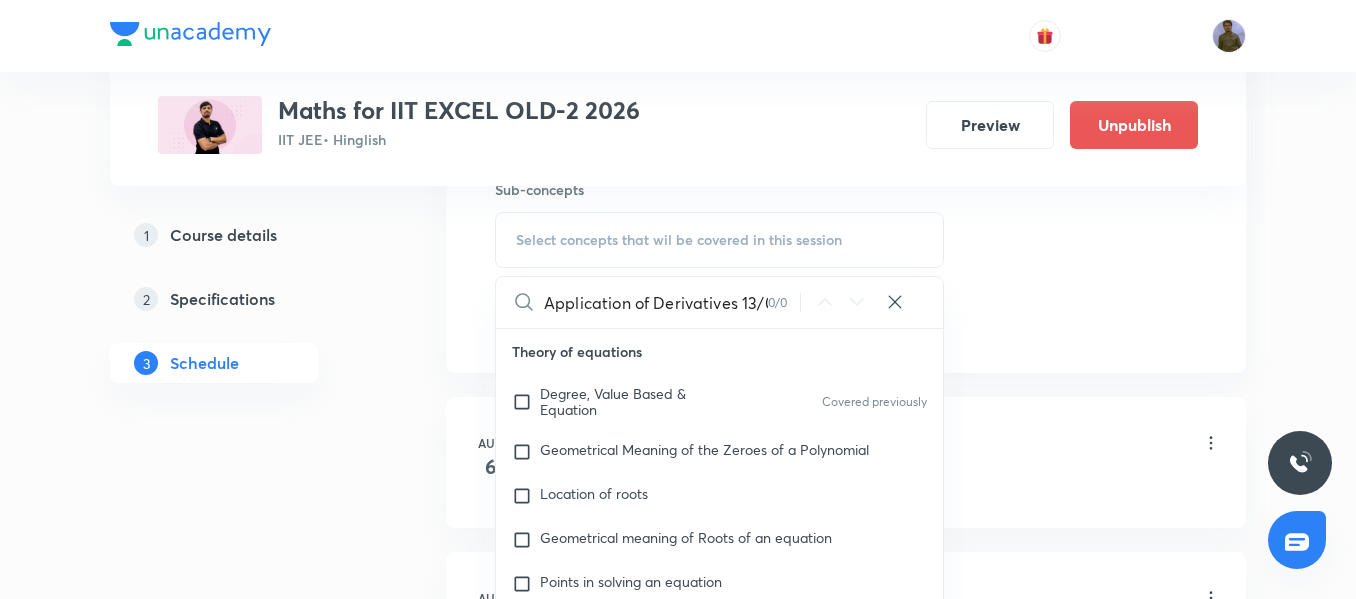 scroll, scrollTop: 0, scrollLeft: 15, axis: horizontal 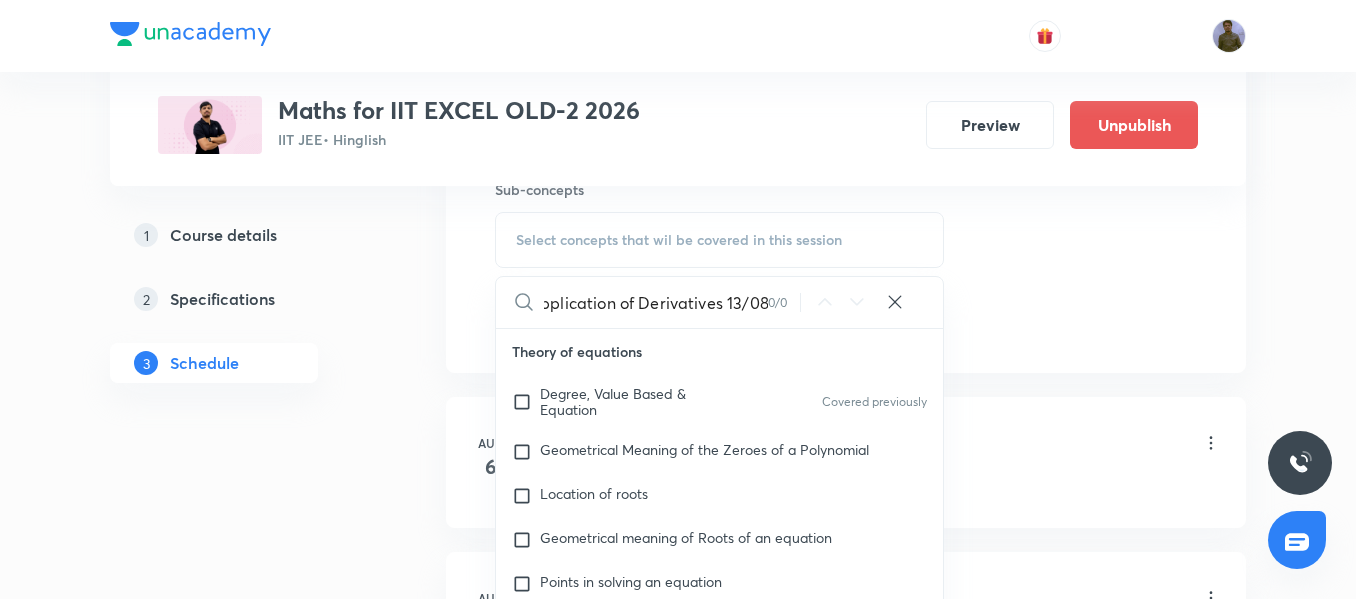 drag, startPoint x: 722, startPoint y: 296, endPoint x: 782, endPoint y: 305, distance: 60.671246 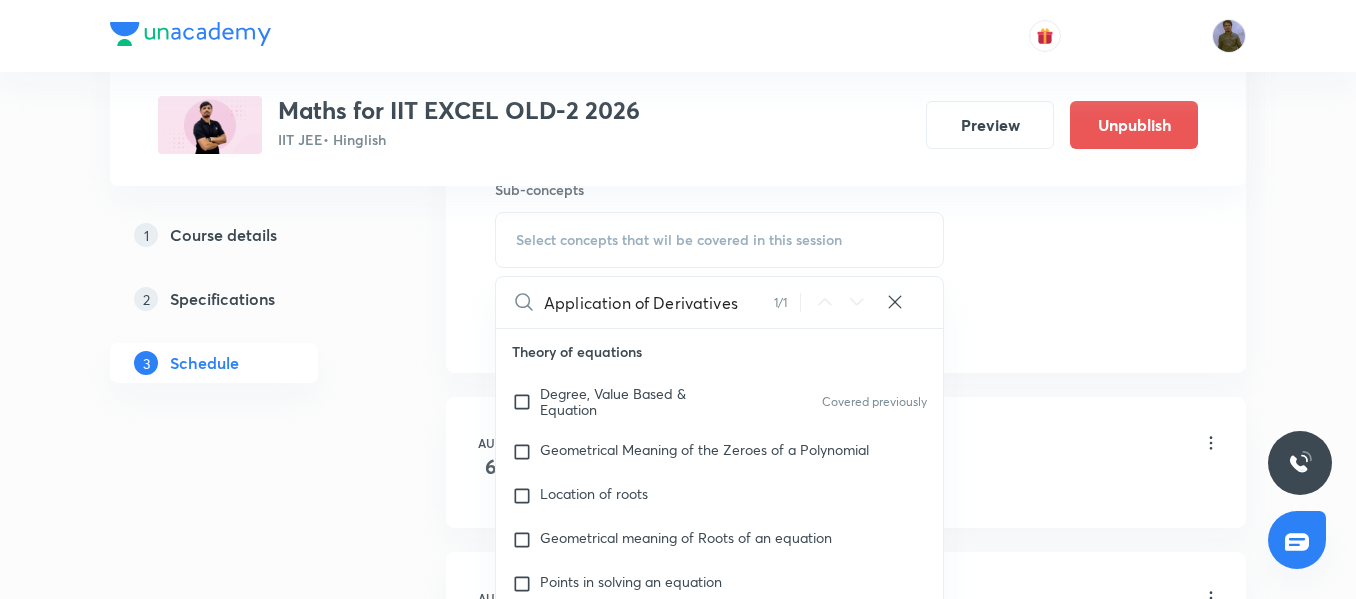 scroll, scrollTop: 0, scrollLeft: 0, axis: both 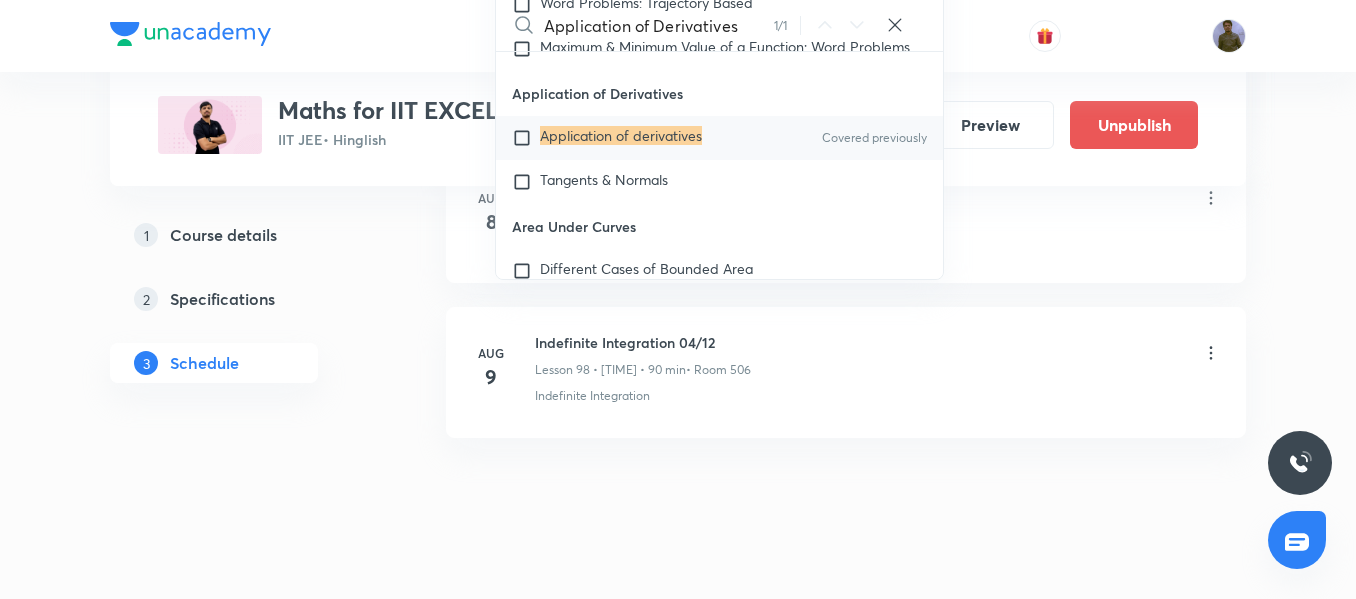 type on "Application of Derivatives" 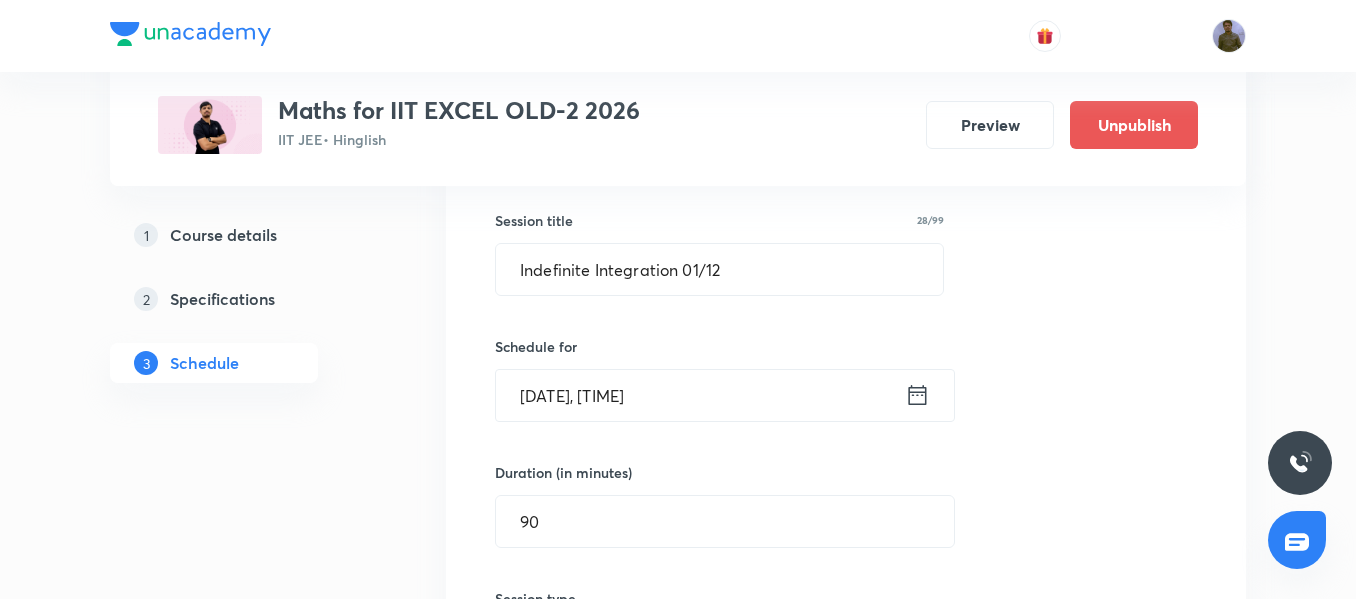scroll, scrollTop: 14796, scrollLeft: 0, axis: vertical 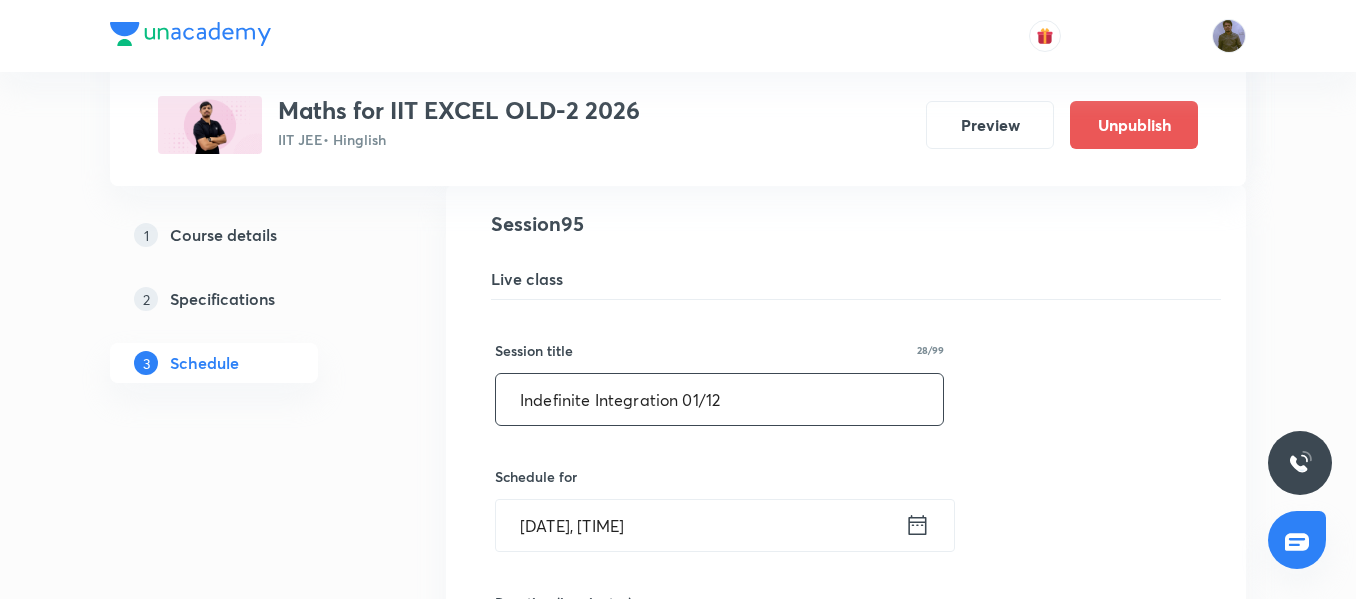 drag, startPoint x: 753, startPoint y: 397, endPoint x: 346, endPoint y: 384, distance: 407.20755 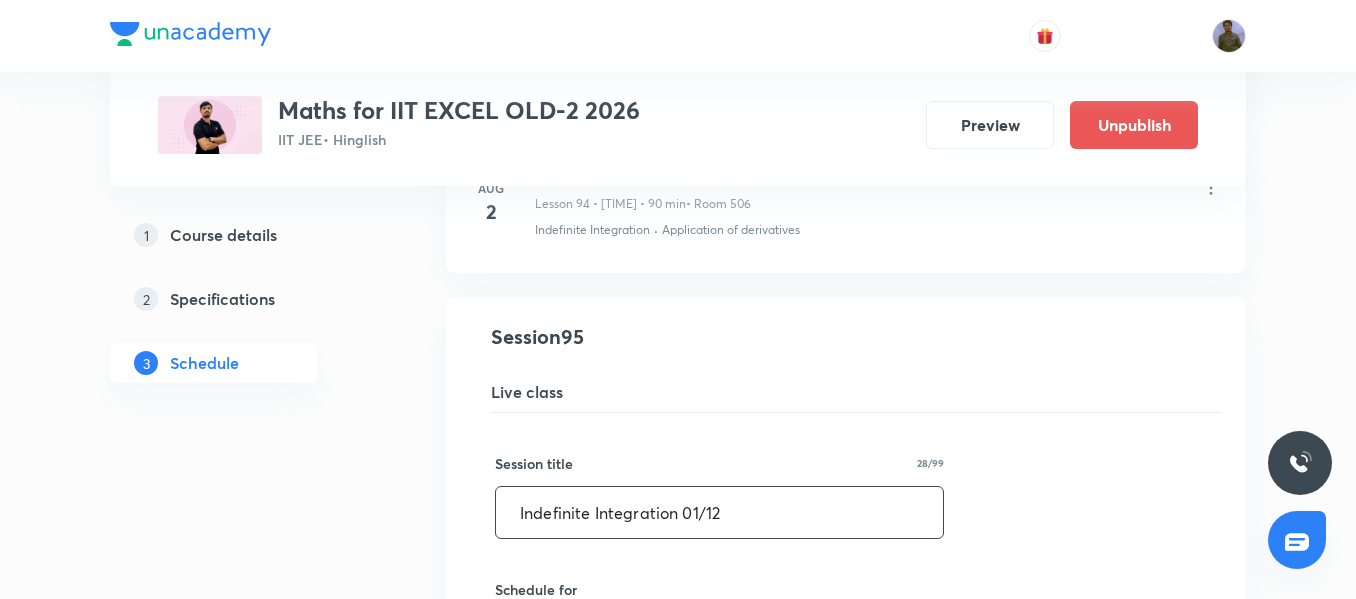 scroll, scrollTop: 14596, scrollLeft: 0, axis: vertical 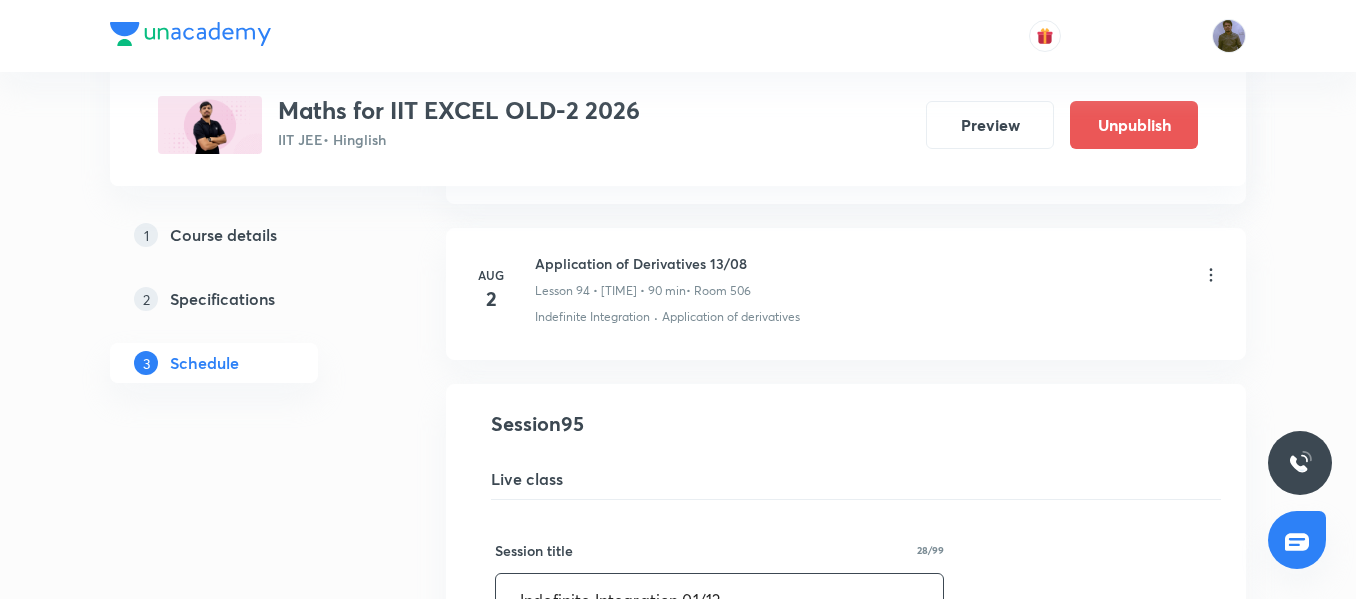 click on "Application of Derivatives 13/08" at bounding box center [643, 263] 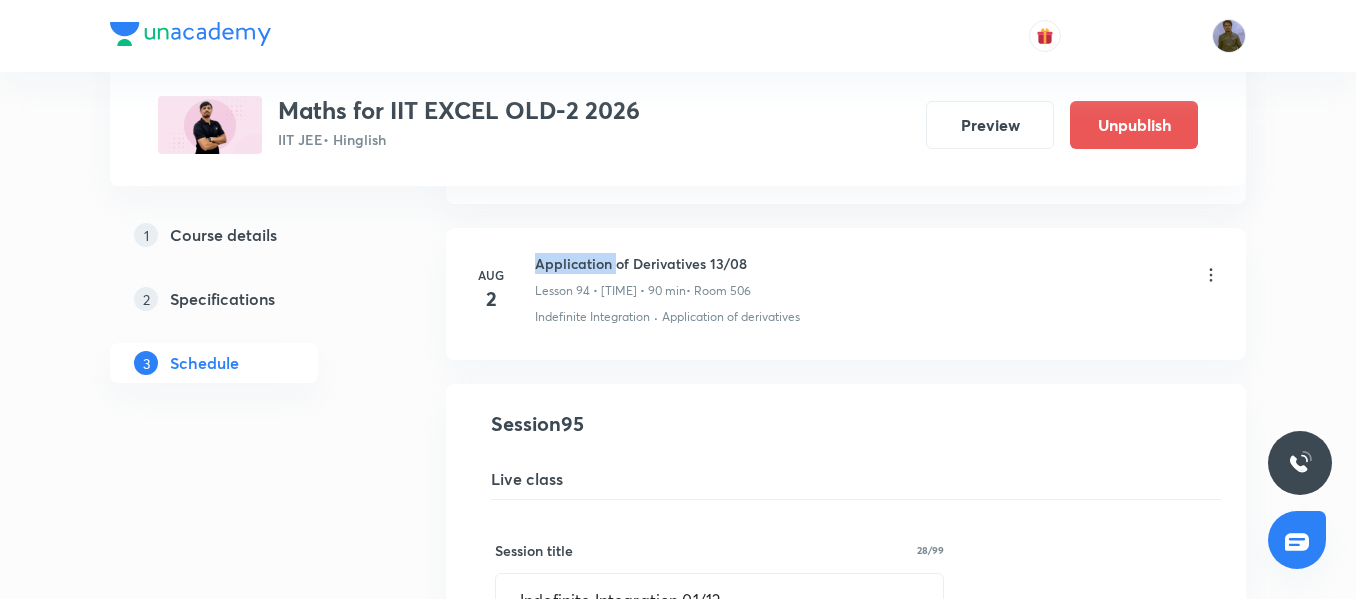 click on "Application of Derivatives 13/08" at bounding box center [643, 263] 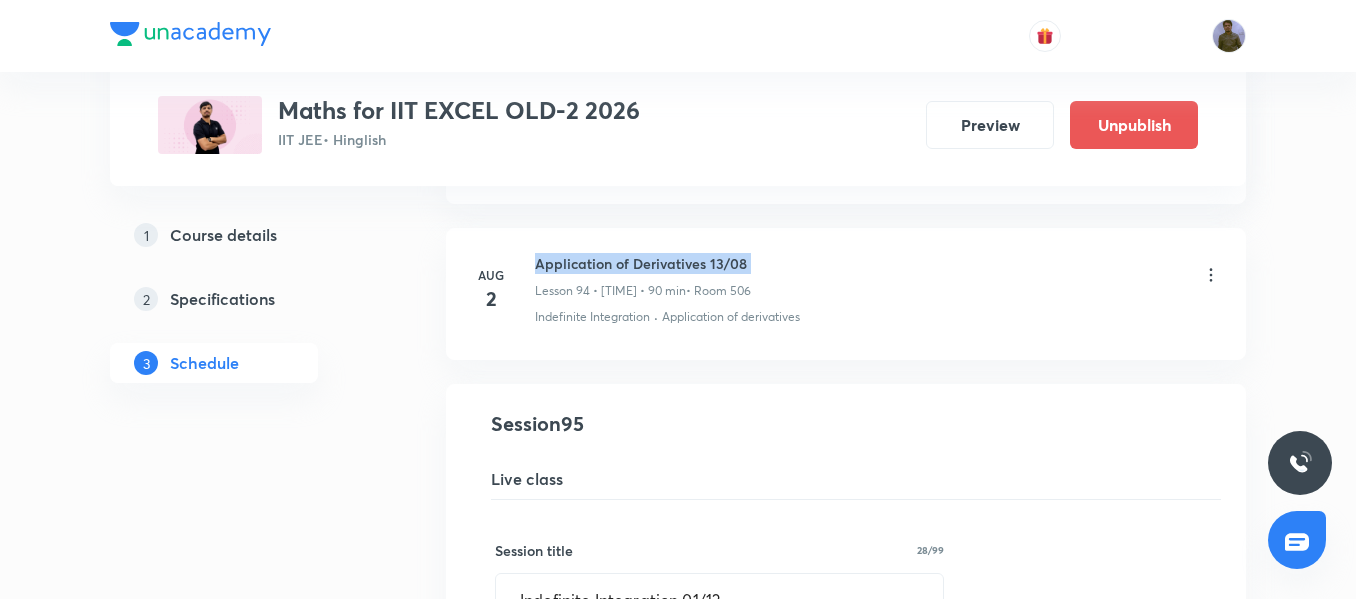 click on "Application of Derivatives 13/08" at bounding box center (643, 263) 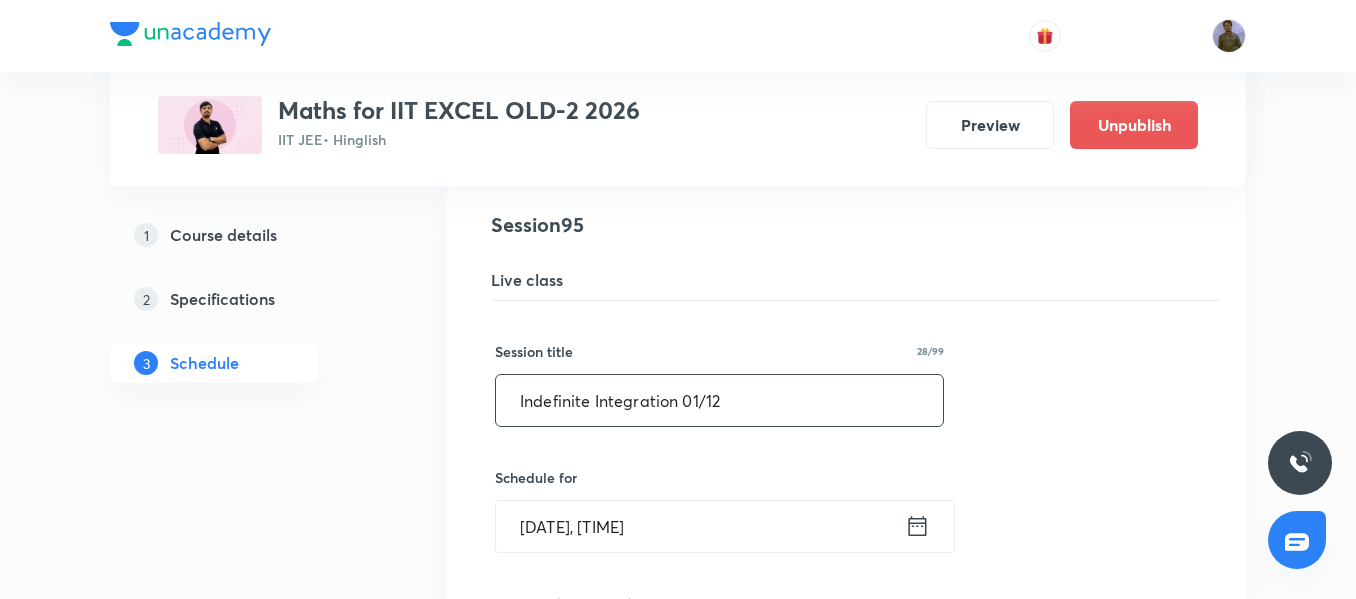 scroll, scrollTop: 14796, scrollLeft: 0, axis: vertical 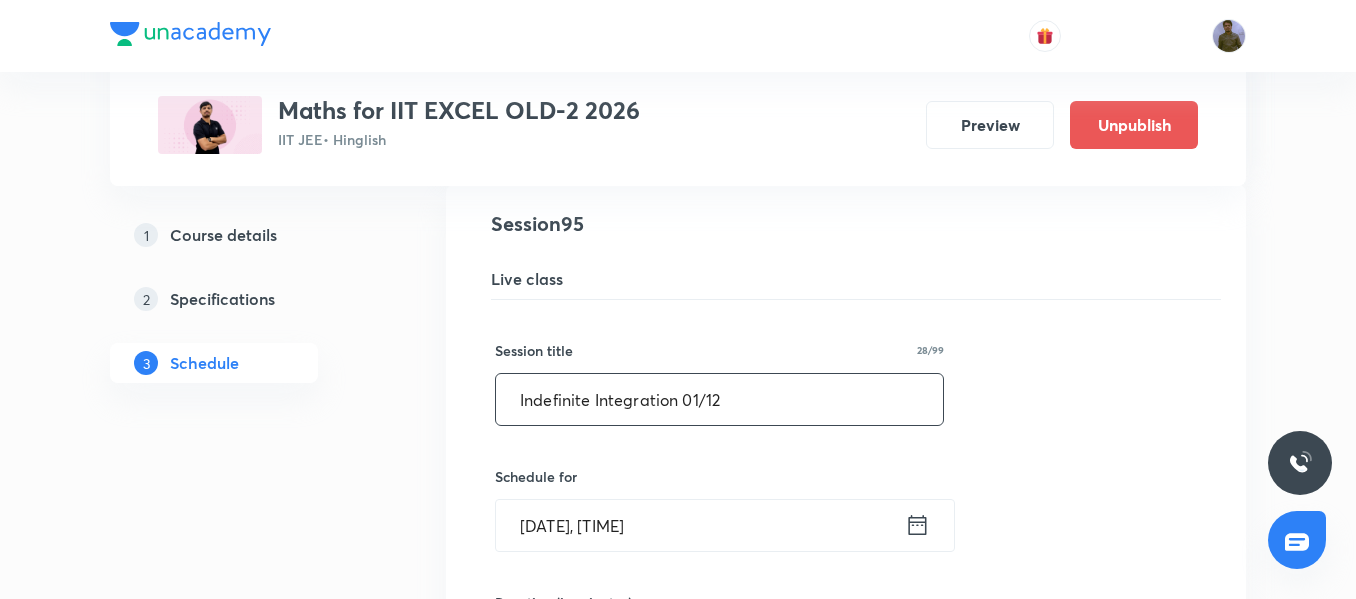 click on "Indefinite Integration 01/12" at bounding box center (719, 399) 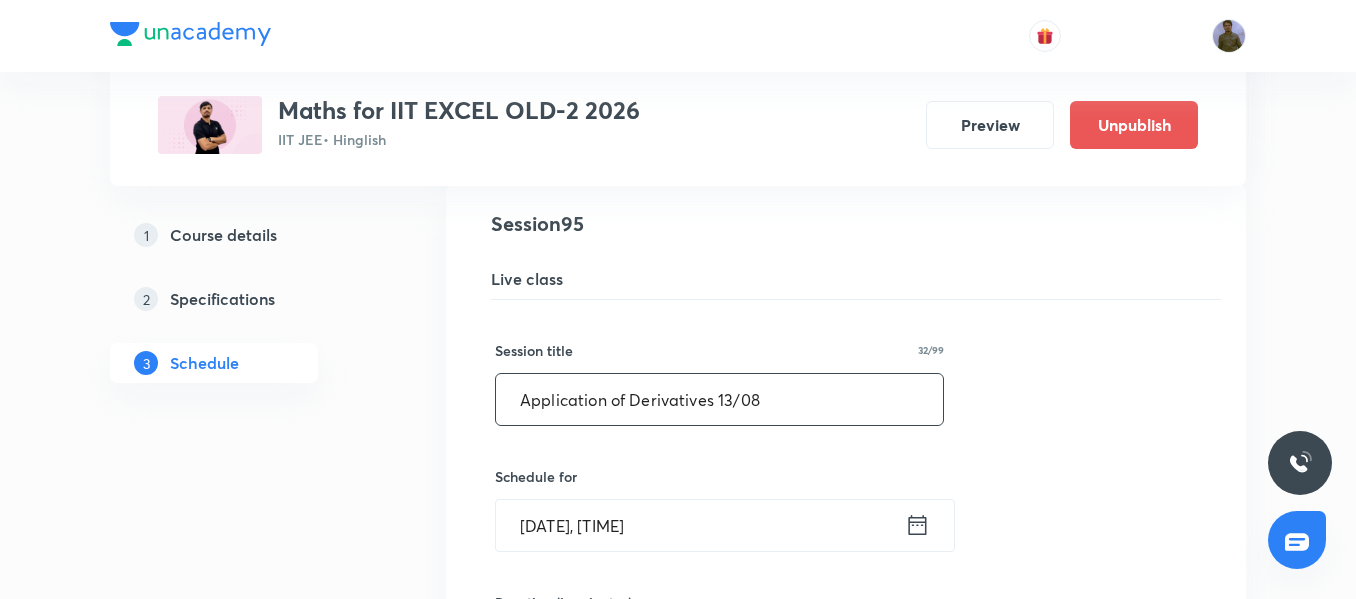click on "Application of Derivatives 13/08" at bounding box center [719, 399] 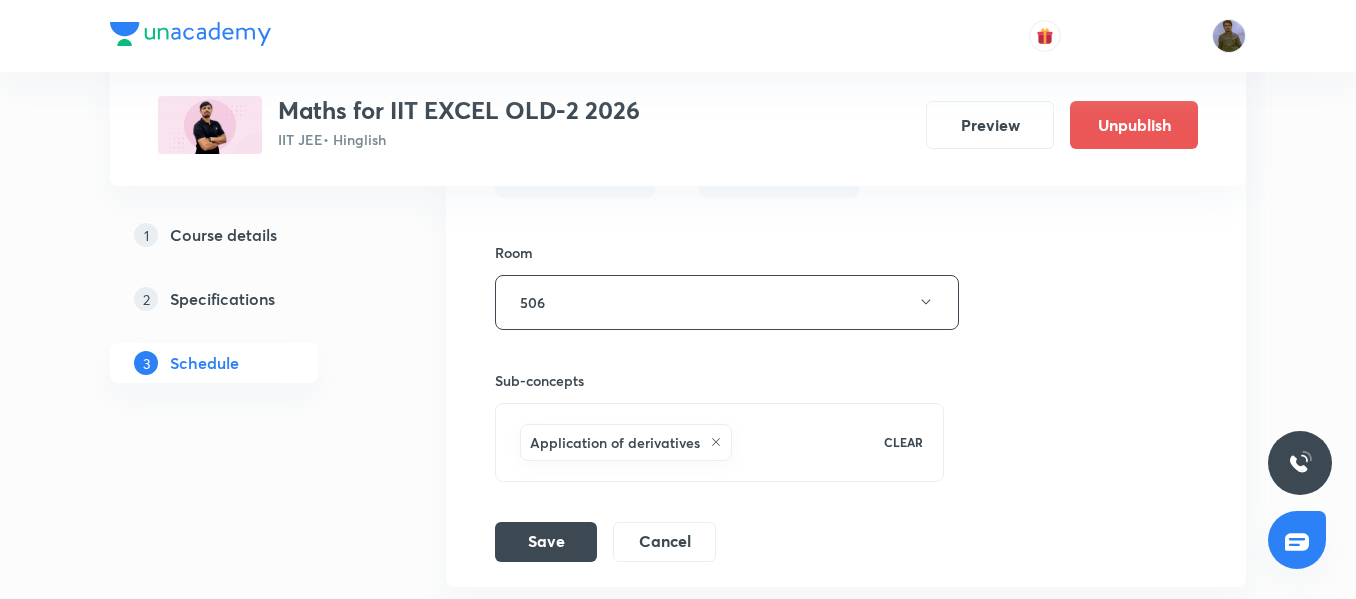 scroll, scrollTop: 15596, scrollLeft: 0, axis: vertical 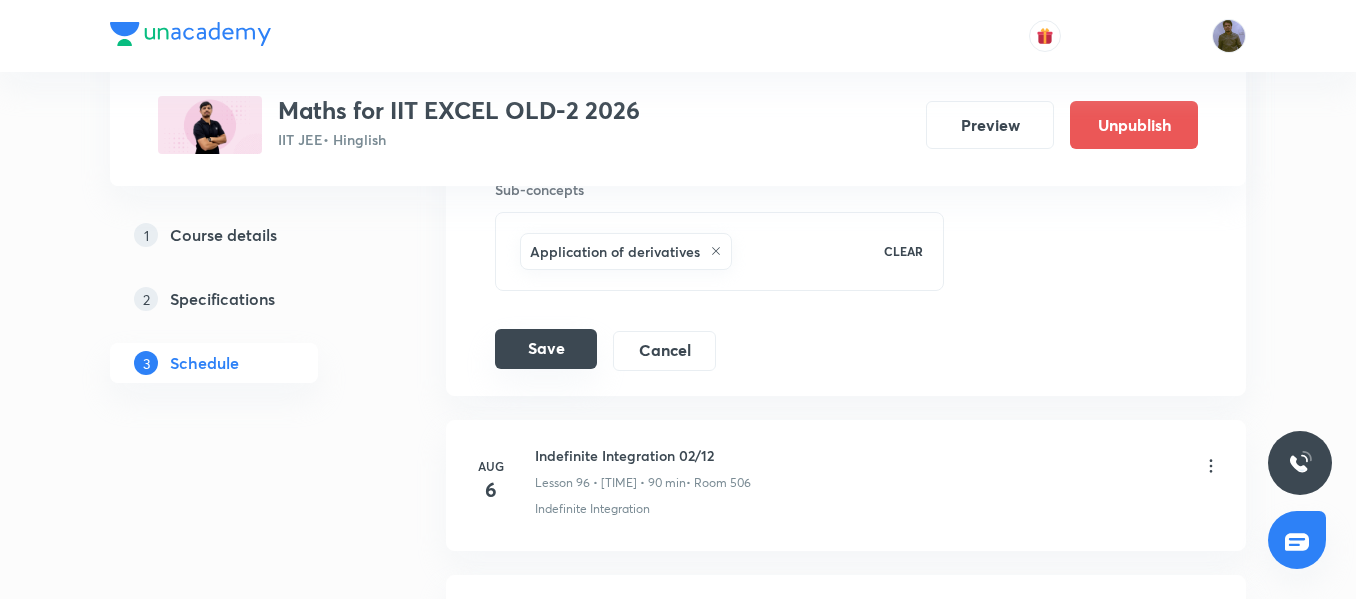 type on "Application of Derivatives 14/08" 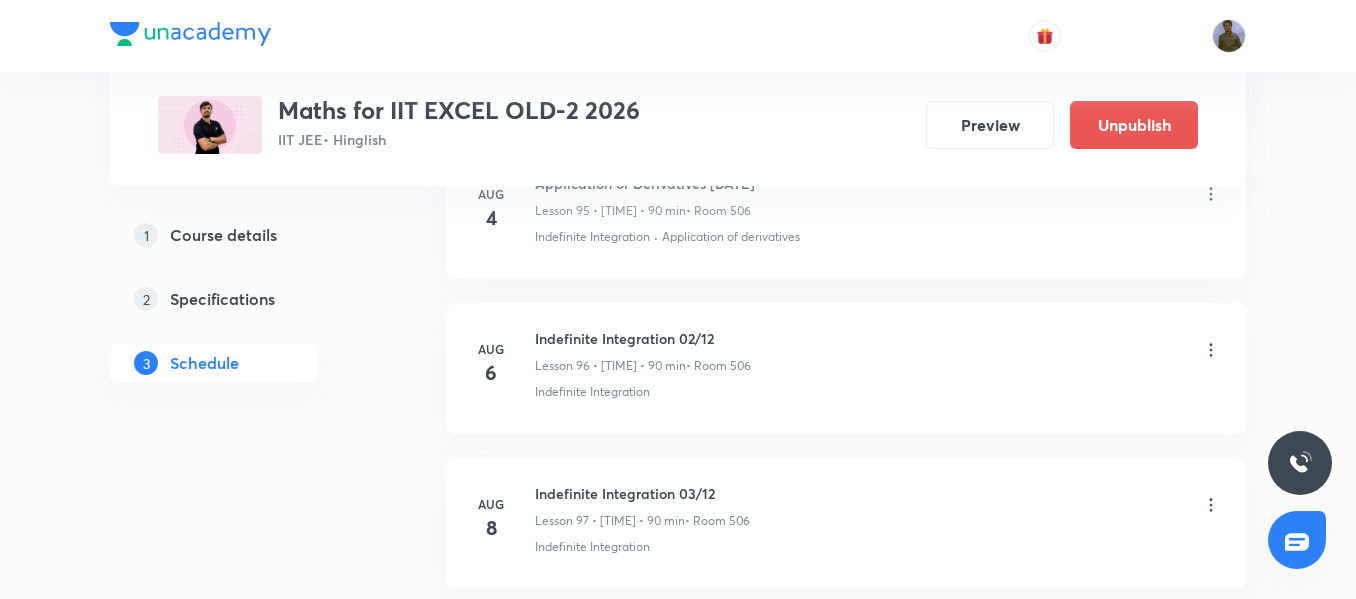 scroll, scrollTop: 14977, scrollLeft: 0, axis: vertical 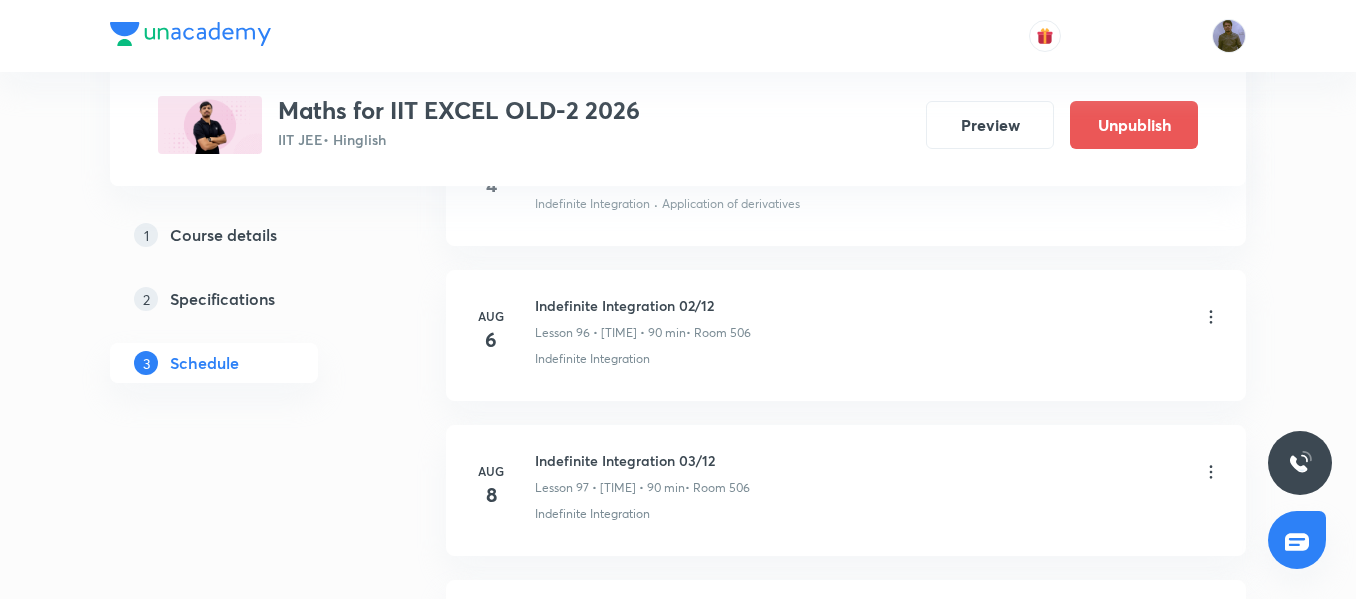 click 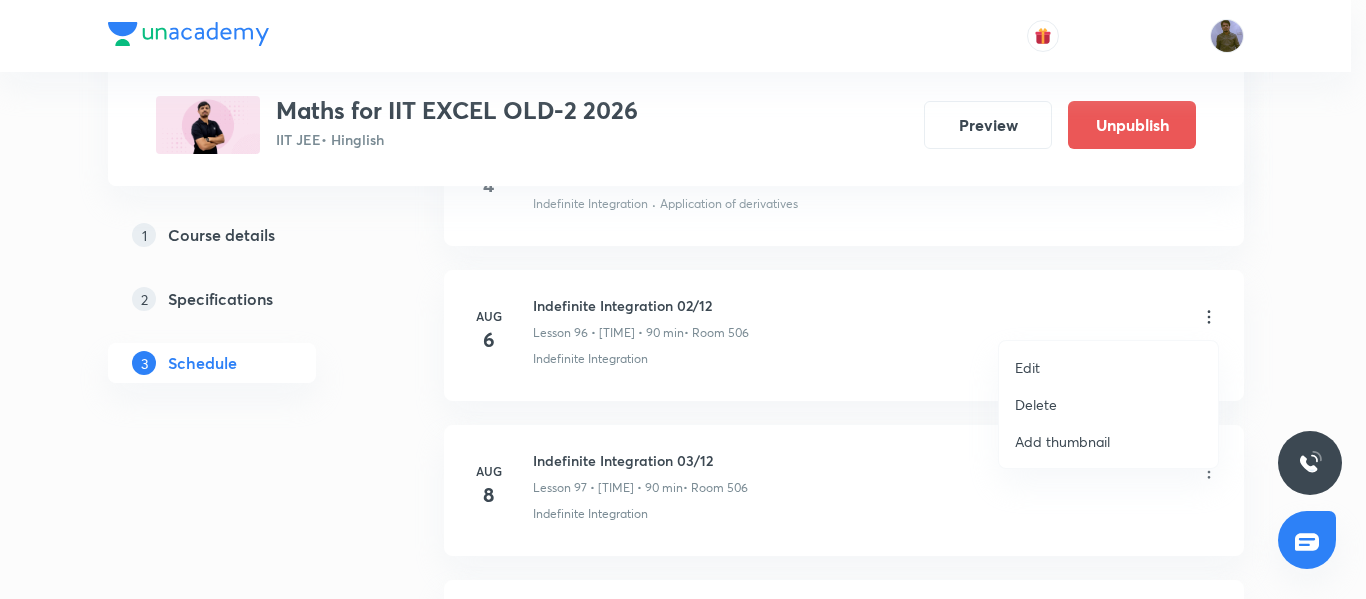 click on "Edit" at bounding box center [1108, 367] 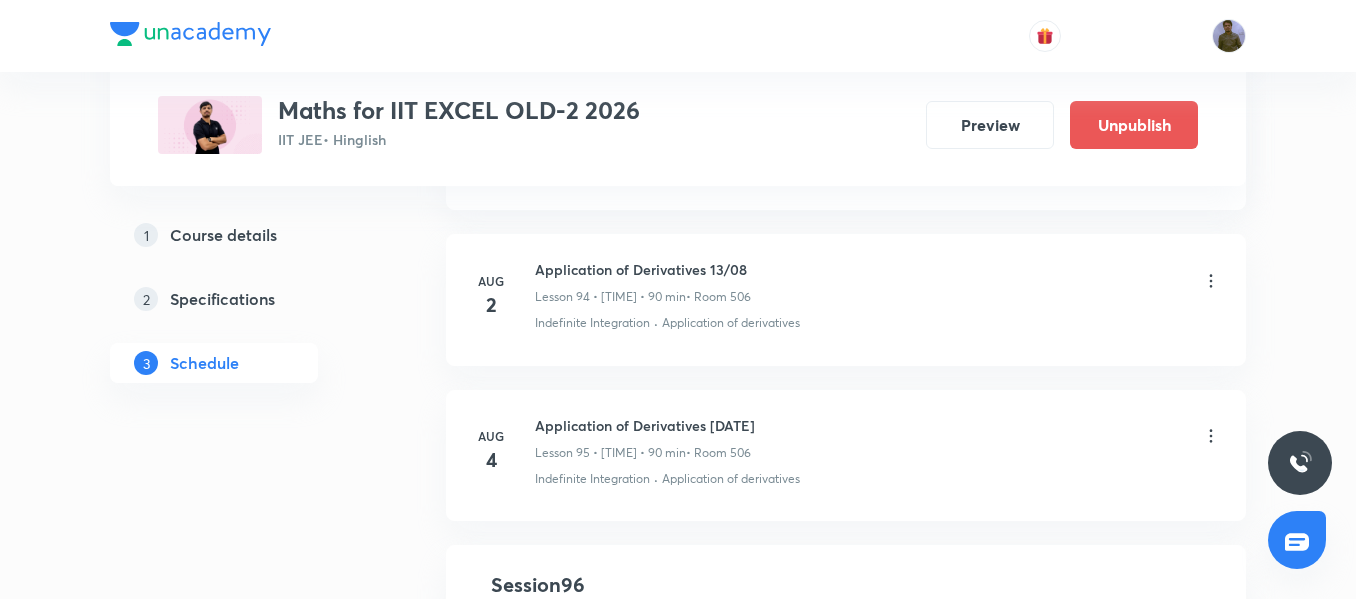 scroll, scrollTop: 14577, scrollLeft: 0, axis: vertical 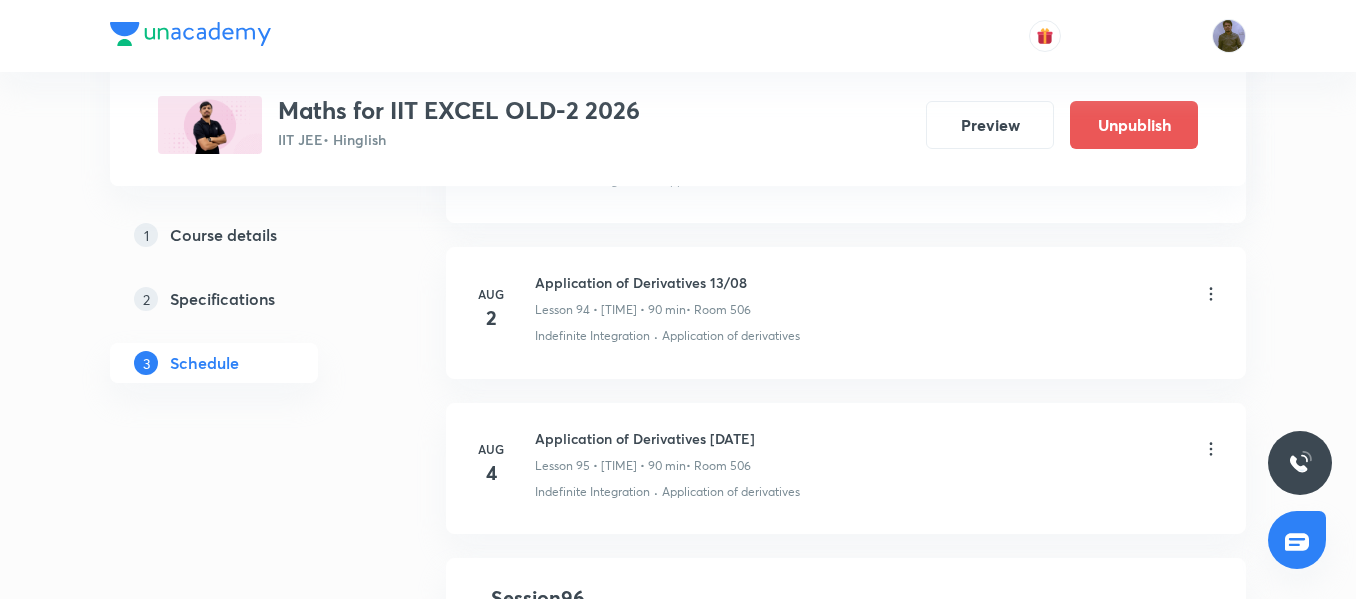 click on "Application of Derivatives 14/08" at bounding box center [645, 438] 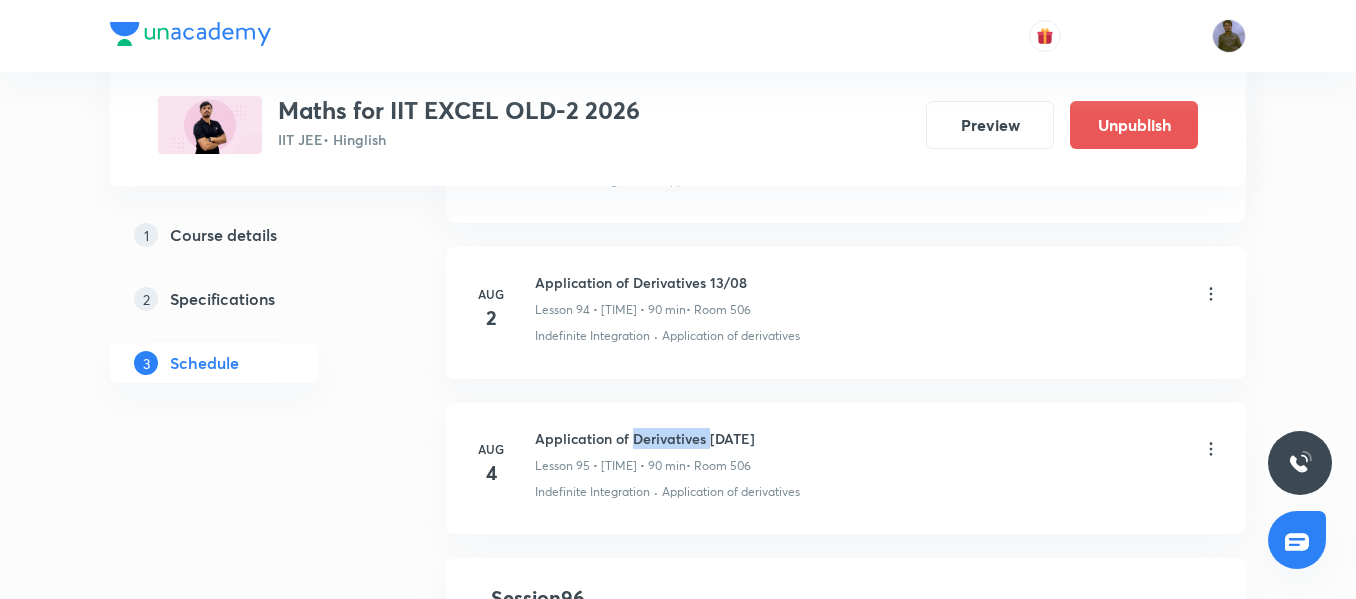 click on "Application of Derivatives 14/08" at bounding box center (645, 438) 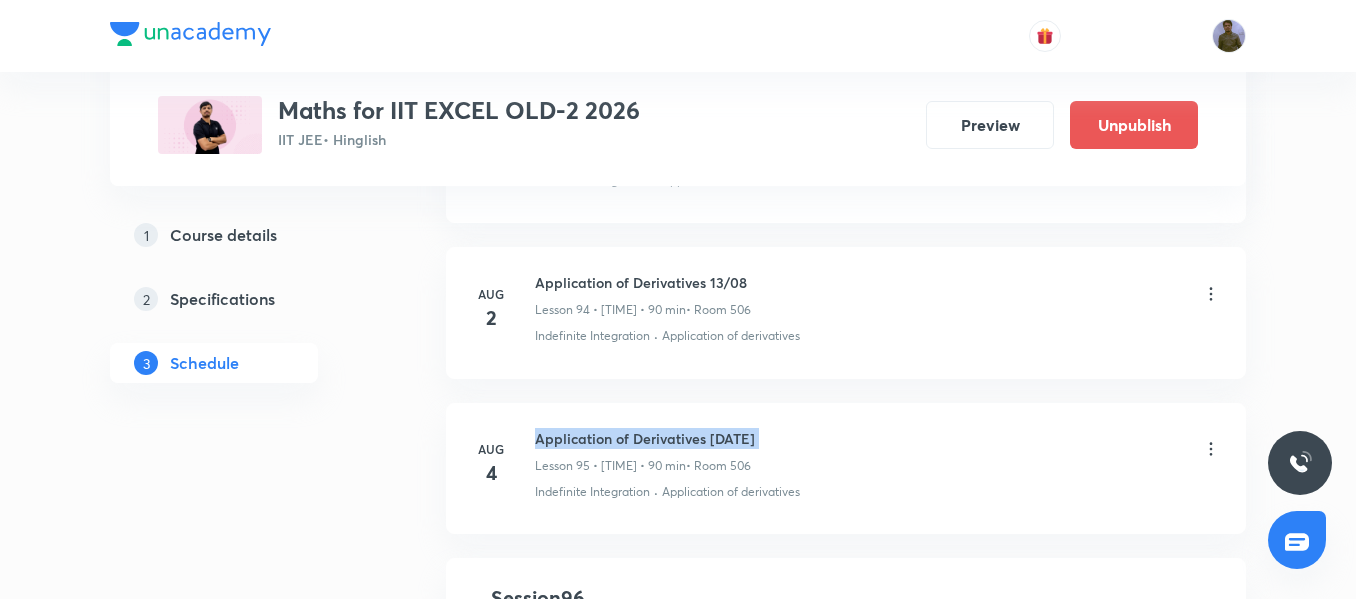 click on "Application of Derivatives 14/08" at bounding box center [645, 438] 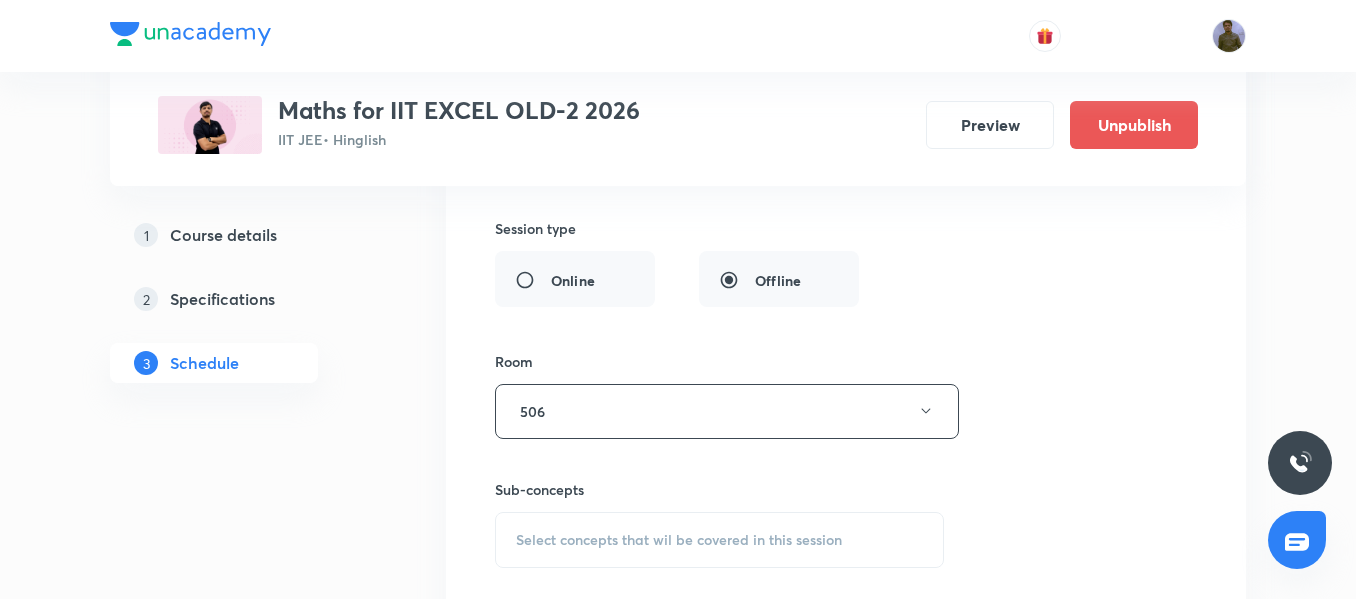 scroll, scrollTop: 15474, scrollLeft: 0, axis: vertical 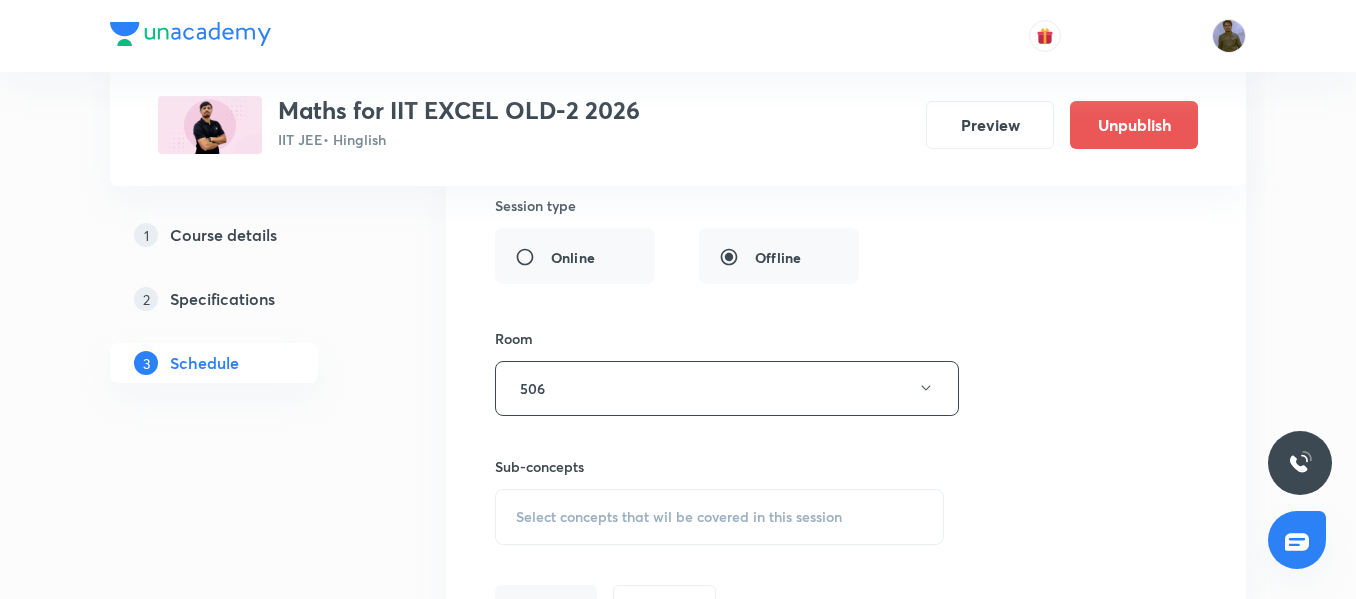 click on "Select concepts that wil be covered in this session" at bounding box center [719, 517] 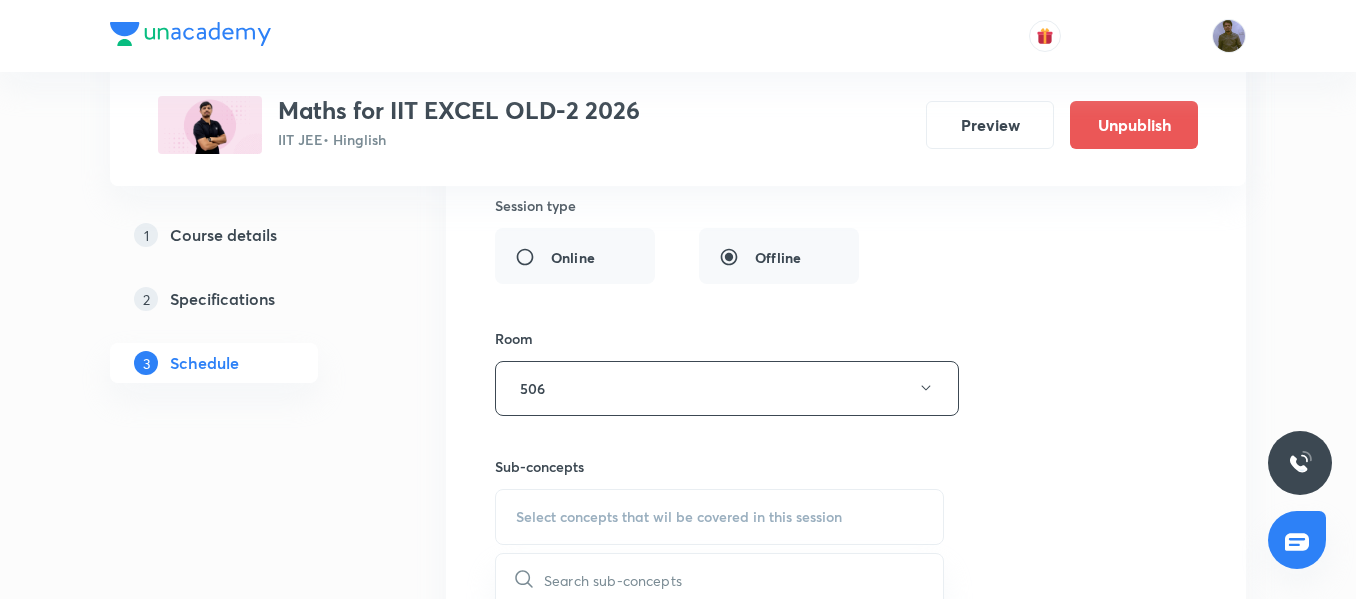 scroll, scrollTop: 15480, scrollLeft: 0, axis: vertical 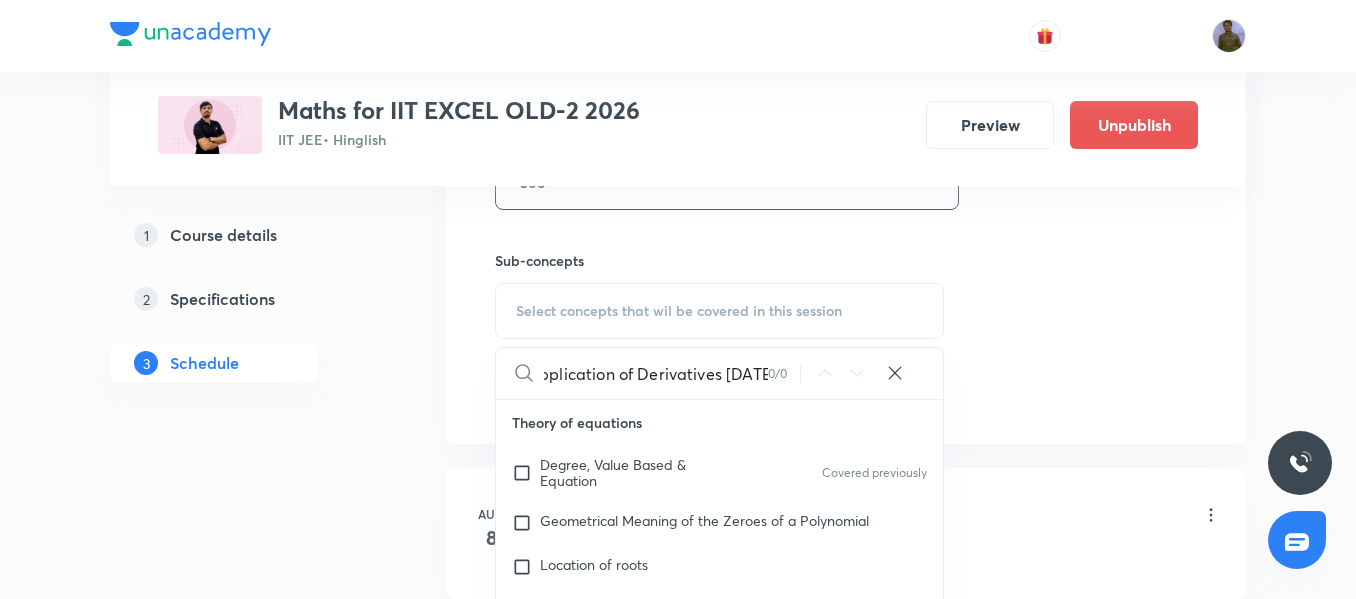 drag, startPoint x: 724, startPoint y: 363, endPoint x: 785, endPoint y: 377, distance: 62.58594 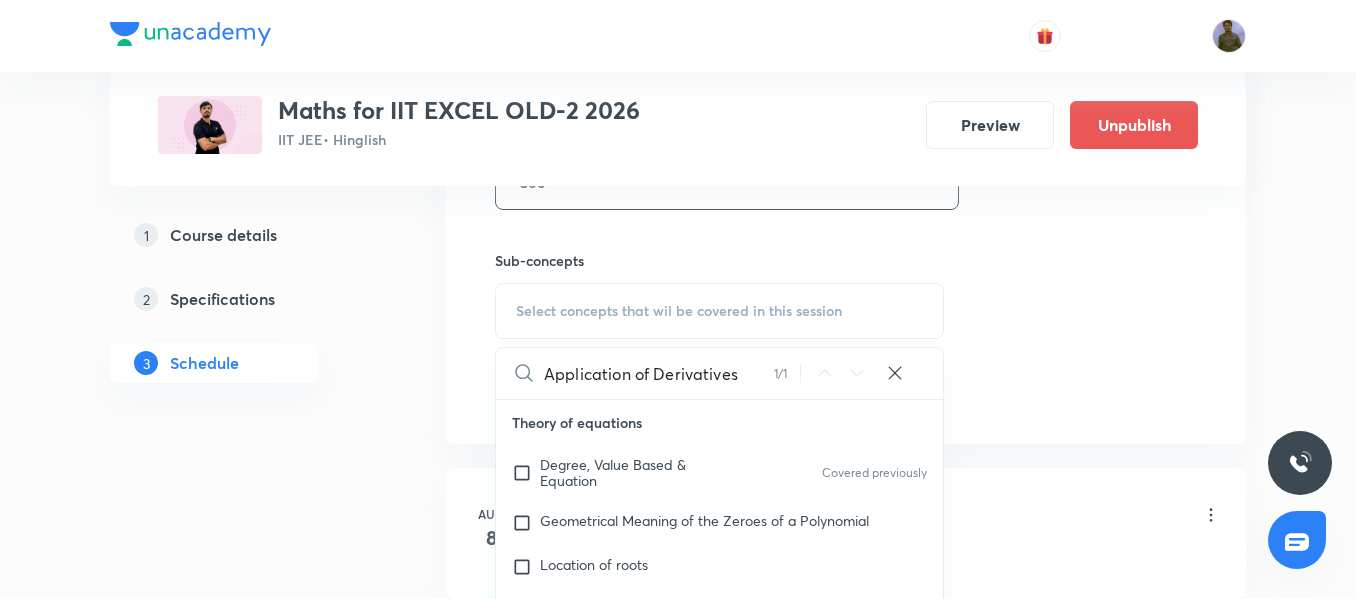 scroll, scrollTop: 0, scrollLeft: 0, axis: both 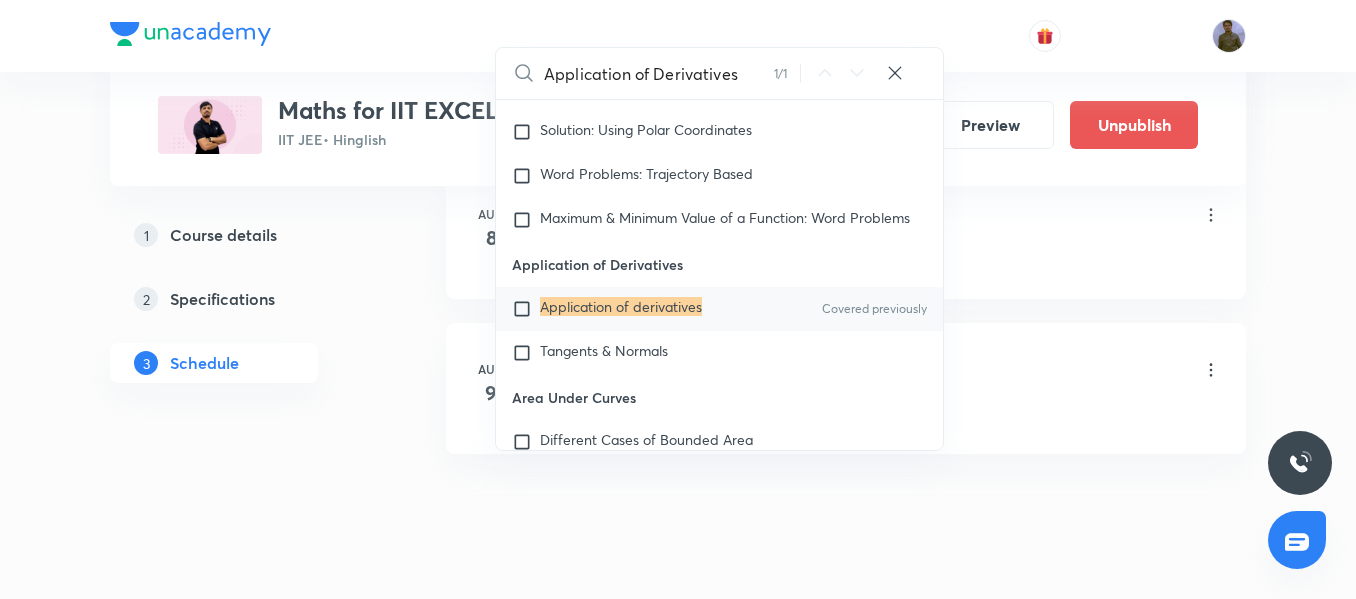 type on "Application of Derivatives" 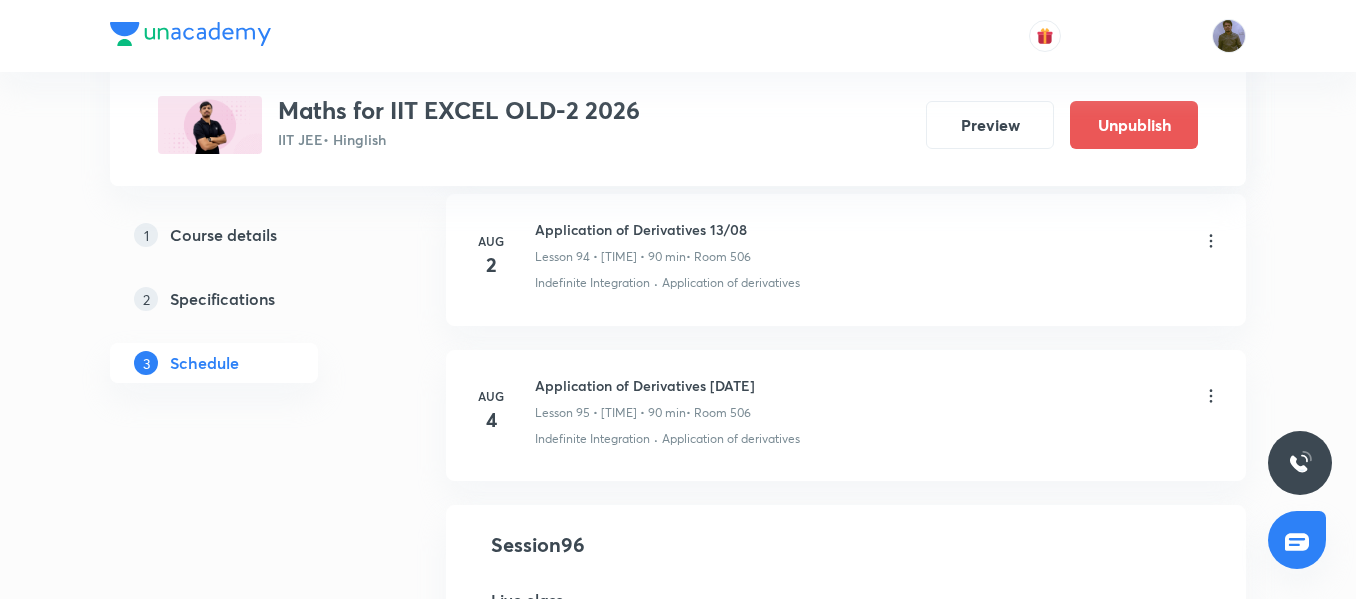 scroll, scrollTop: 14680, scrollLeft: 0, axis: vertical 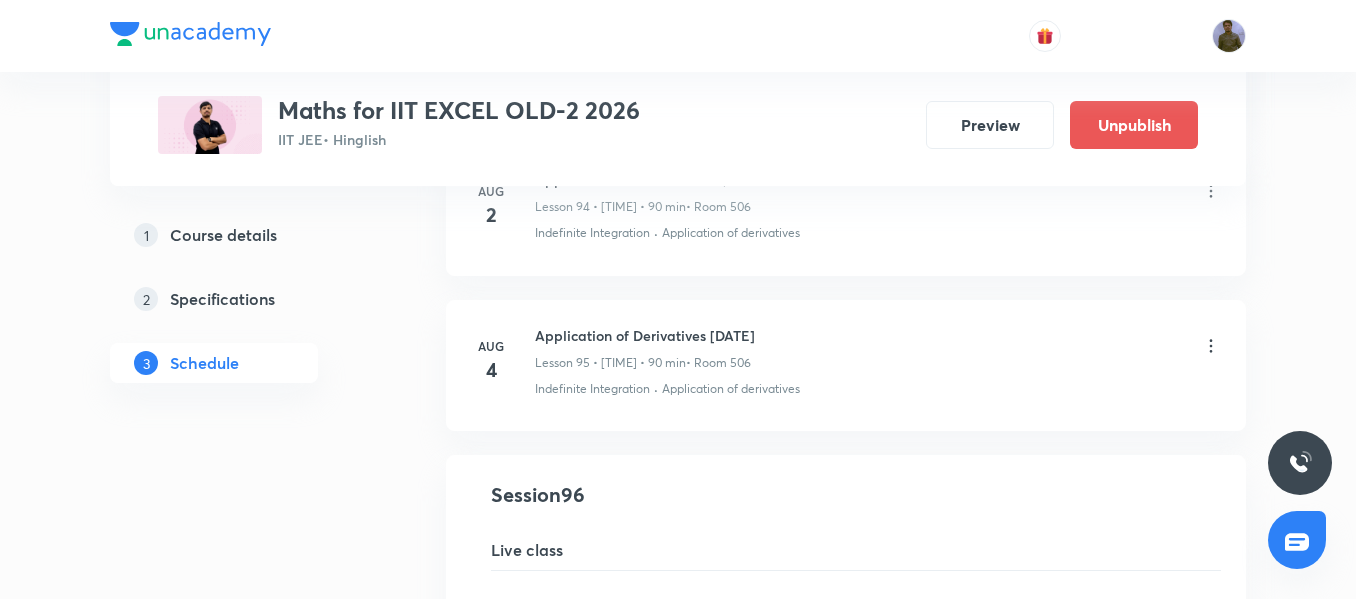 click on "Application of Derivatives 14/08" at bounding box center [645, 335] 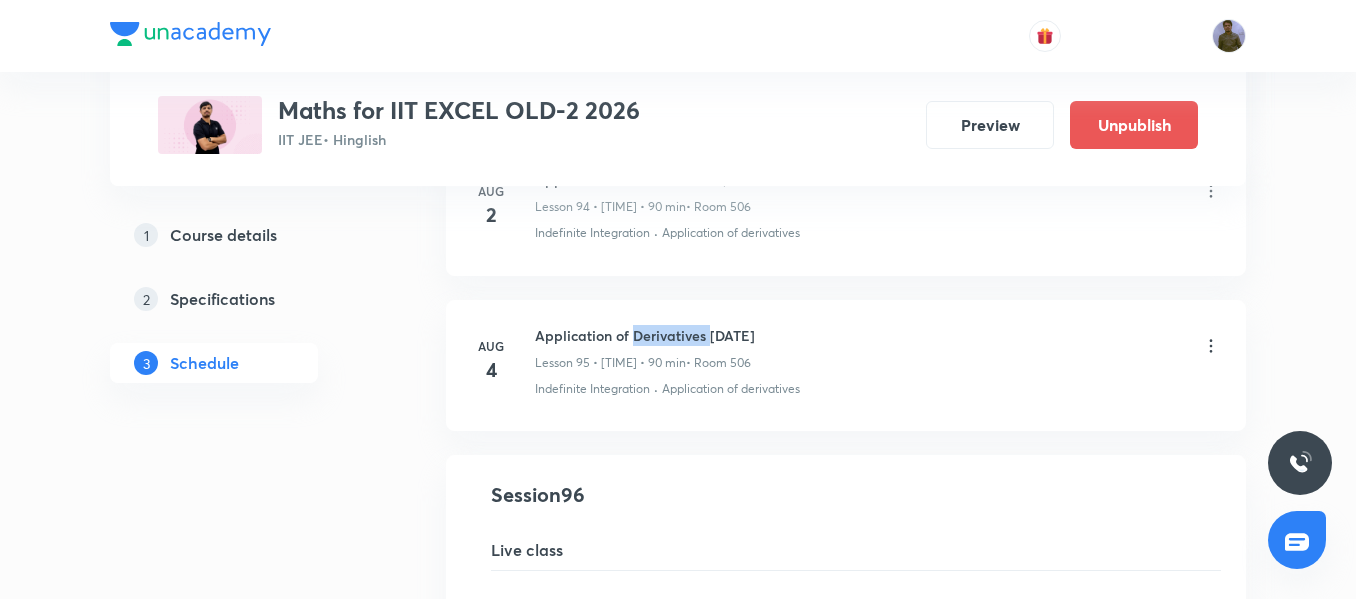 click on "Application of Derivatives 14/08" at bounding box center [645, 335] 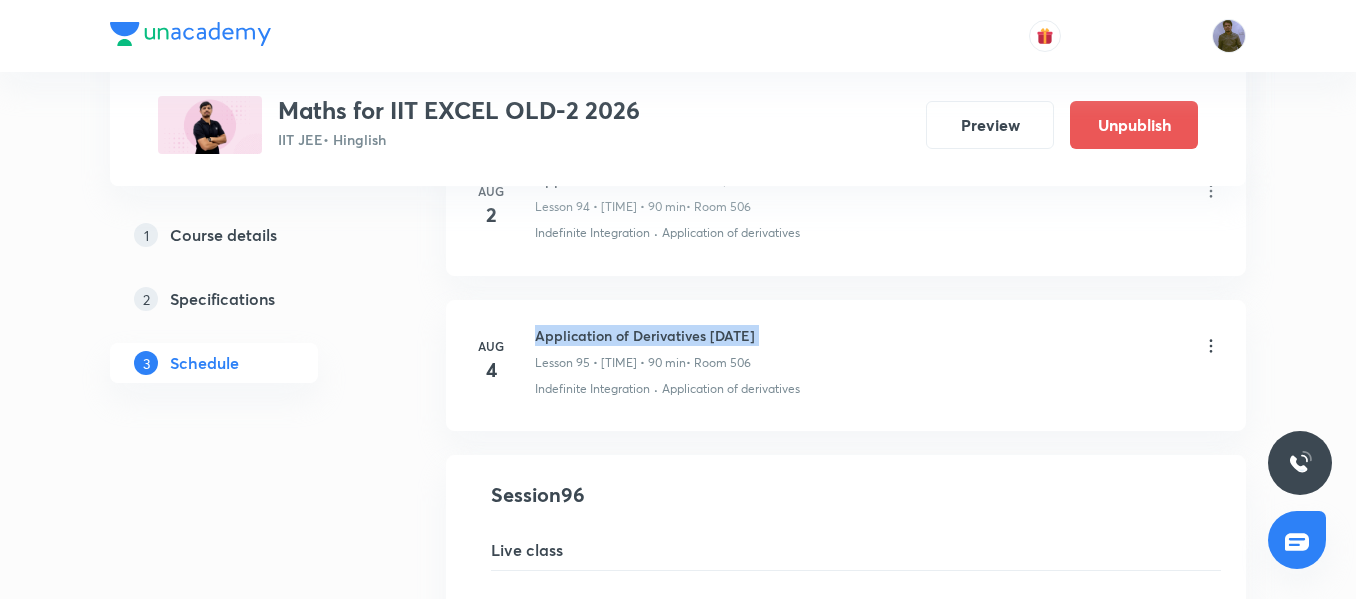 click on "Application of Derivatives 14/08" at bounding box center (645, 335) 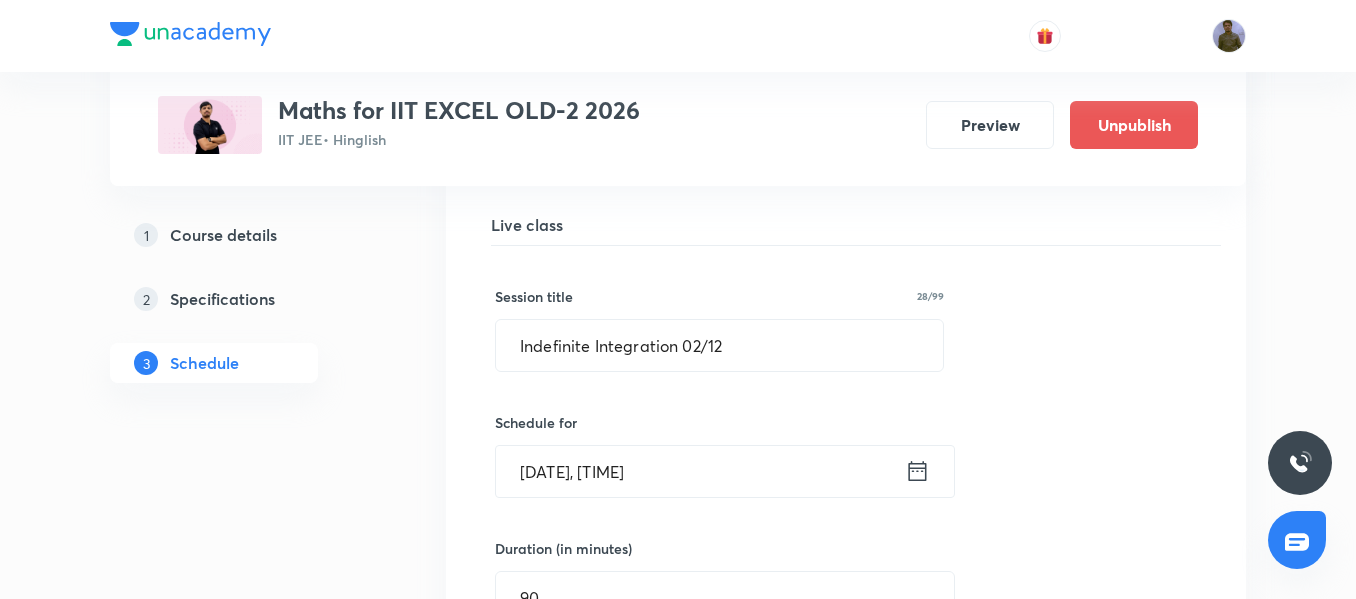 scroll, scrollTop: 15080, scrollLeft: 0, axis: vertical 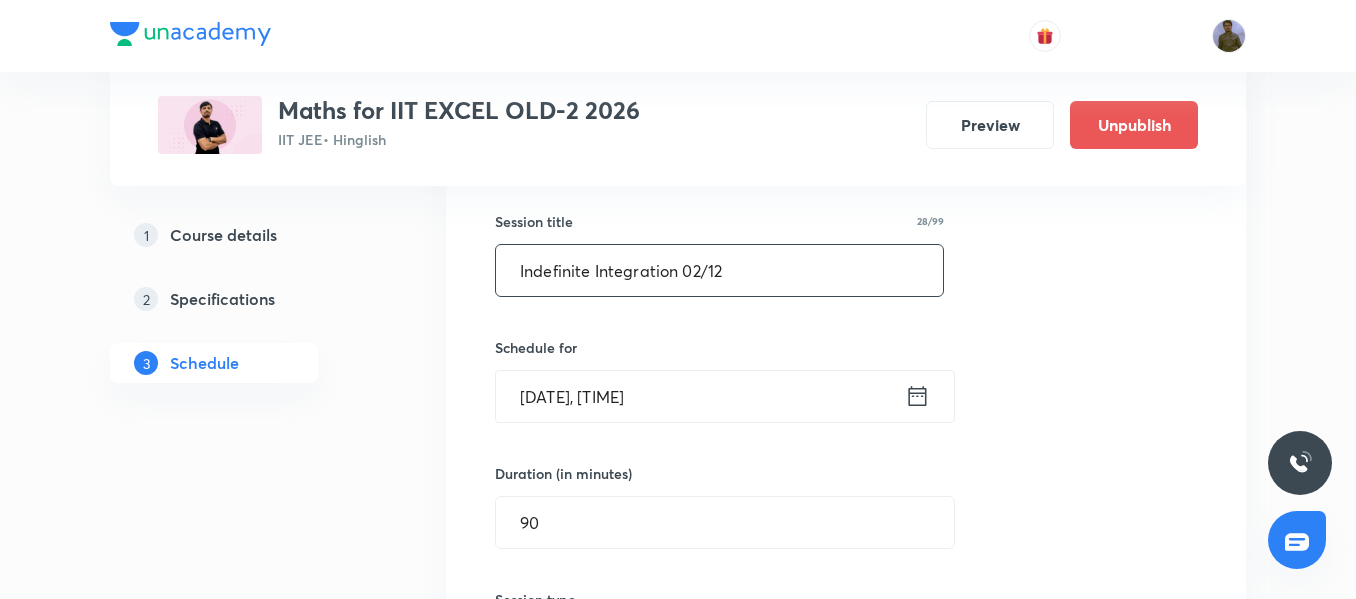 drag, startPoint x: 771, startPoint y: 279, endPoint x: 473, endPoint y: 273, distance: 298.0604 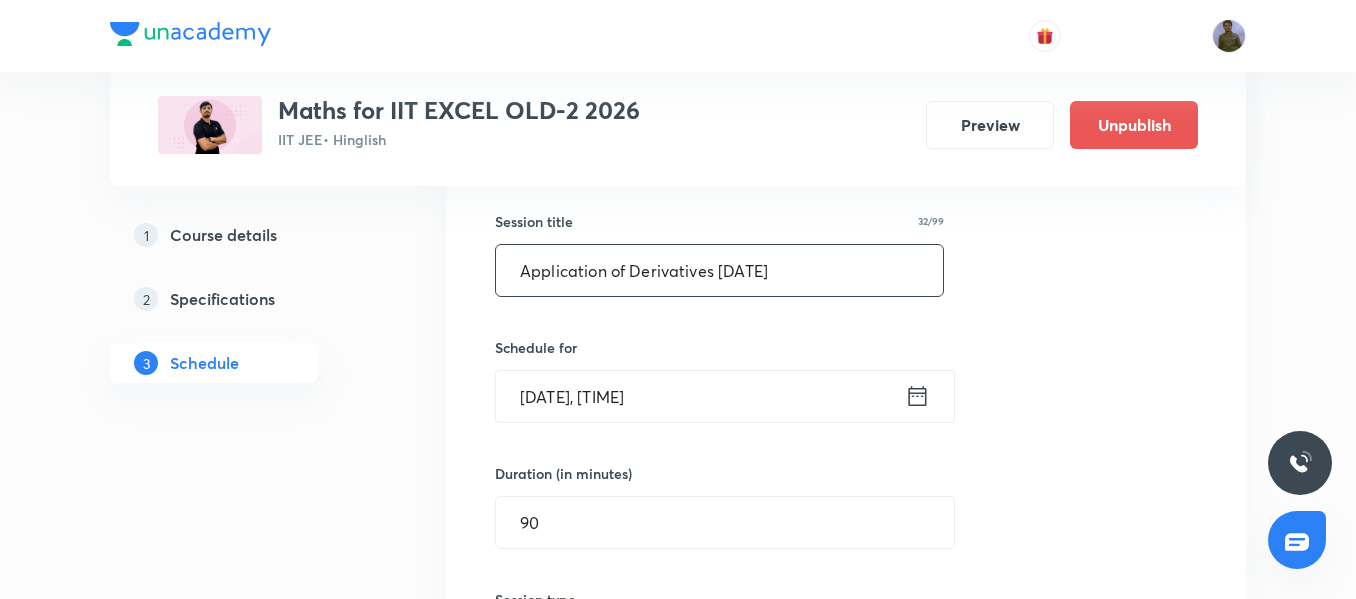 click on "Application of Derivatives 14/08" at bounding box center [719, 270] 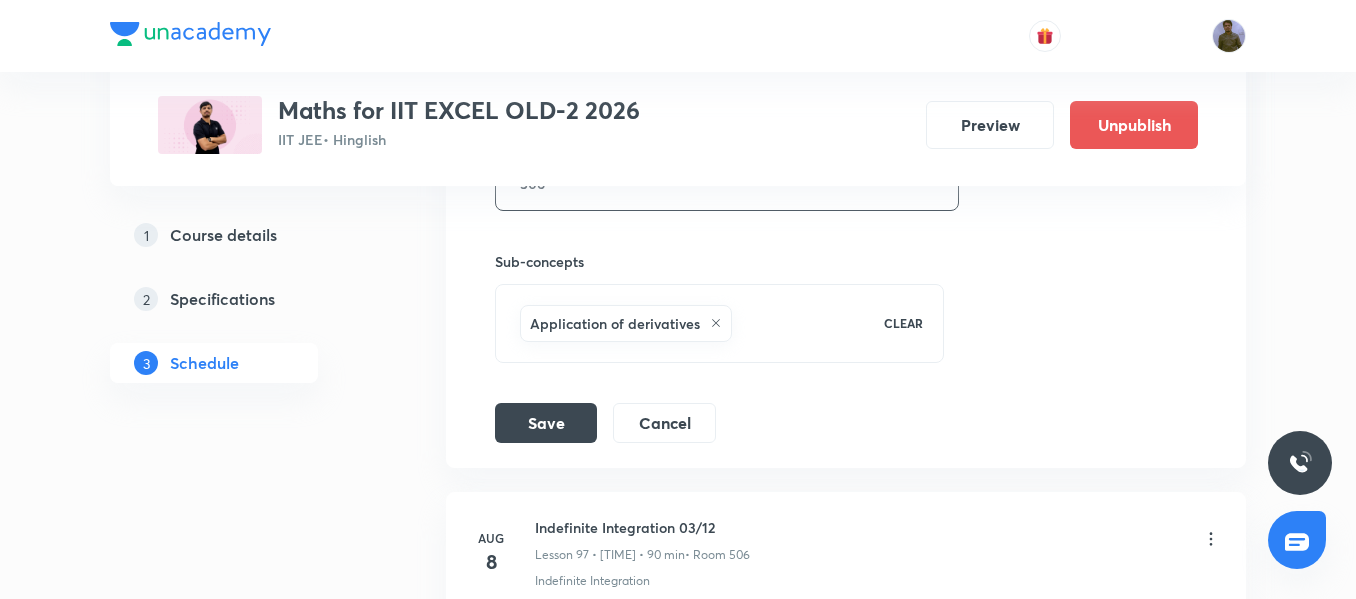 scroll, scrollTop: 15680, scrollLeft: 0, axis: vertical 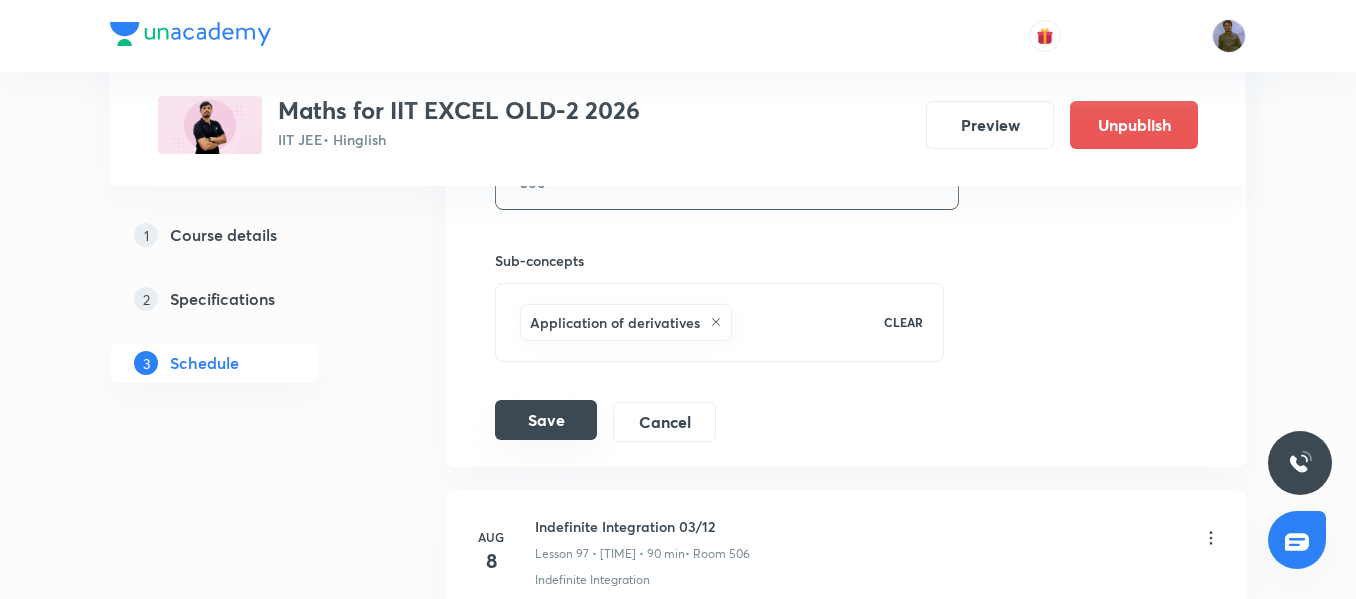 type on "Application of Derivatives 15/08" 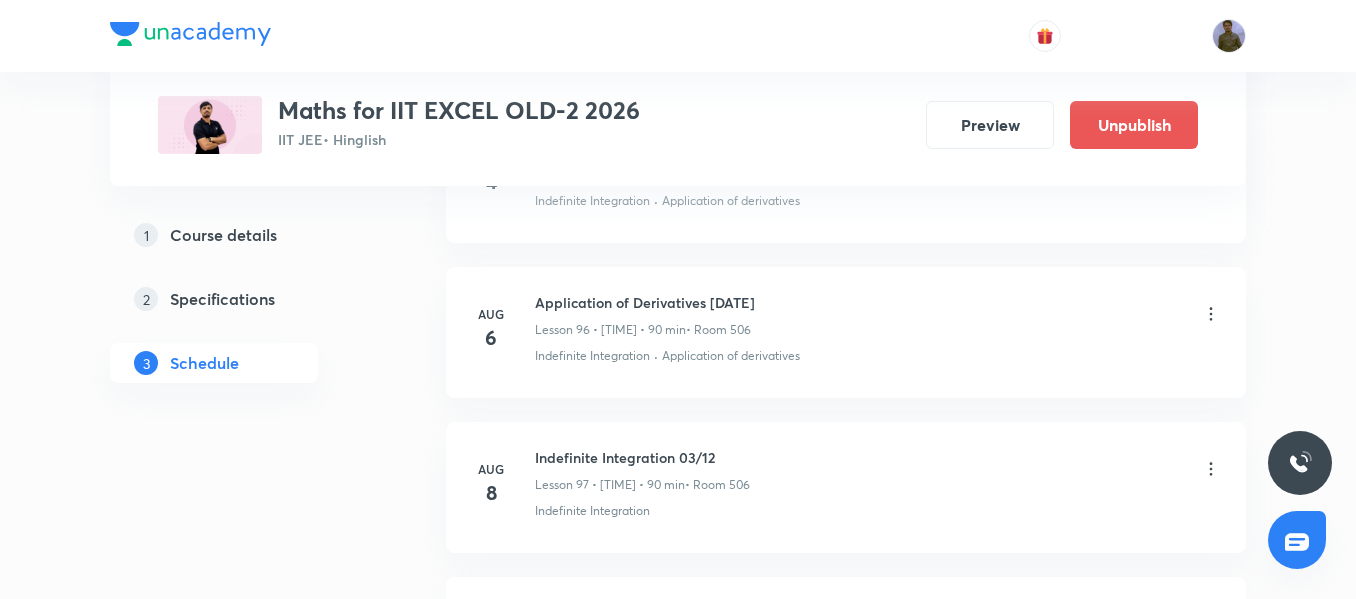 scroll, scrollTop: 15080, scrollLeft: 0, axis: vertical 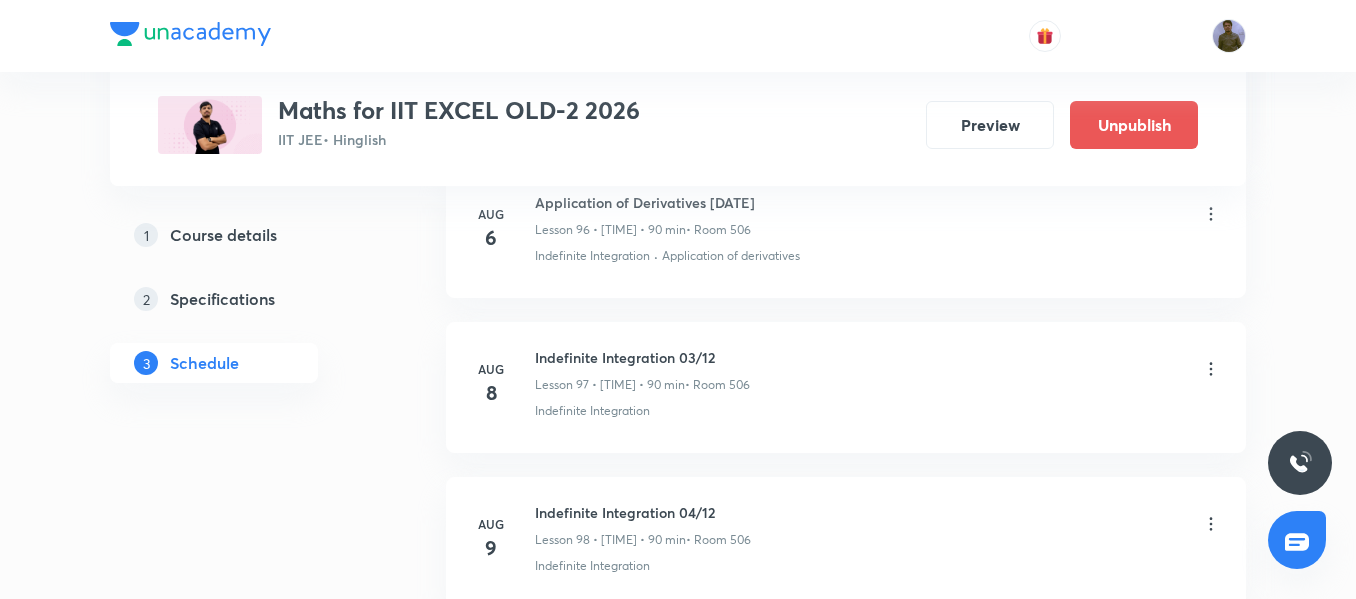 click 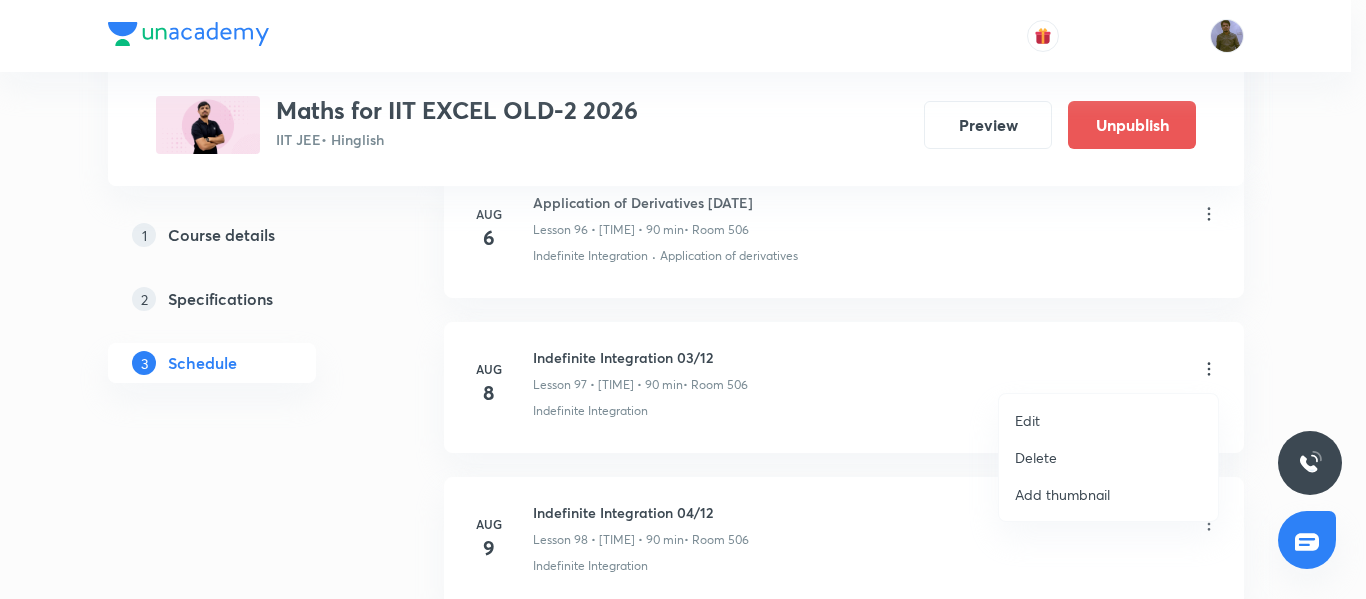 click on "Edit" at bounding box center [1108, 420] 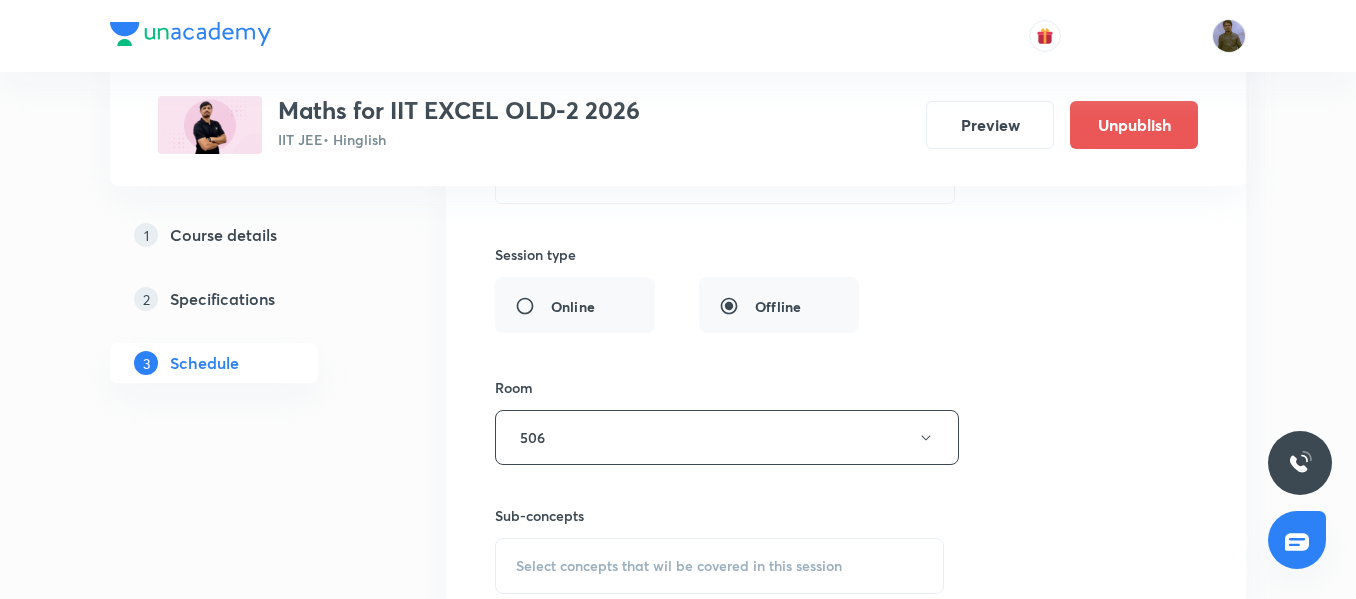 scroll, scrollTop: 15680, scrollLeft: 0, axis: vertical 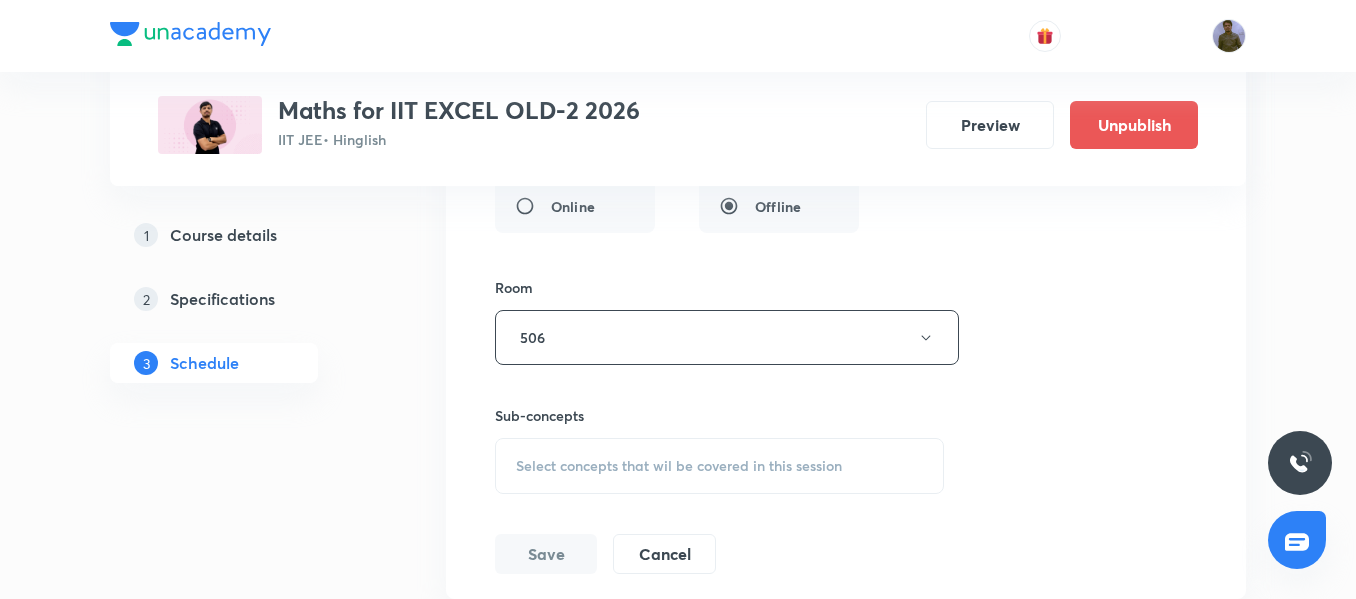 click on "Select concepts that wil be covered in this session" at bounding box center [719, 466] 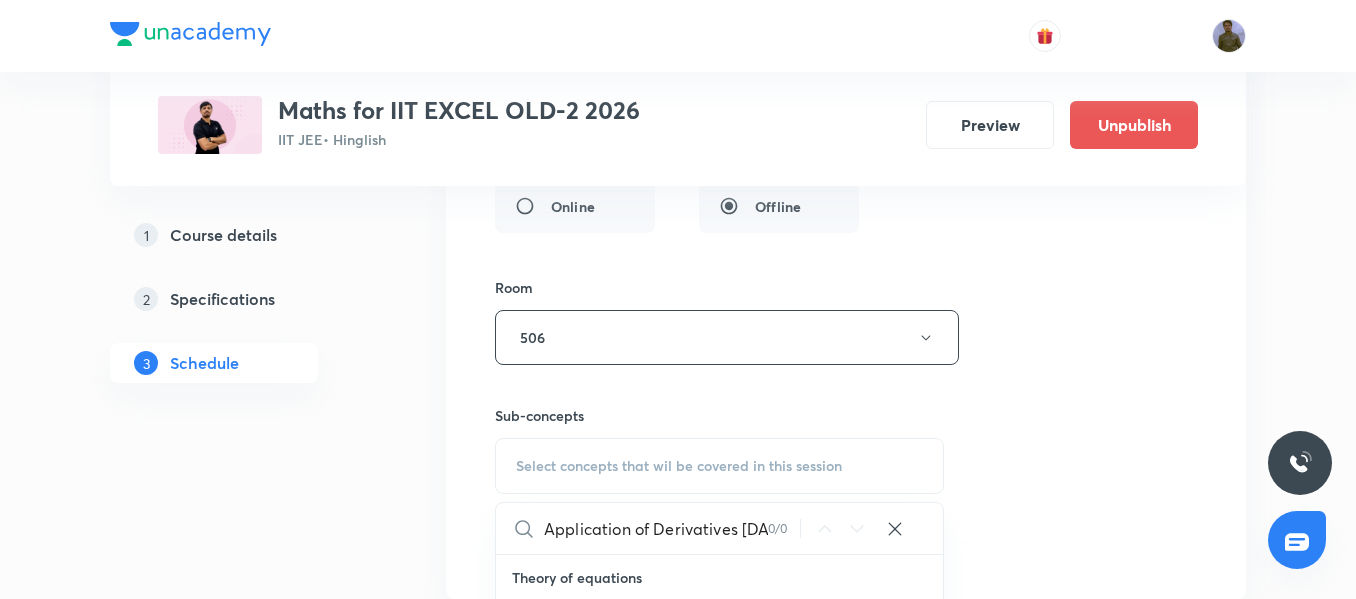 scroll, scrollTop: 0, scrollLeft: 15, axis: horizontal 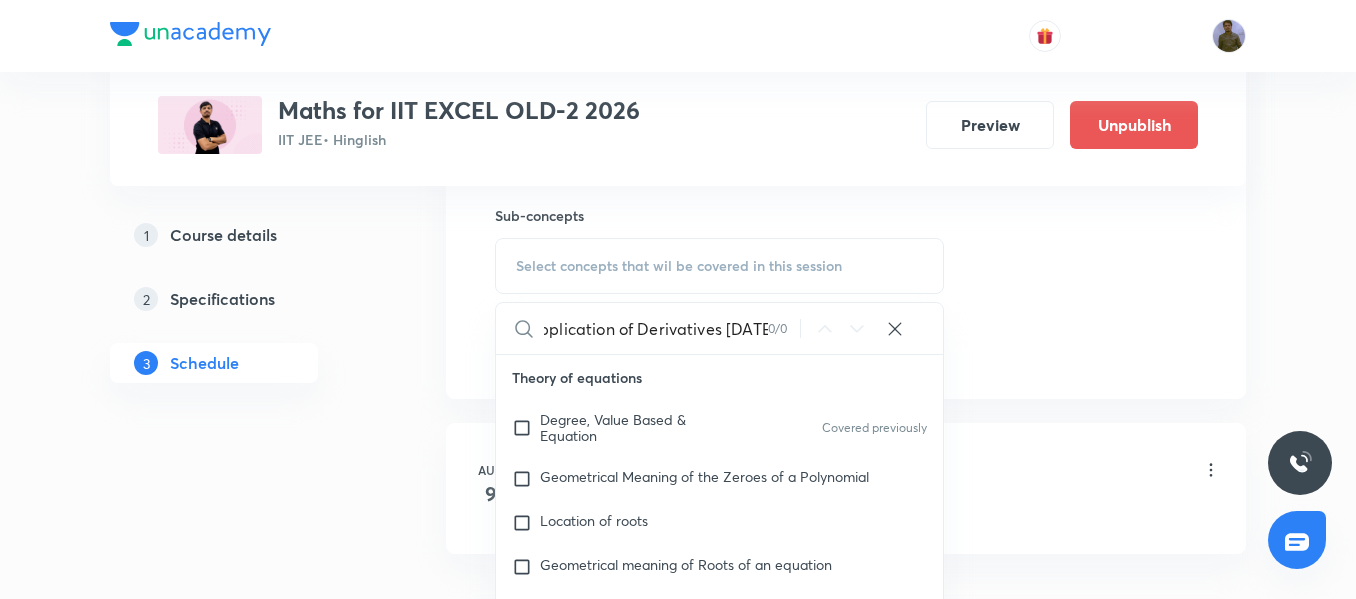 drag, startPoint x: 728, startPoint y: 334, endPoint x: 804, endPoint y: 340, distance: 76.23647 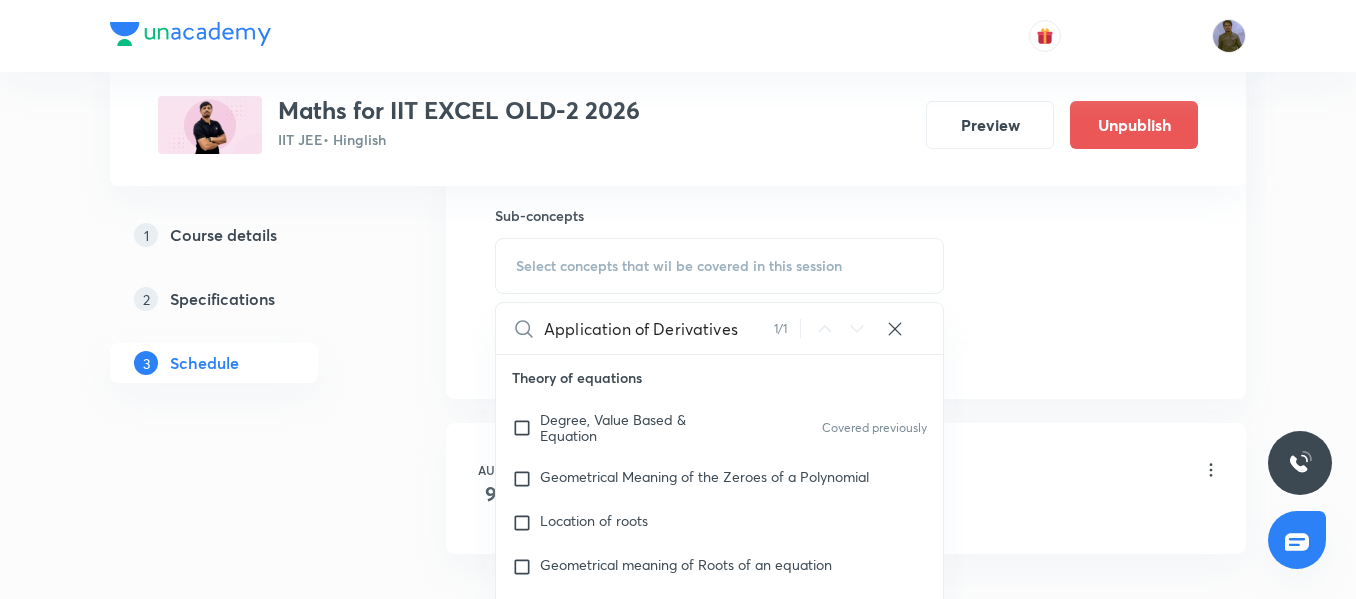 scroll, scrollTop: 0, scrollLeft: 0, axis: both 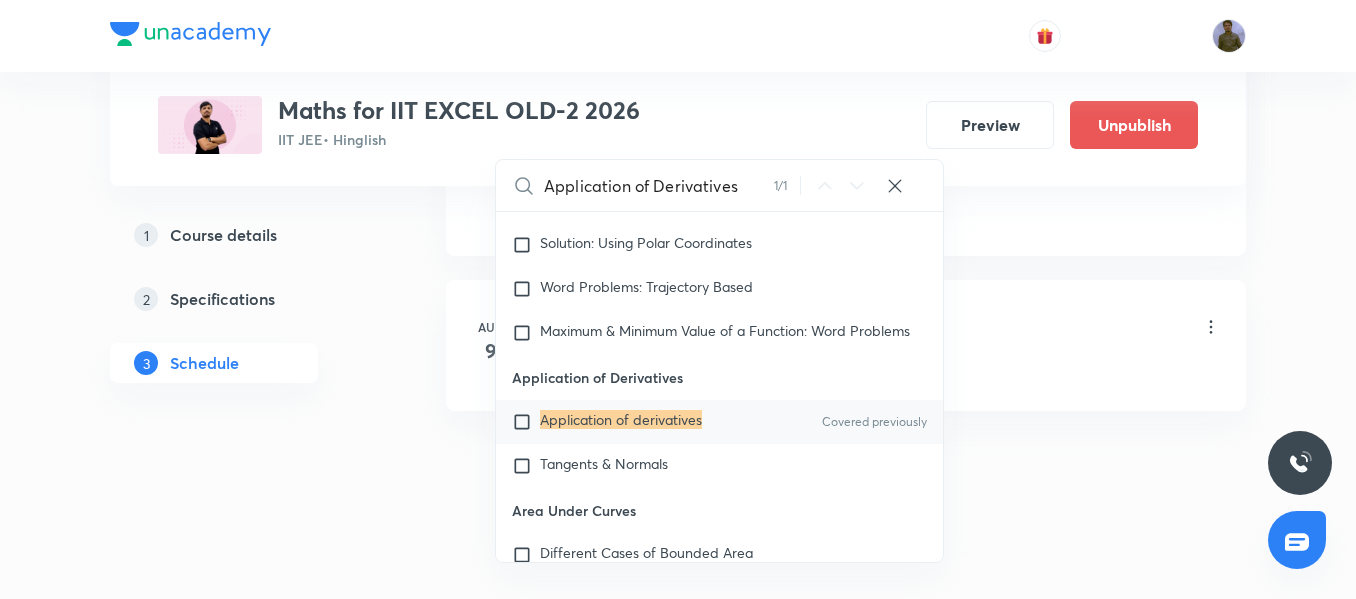 type on "Application of Derivatives" 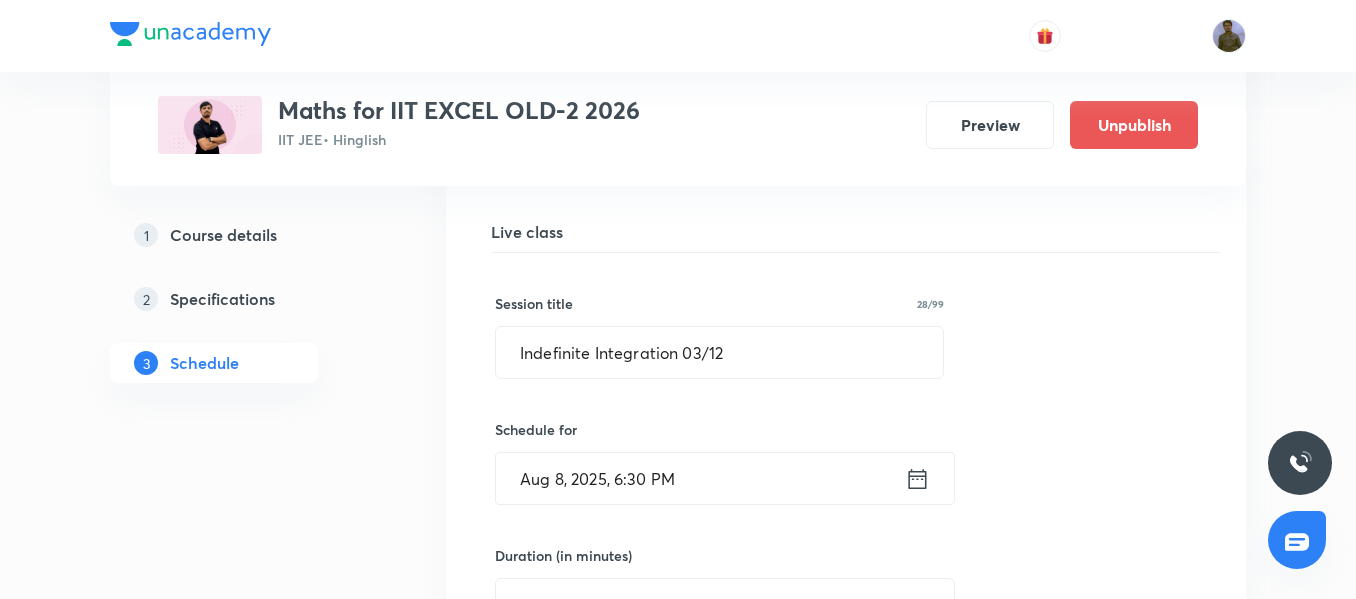 scroll, scrollTop: 15123, scrollLeft: 0, axis: vertical 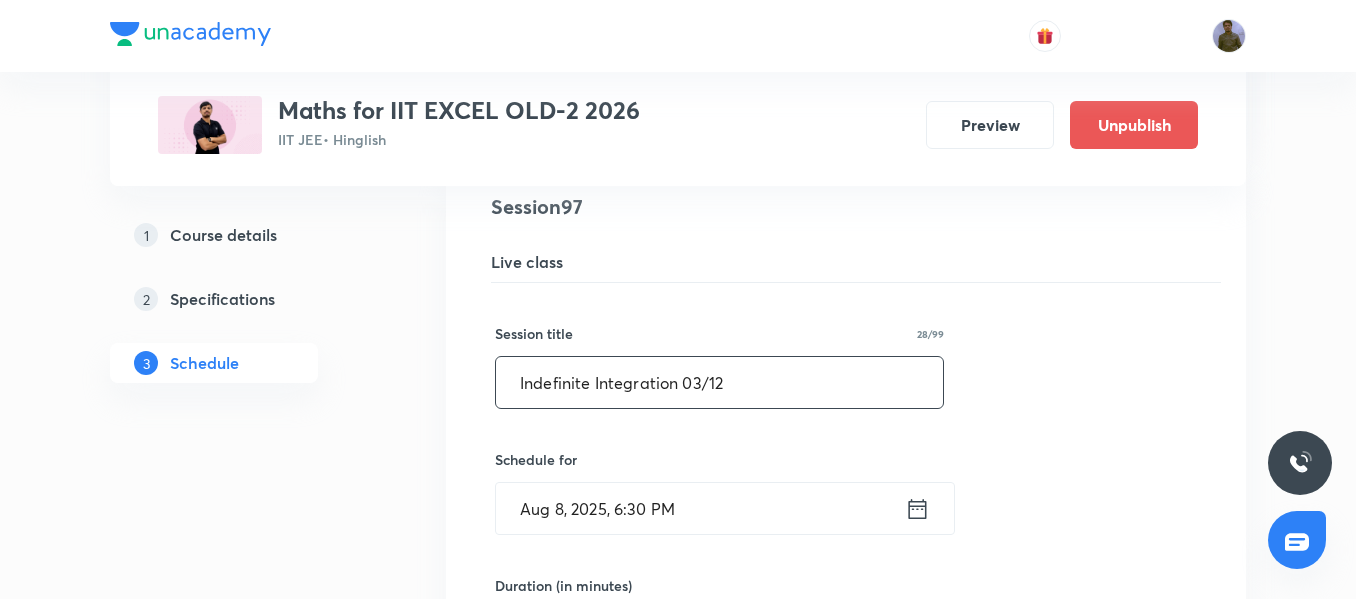 click on "Indefinite Integration 03/12" at bounding box center (719, 382) 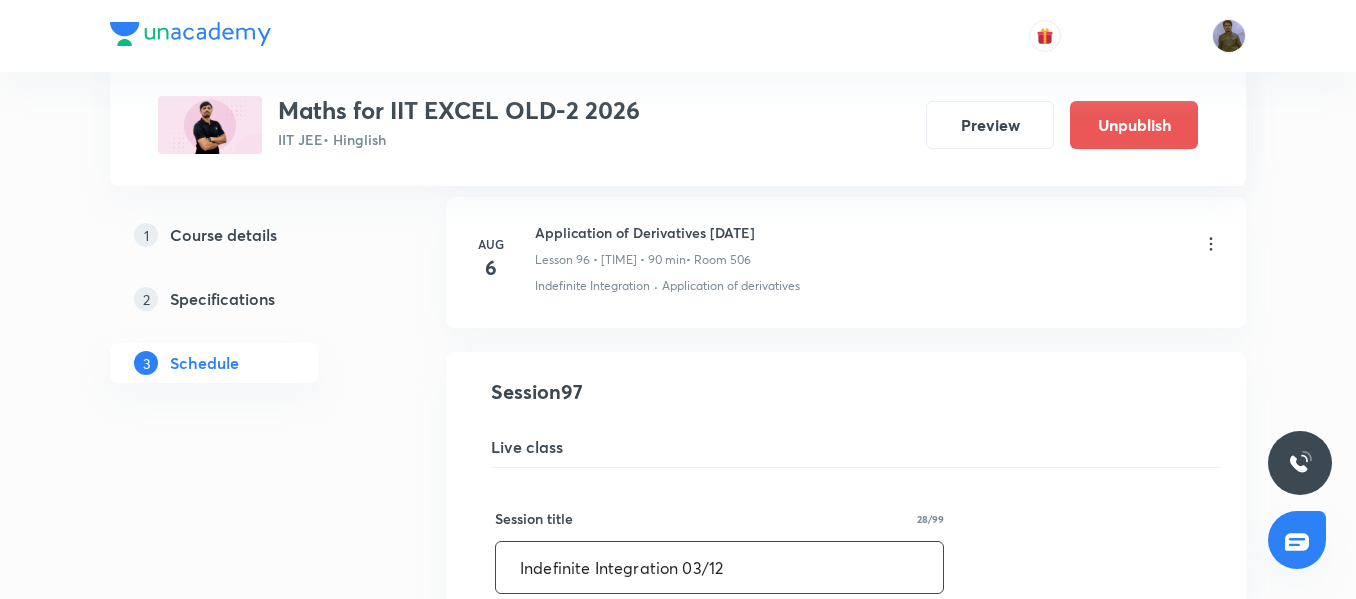 scroll, scrollTop: 14923, scrollLeft: 0, axis: vertical 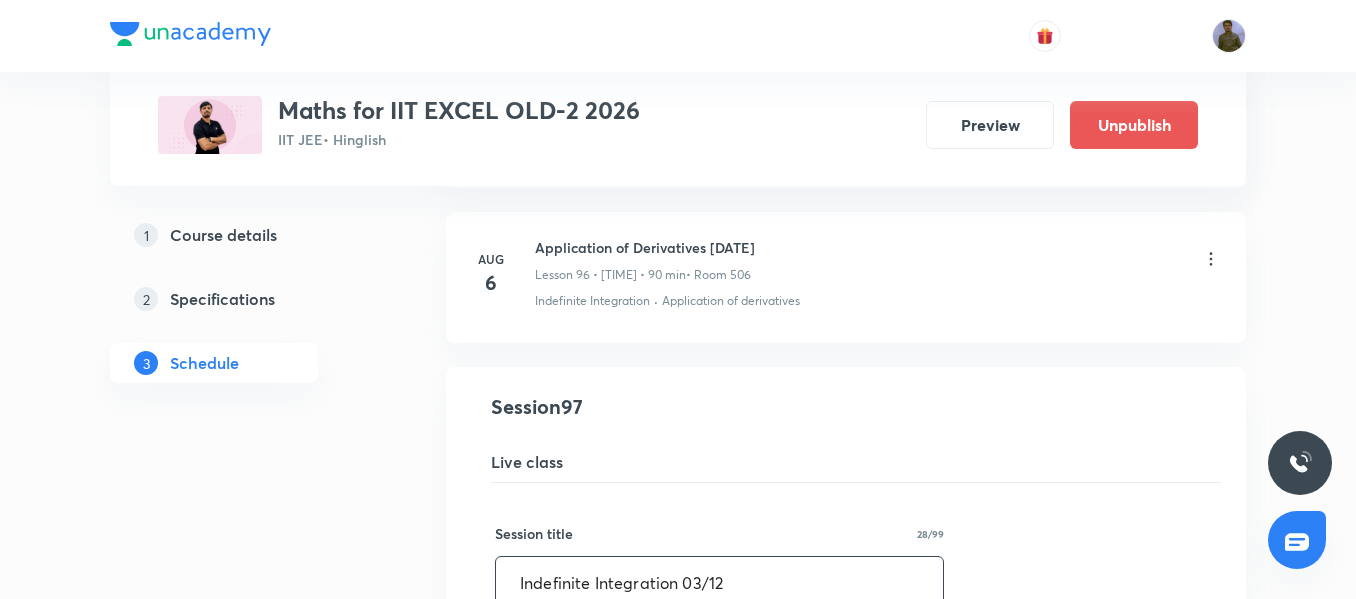 click on "Application of Derivatives 15/08" at bounding box center [645, 247] 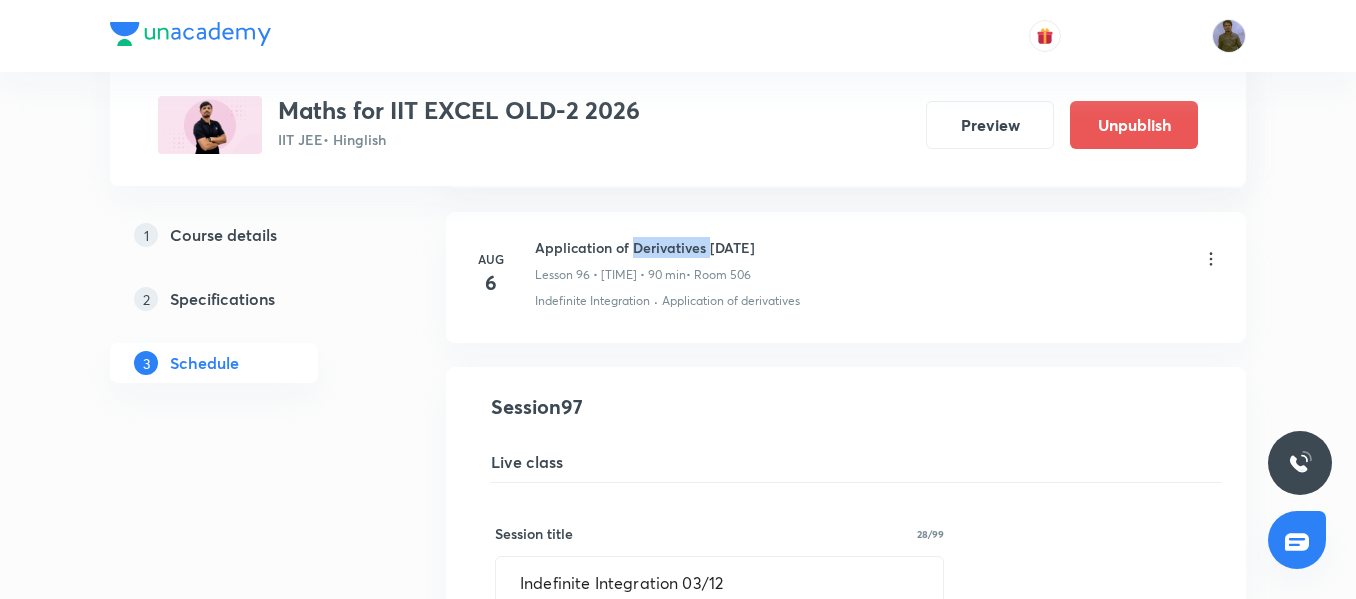 click on "Application of Derivatives 15/08" at bounding box center (645, 247) 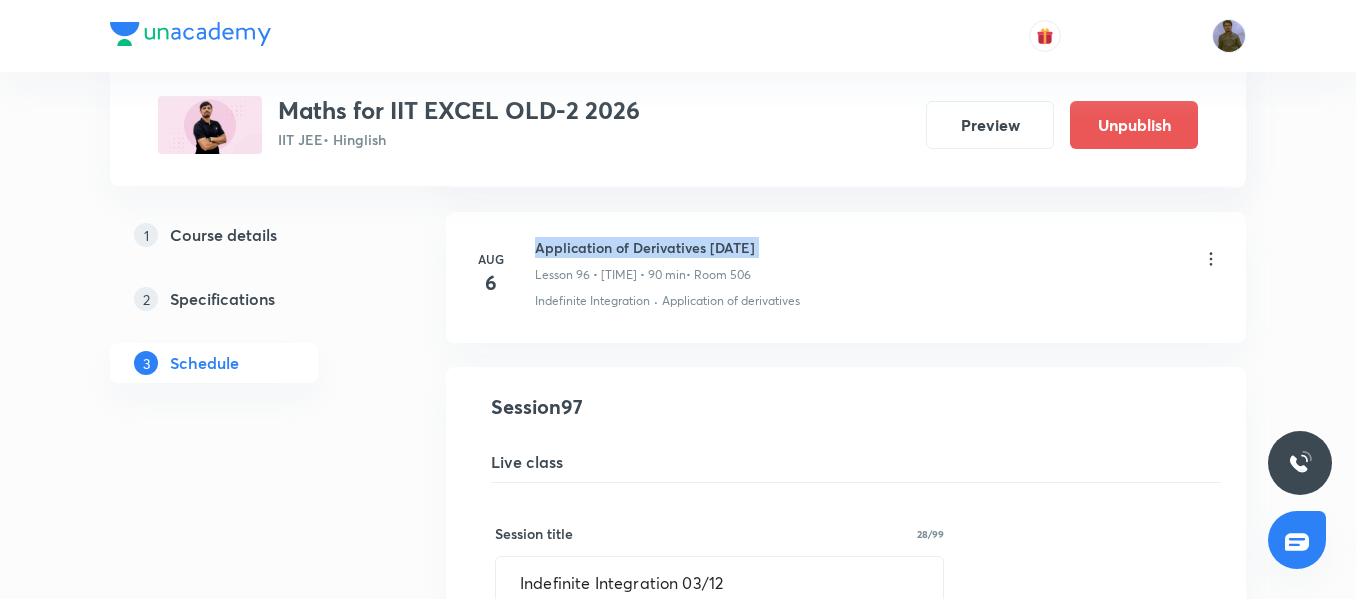 click on "Application of Derivatives 15/08" at bounding box center [645, 247] 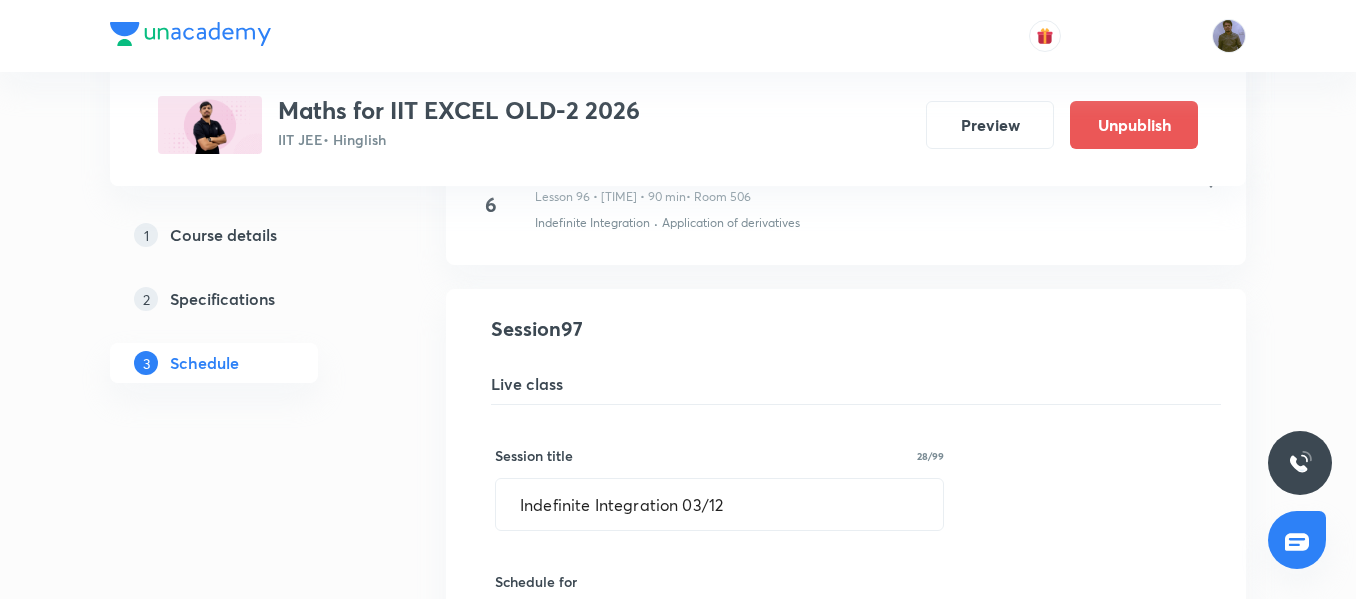 scroll, scrollTop: 15023, scrollLeft: 0, axis: vertical 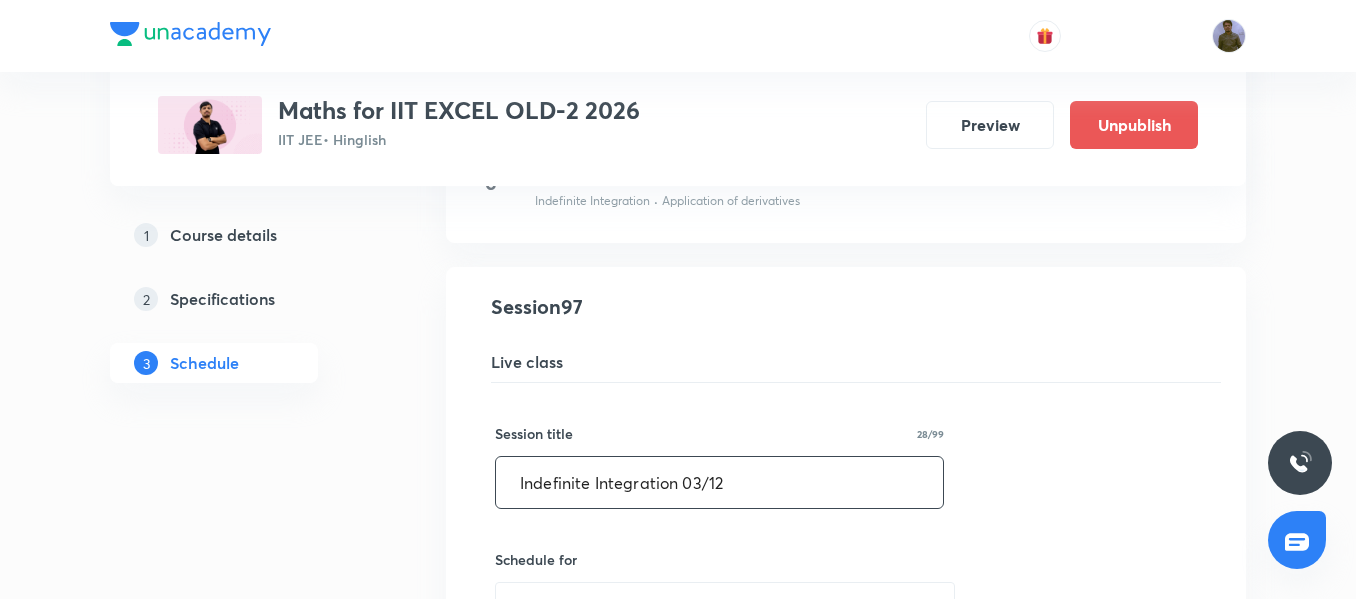 drag, startPoint x: 755, startPoint y: 487, endPoint x: 405, endPoint y: 460, distance: 351.0399 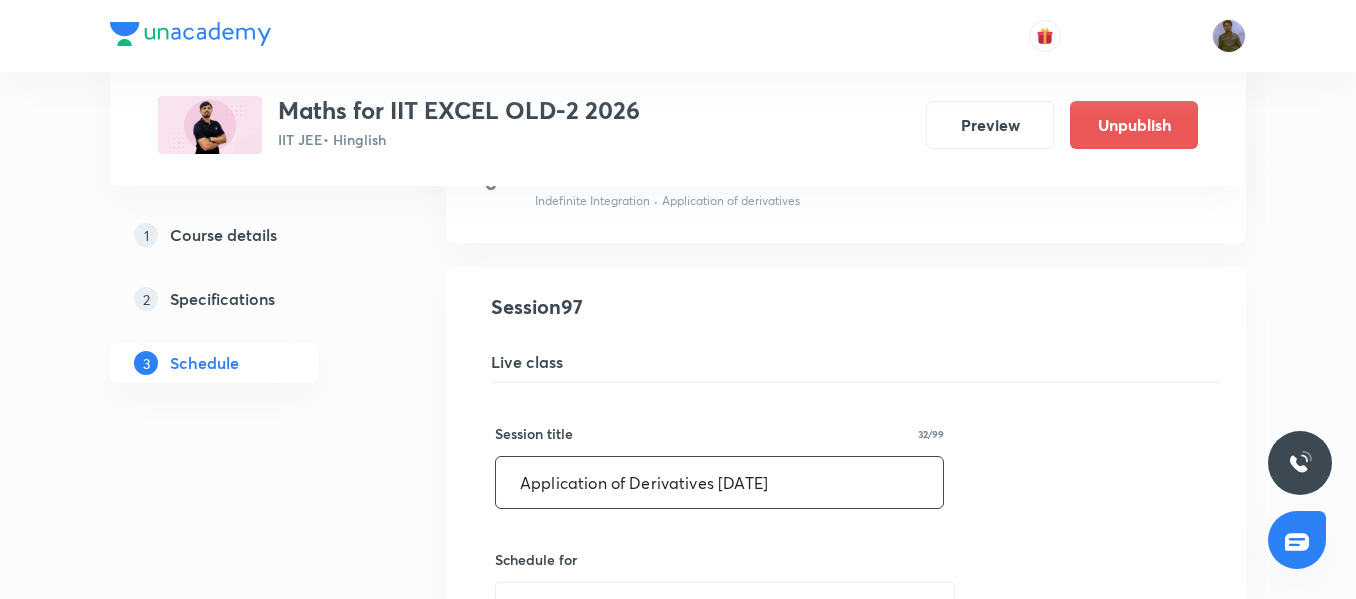 click on "Application of Derivatives 15/08" at bounding box center [719, 482] 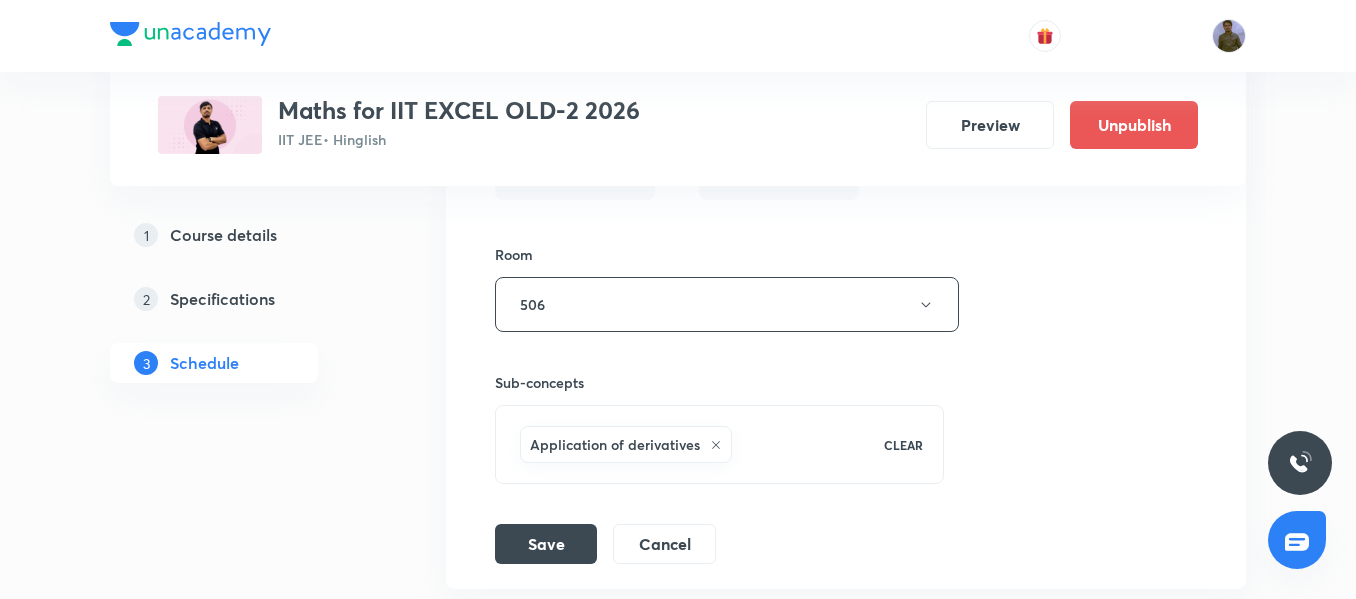 scroll, scrollTop: 15723, scrollLeft: 0, axis: vertical 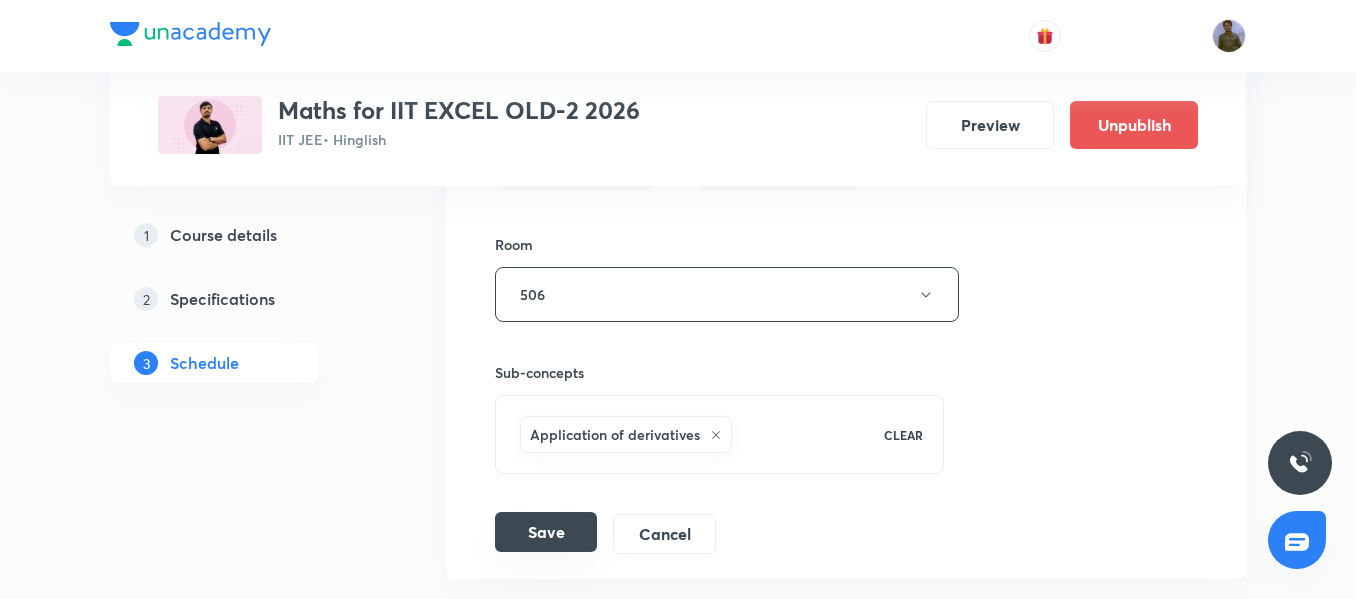 type on "Application of Derivatives 16/08" 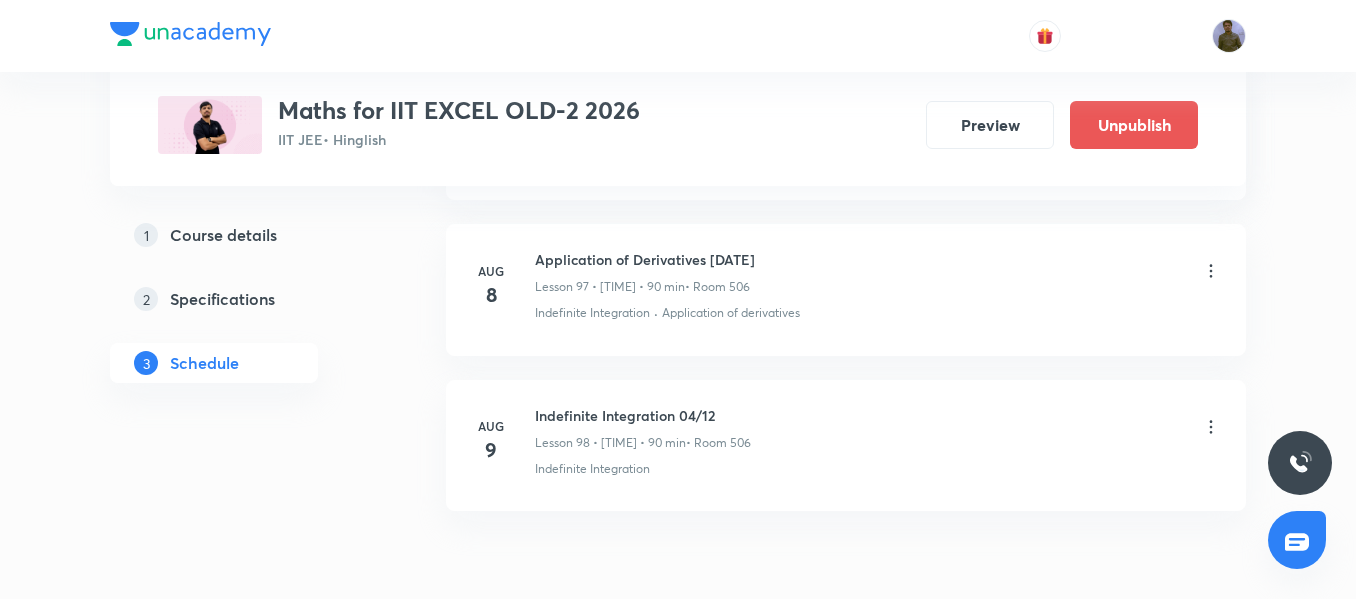 scroll, scrollTop: 15278, scrollLeft: 0, axis: vertical 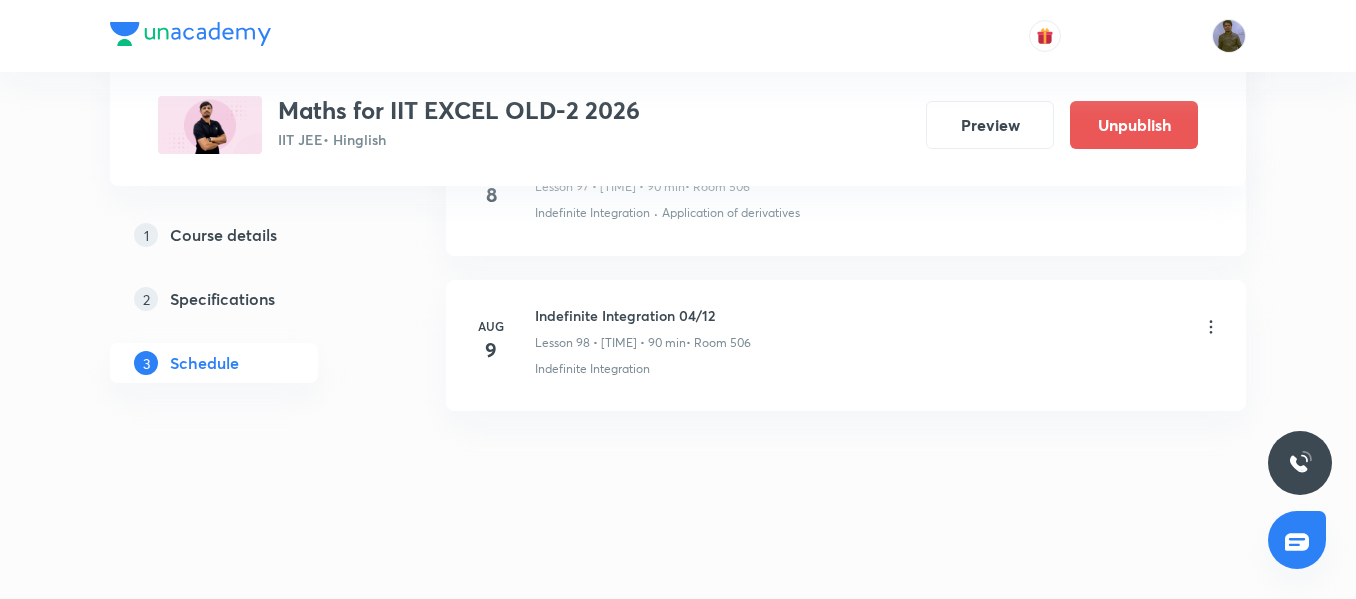 click 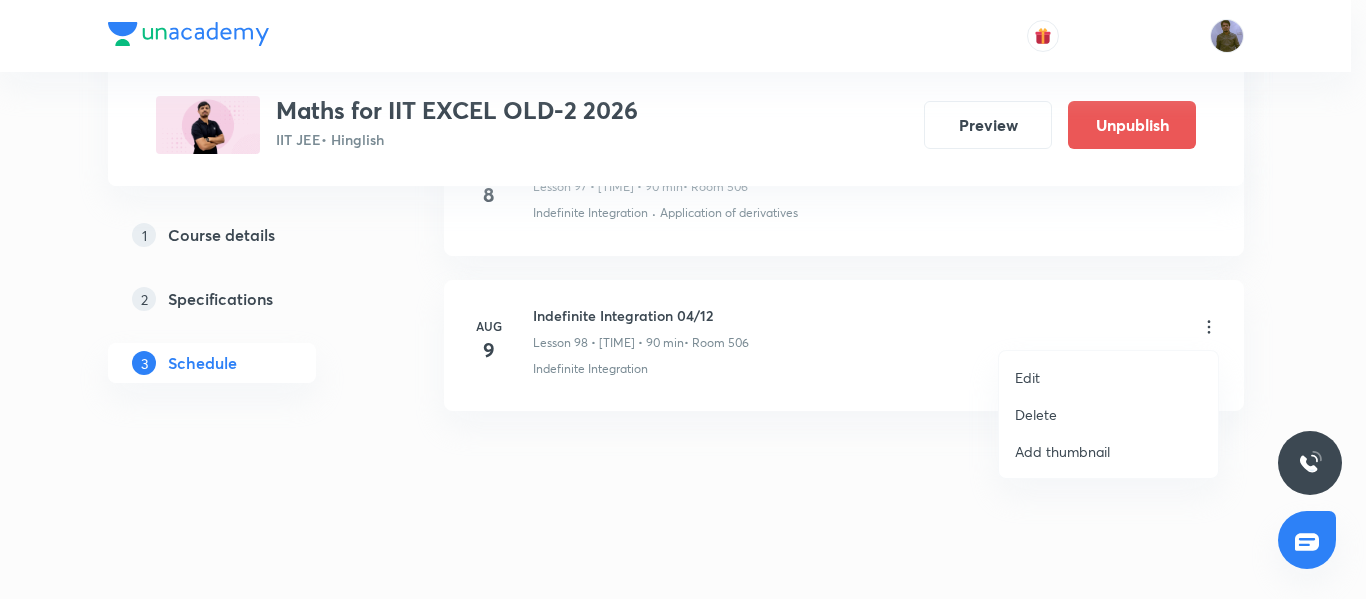 click on "Edit" at bounding box center [1108, 377] 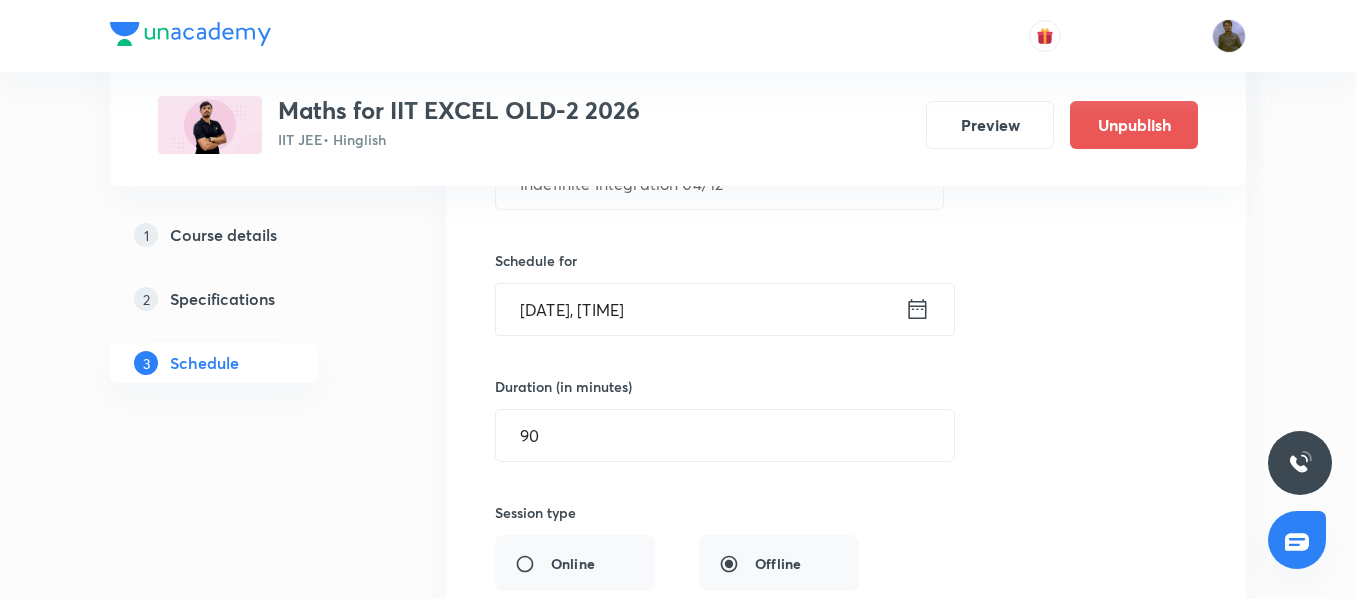 scroll, scrollTop: 15378, scrollLeft: 0, axis: vertical 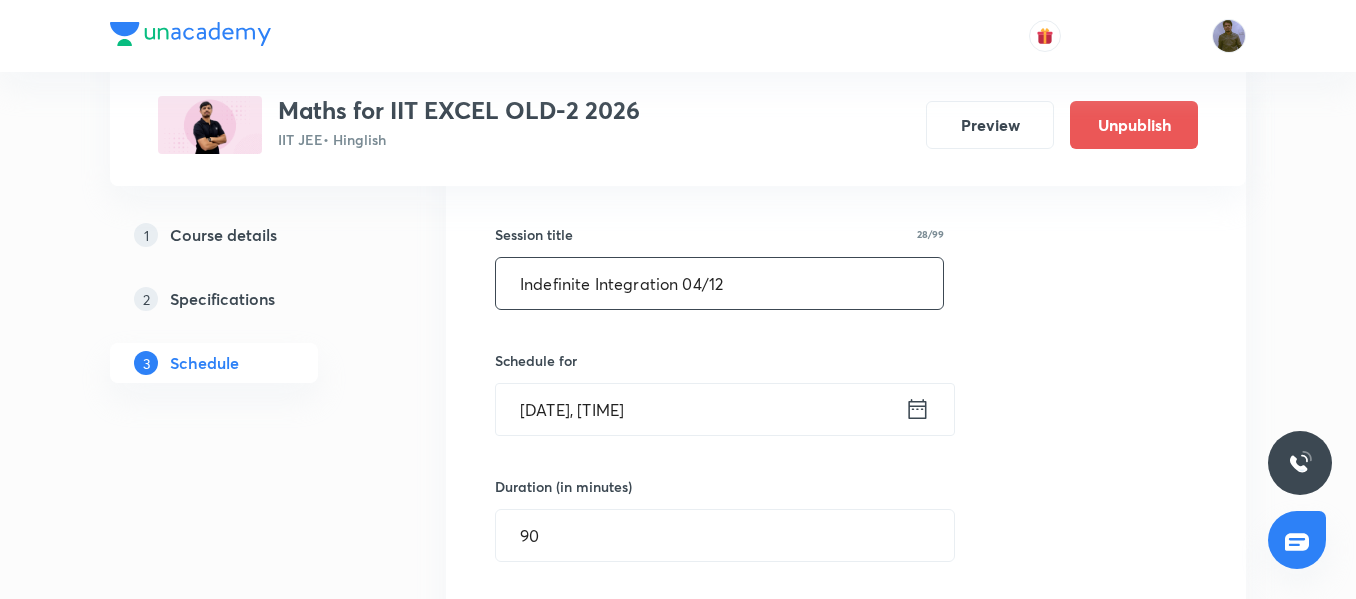 click on "Indefinite Integration 04/12" at bounding box center (719, 283) 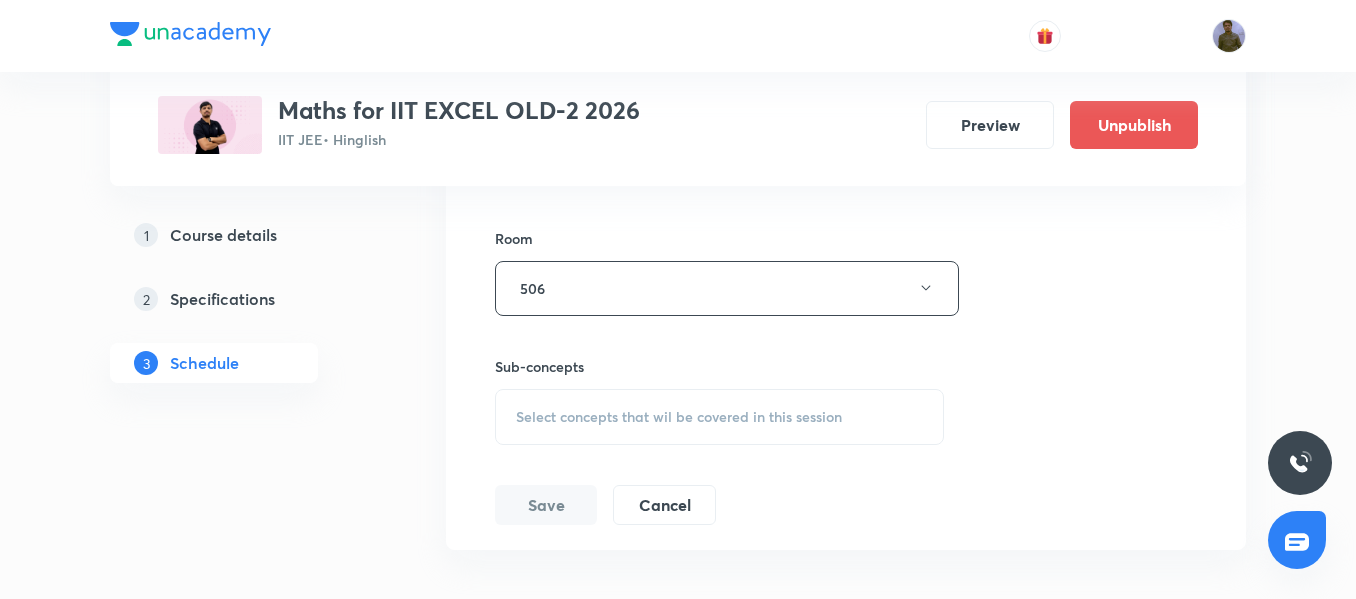 scroll, scrollTop: 15978, scrollLeft: 0, axis: vertical 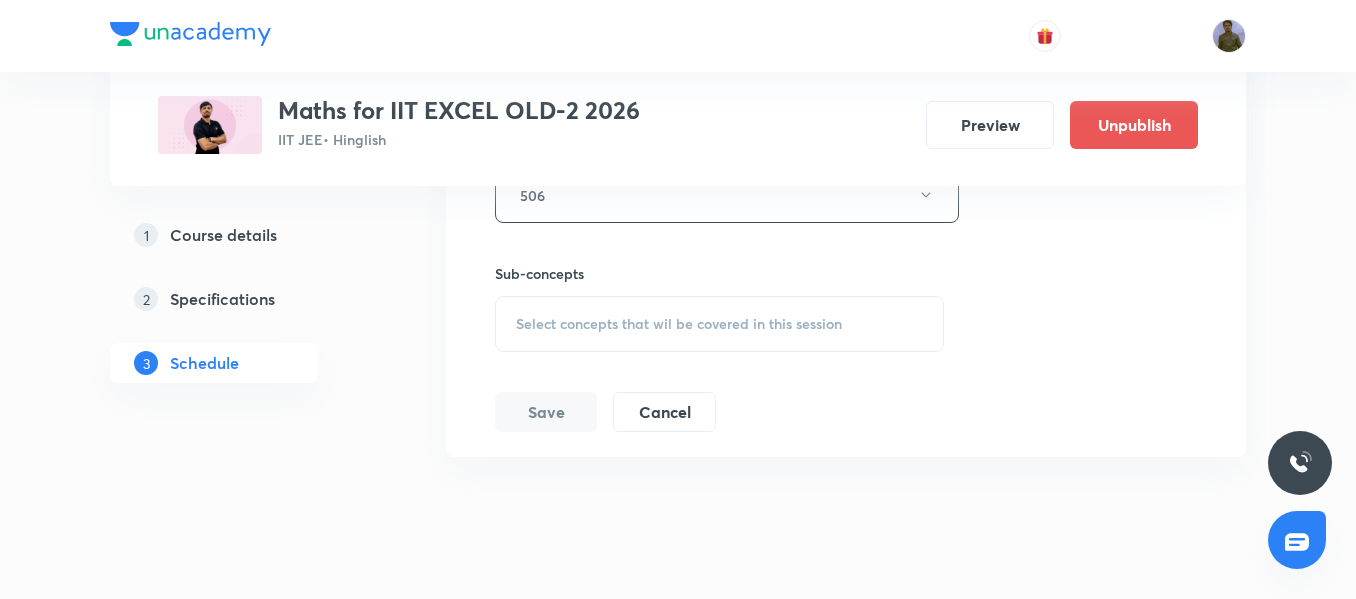 click on "Select concepts that wil be covered in this session" at bounding box center (679, 324) 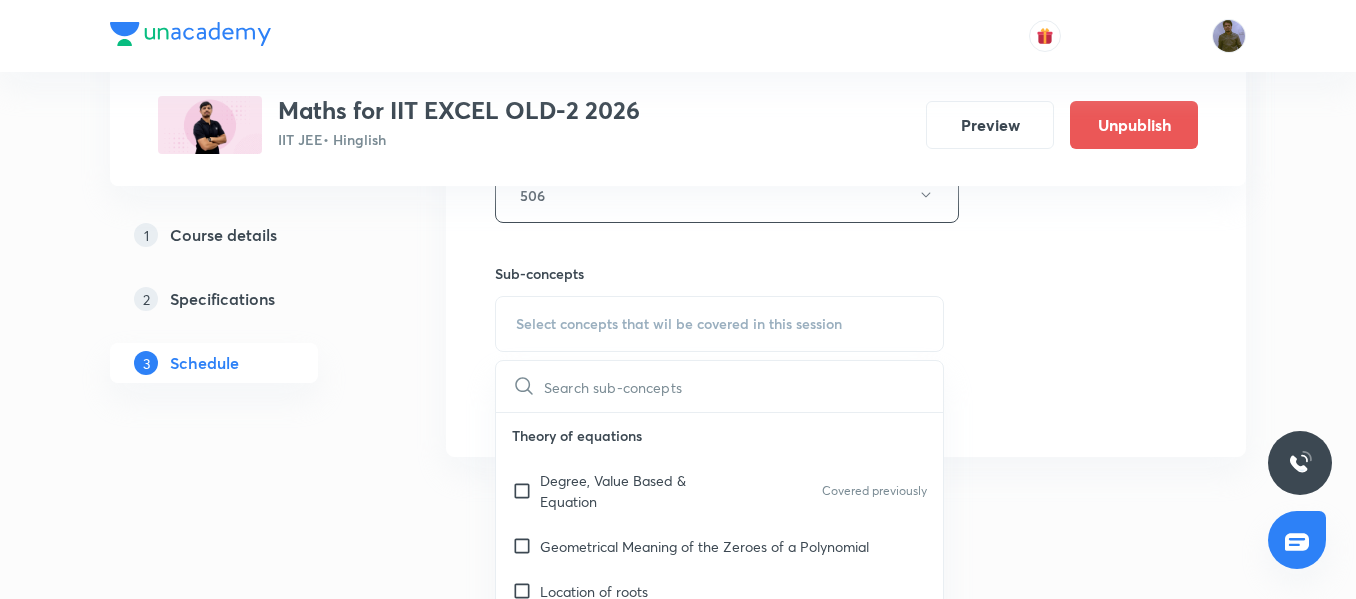 type on "Indefinite" 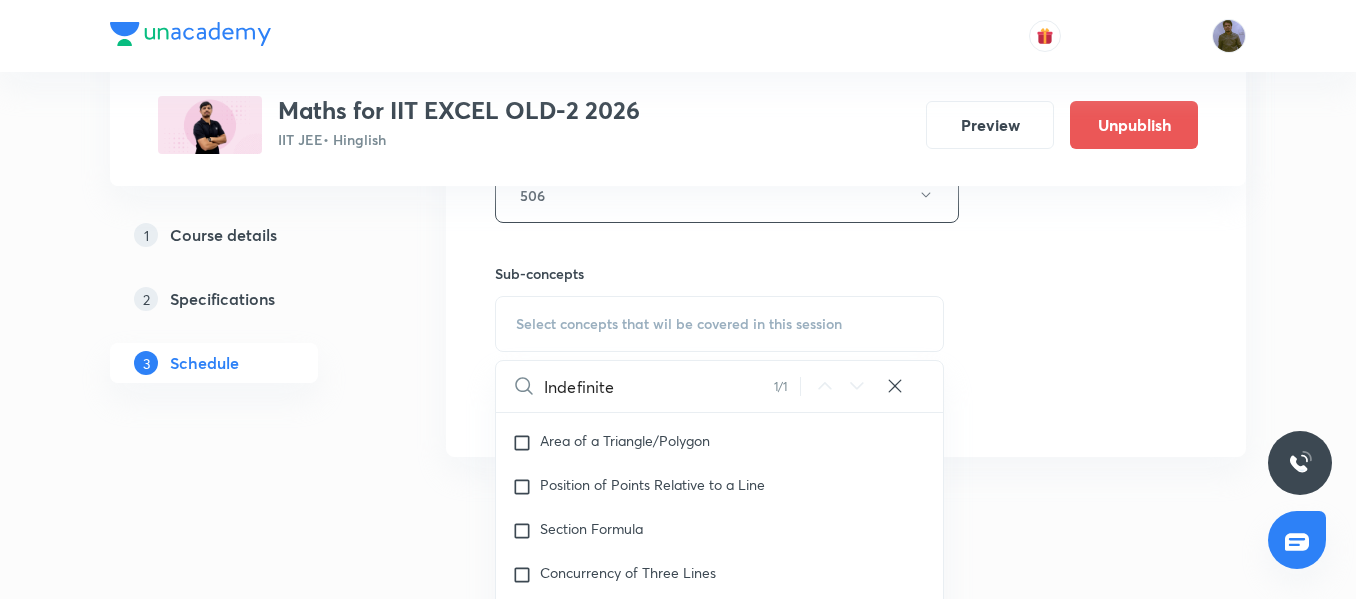 scroll, scrollTop: 33285, scrollLeft: 0, axis: vertical 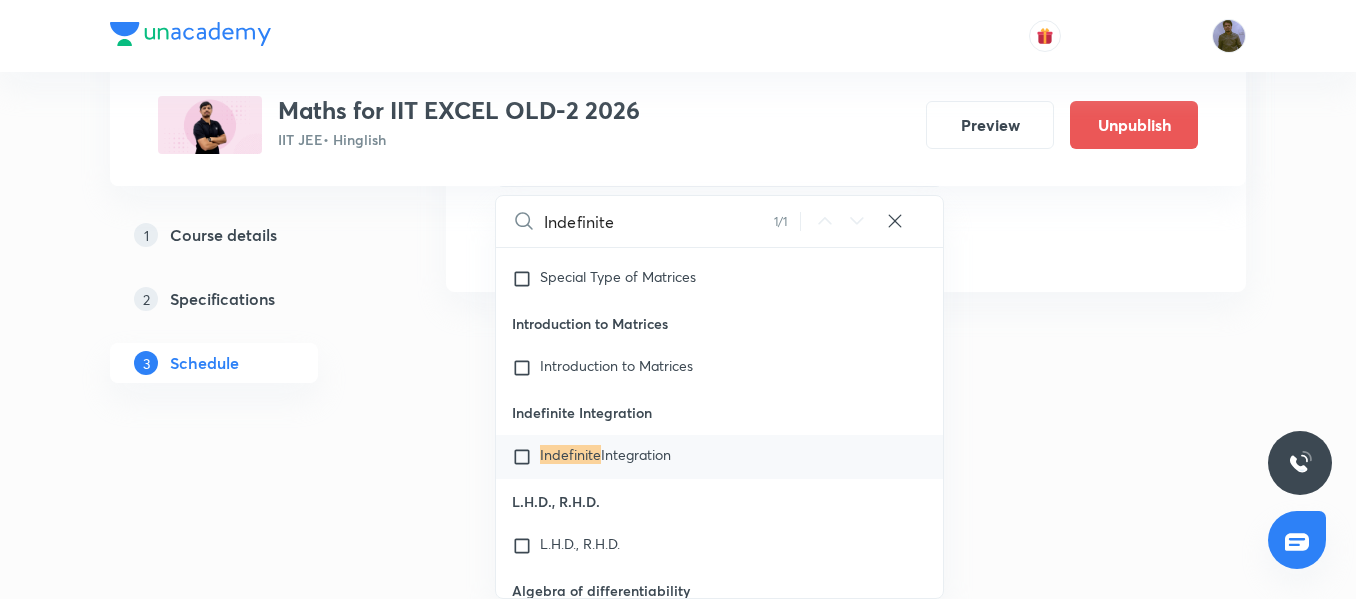 click on "Indefinite" at bounding box center (570, 454) 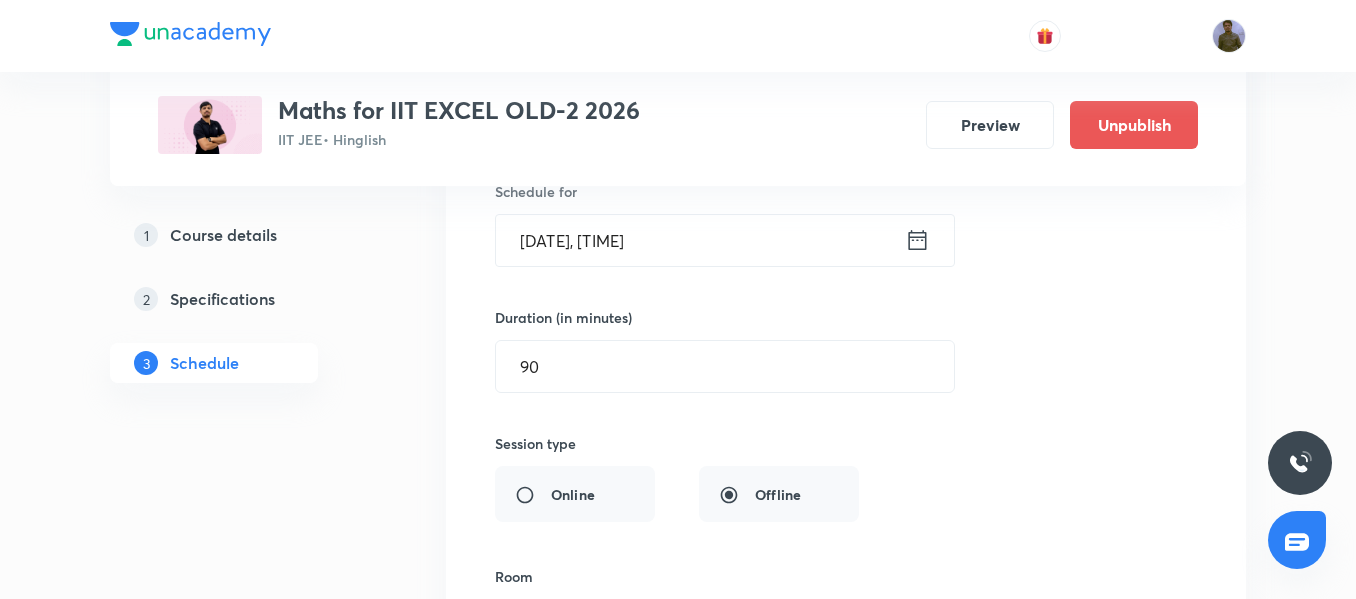 scroll, scrollTop: 15247, scrollLeft: 0, axis: vertical 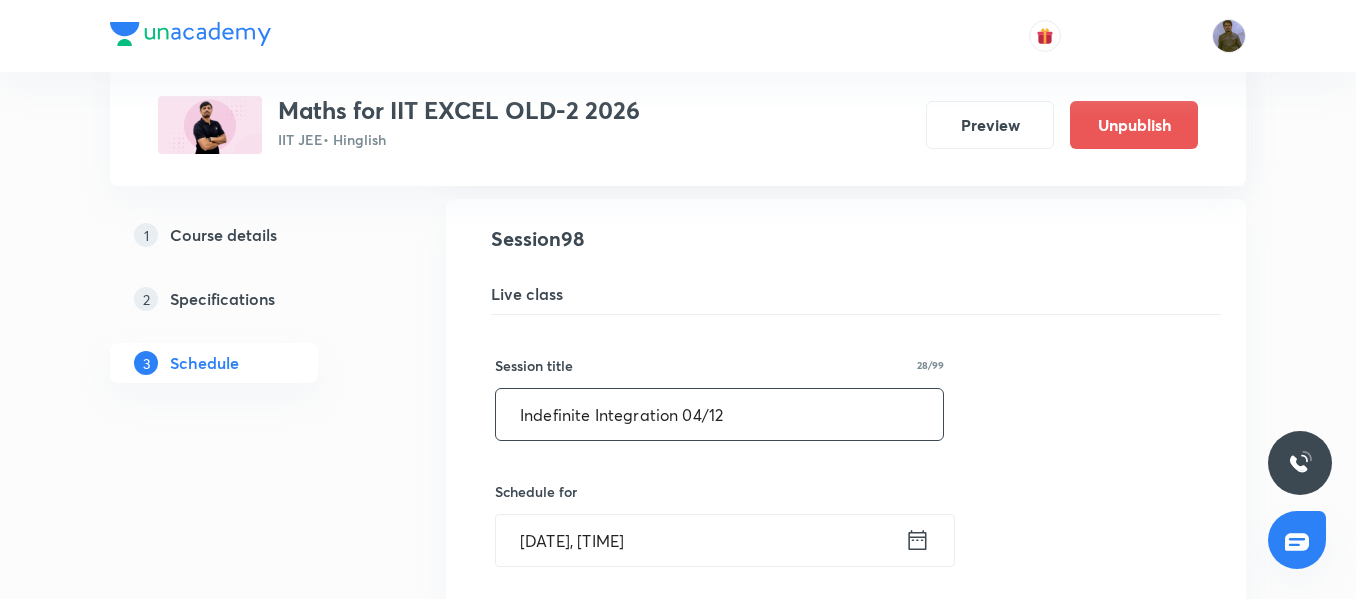click on "Indefinite Integration 04/12" at bounding box center [719, 414] 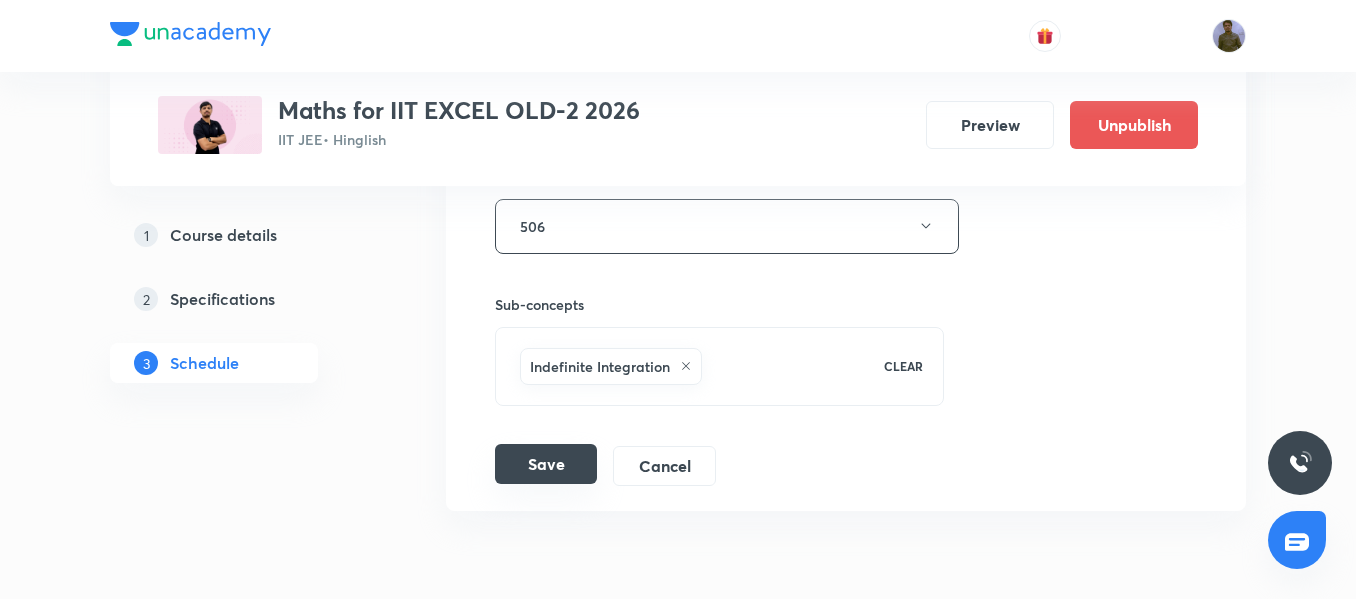 type on "Indefinite Integration 01/12" 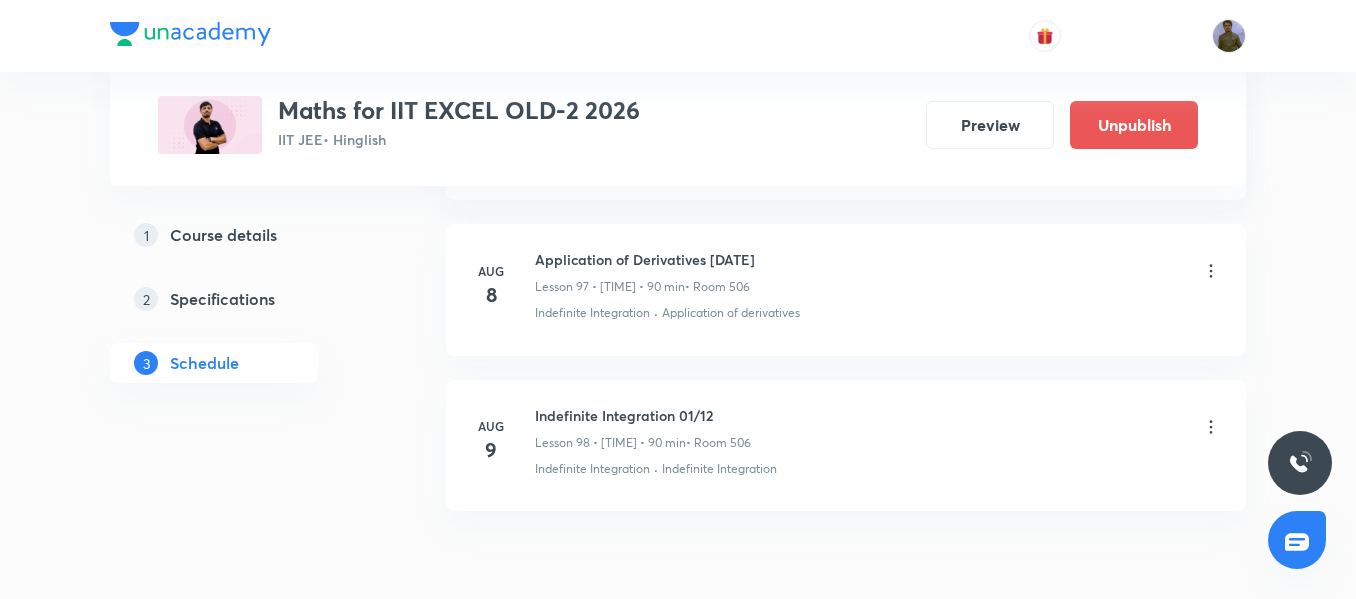 scroll, scrollTop: 15278, scrollLeft: 0, axis: vertical 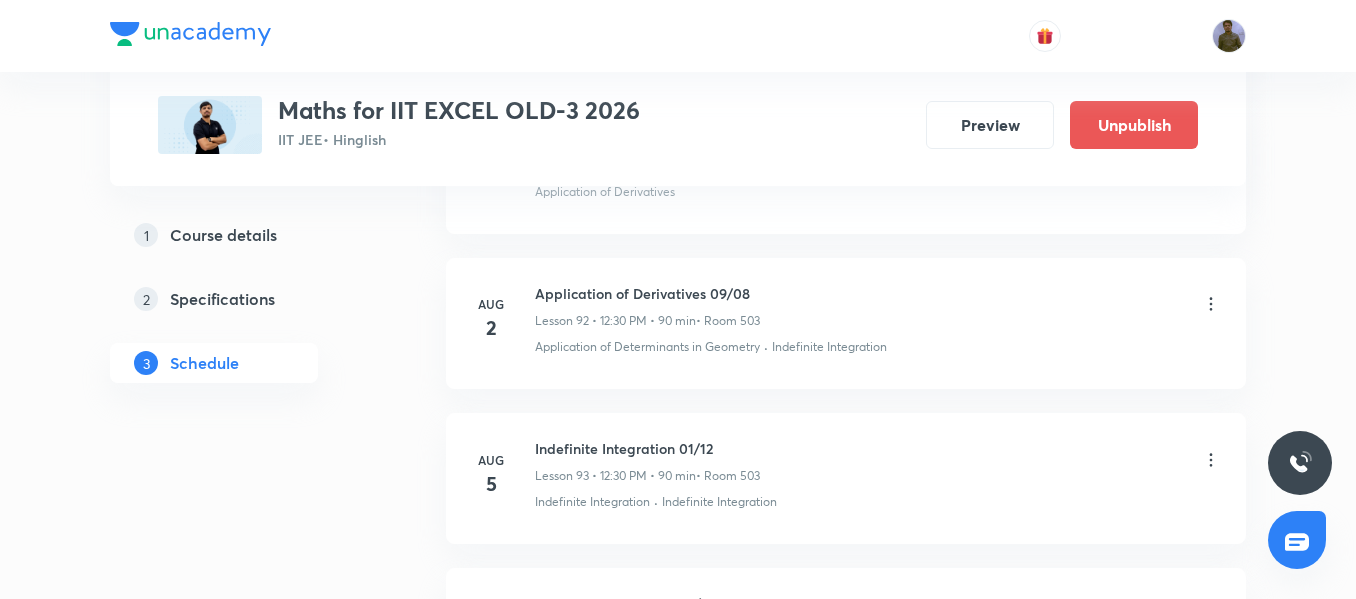 click on "Aug 2 Application of Derivatives 09/08 Lesson 92 • 12:30 PM • 90 min  • Room 503 Application of Determinants in Geometry · Indefinite Integration" at bounding box center (846, 323) 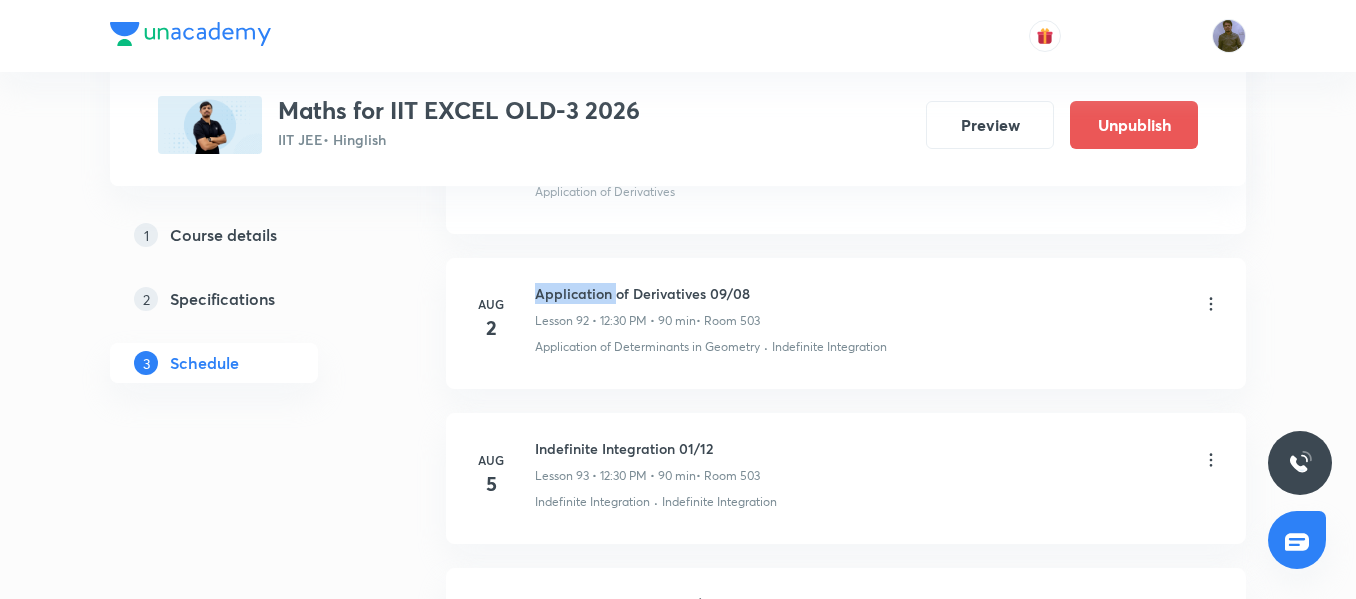 click on "Aug 2 Application of Derivatives 09/08 Lesson 92 • 12:30 PM • 90 min  • Room 503 Application of Determinants in Geometry · Indefinite Integration" at bounding box center [846, 323] 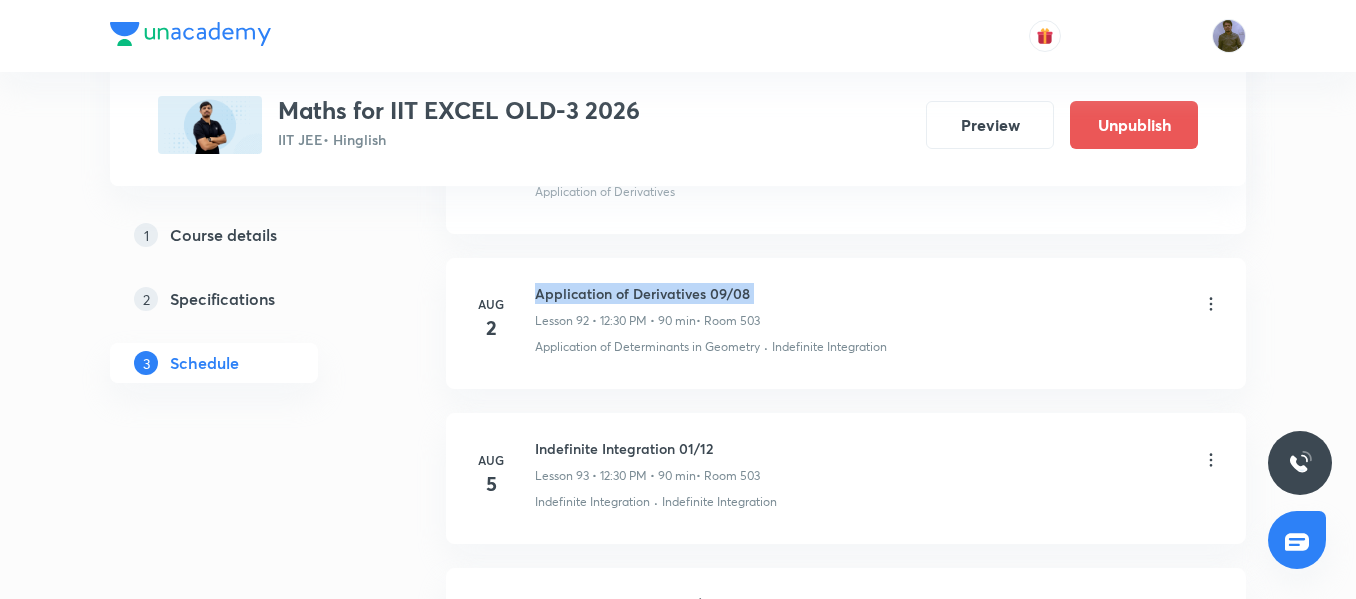 click on "Aug 2 Application of Derivatives 09/08 Lesson 92 • 12:30 PM • 90 min  • Room 503 Application of Determinants in Geometry · Indefinite Integration" at bounding box center [846, 323] 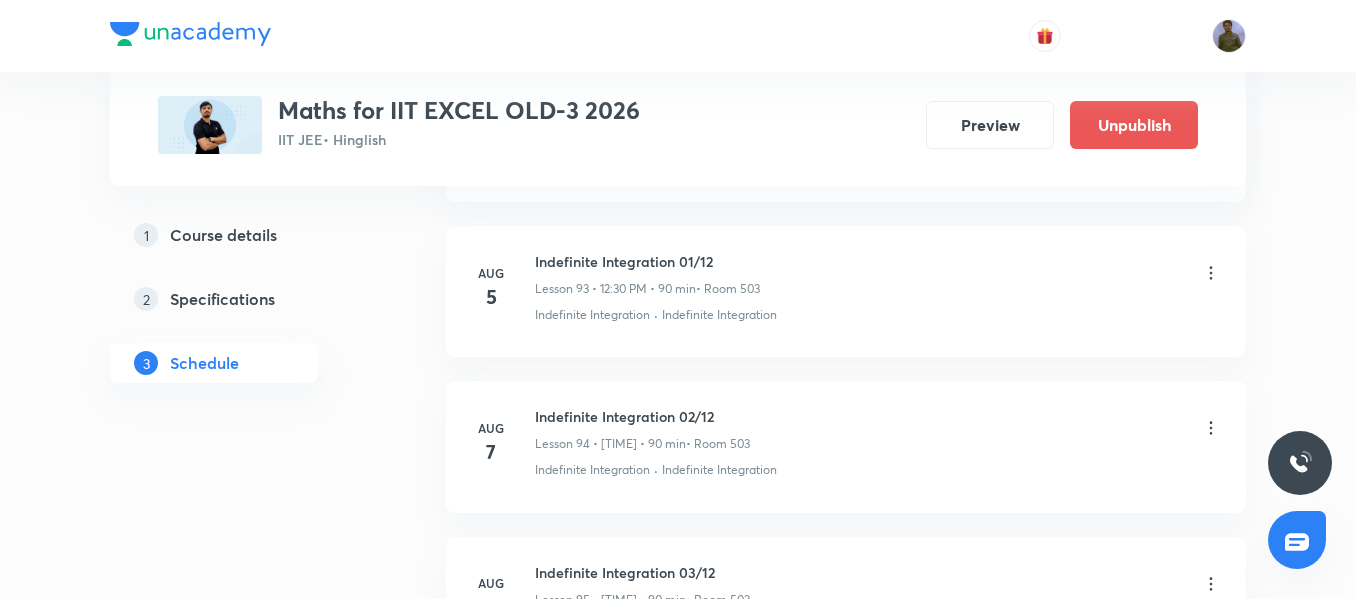 scroll, scrollTop: 15488, scrollLeft: 0, axis: vertical 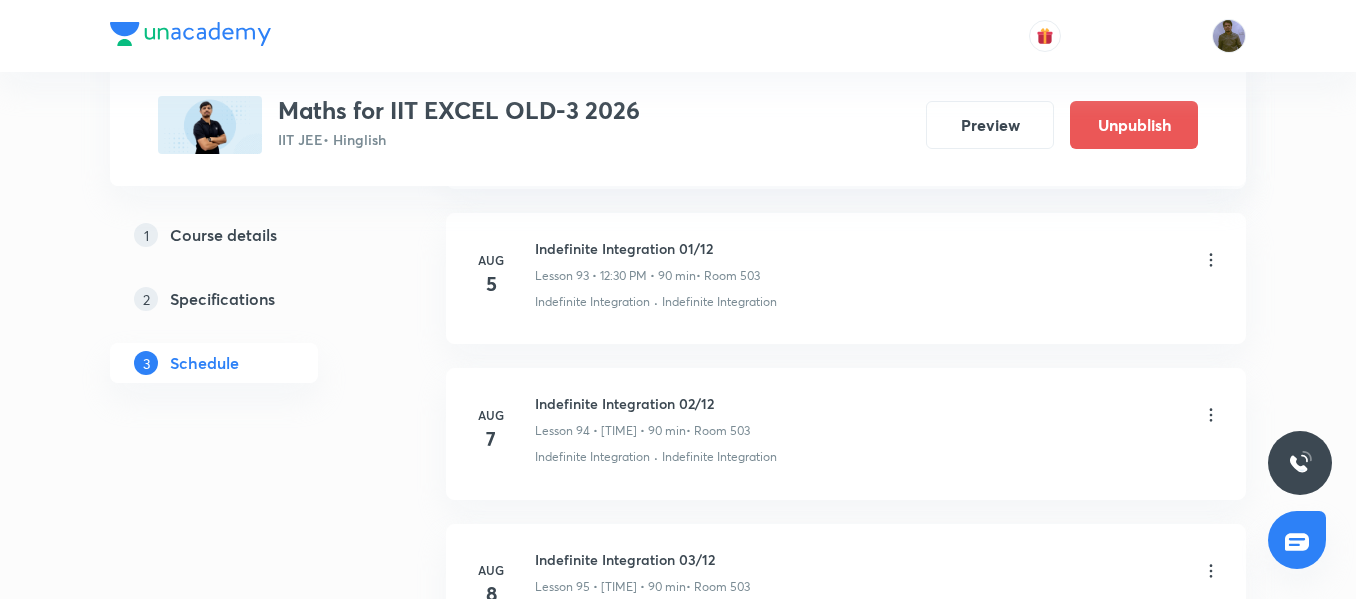 click 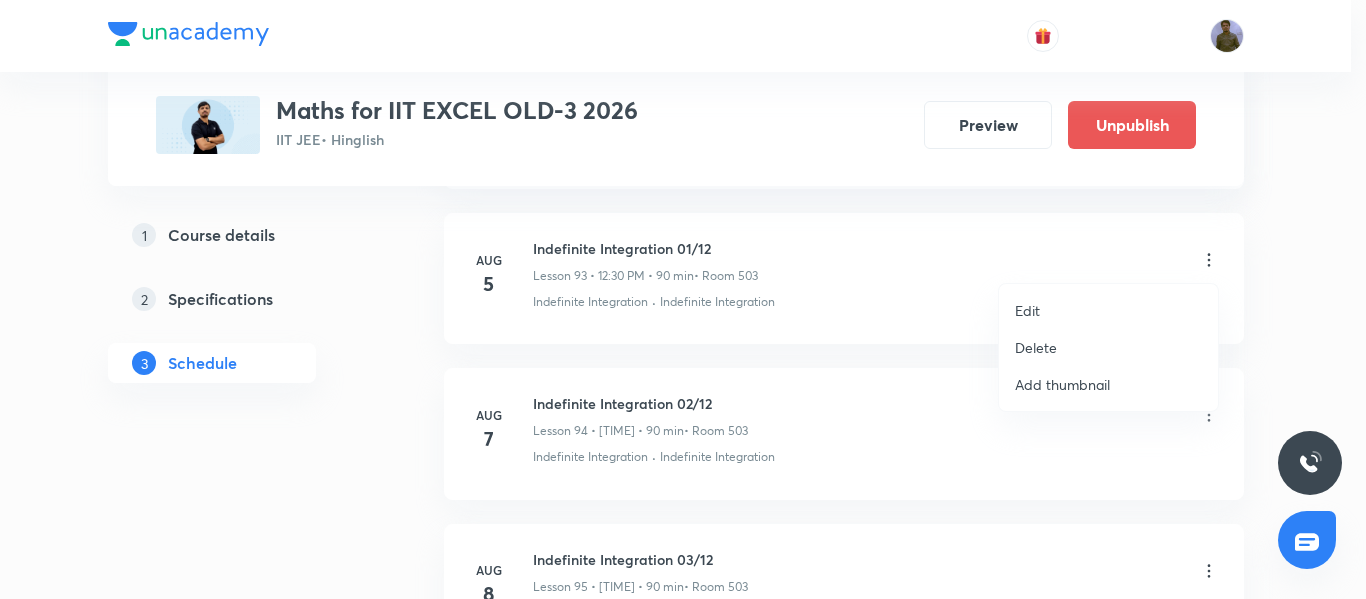 click on "Edit" at bounding box center (1108, 310) 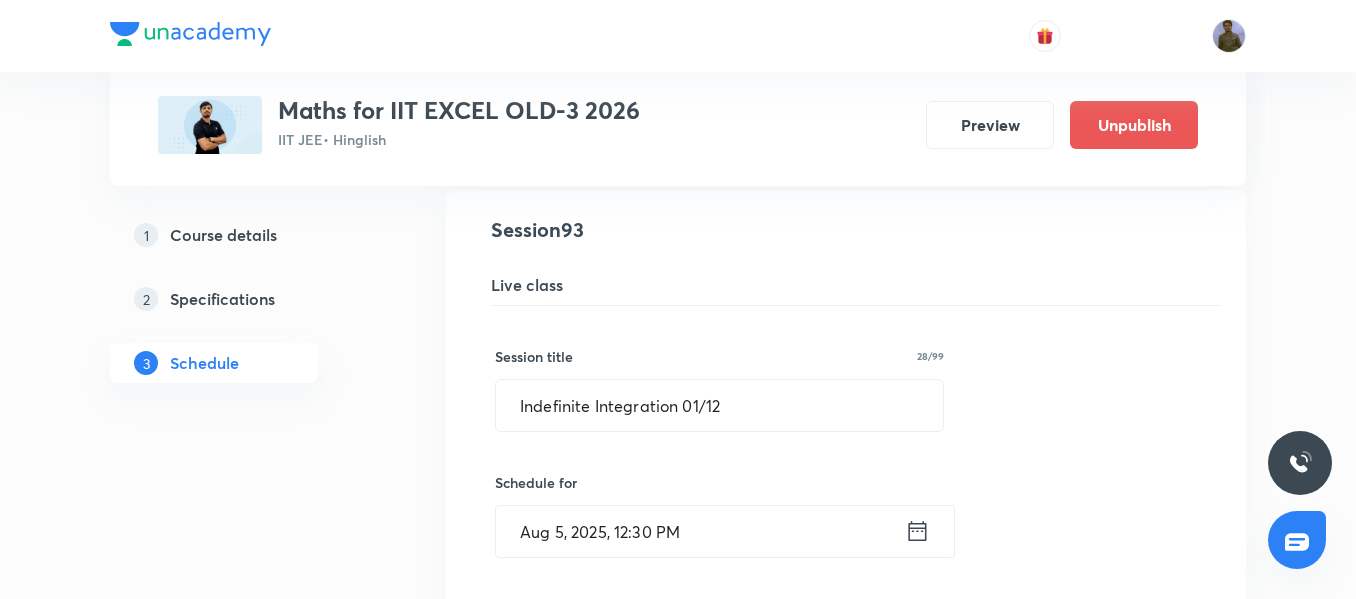 scroll, scrollTop: 14488, scrollLeft: 0, axis: vertical 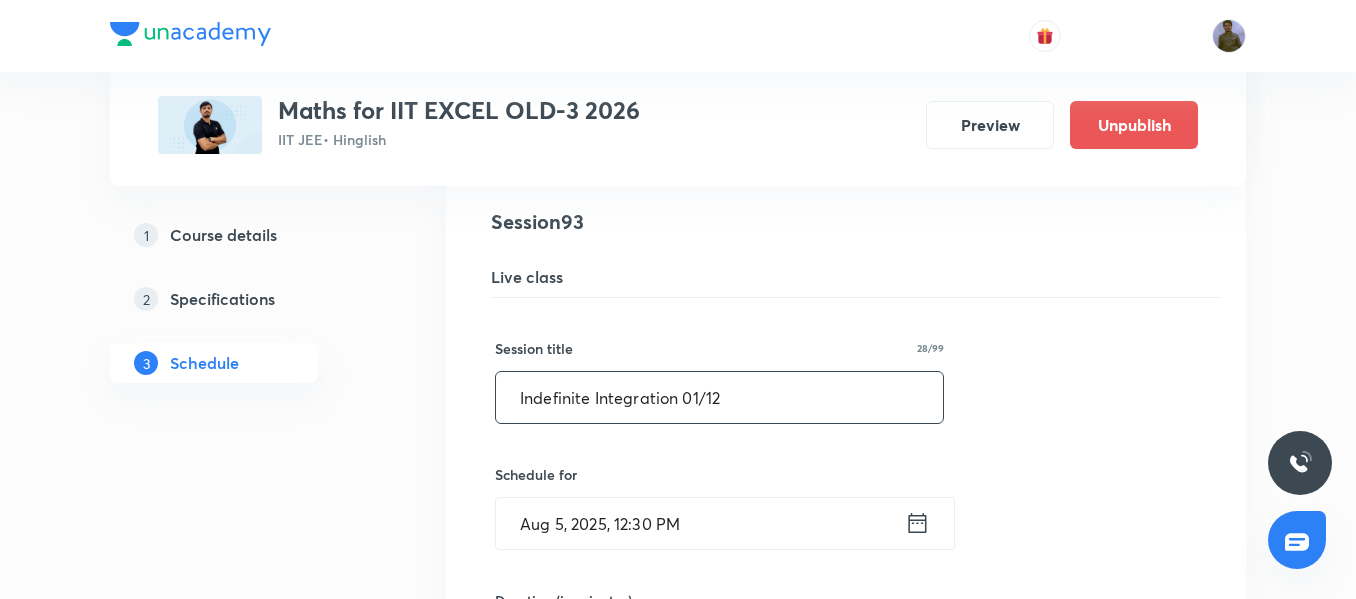 drag, startPoint x: 768, startPoint y: 386, endPoint x: 374, endPoint y: 395, distance: 394.10278 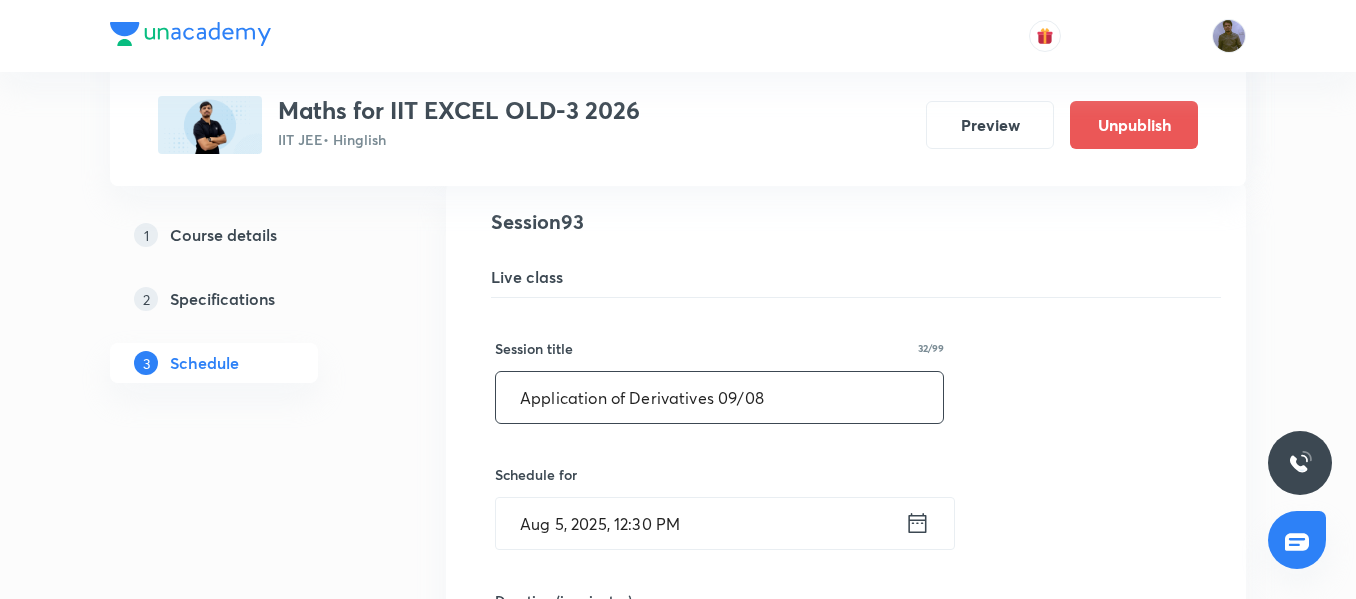 click on "Application of Derivatives 09/08" at bounding box center (719, 397) 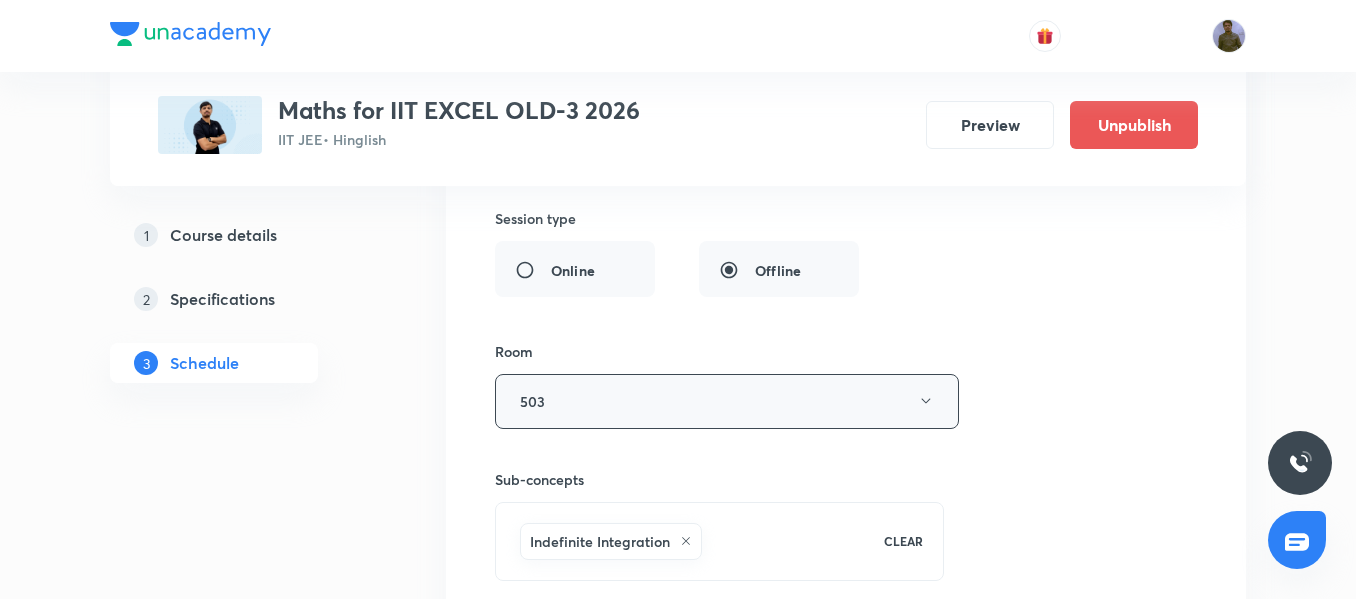 scroll, scrollTop: 15088, scrollLeft: 0, axis: vertical 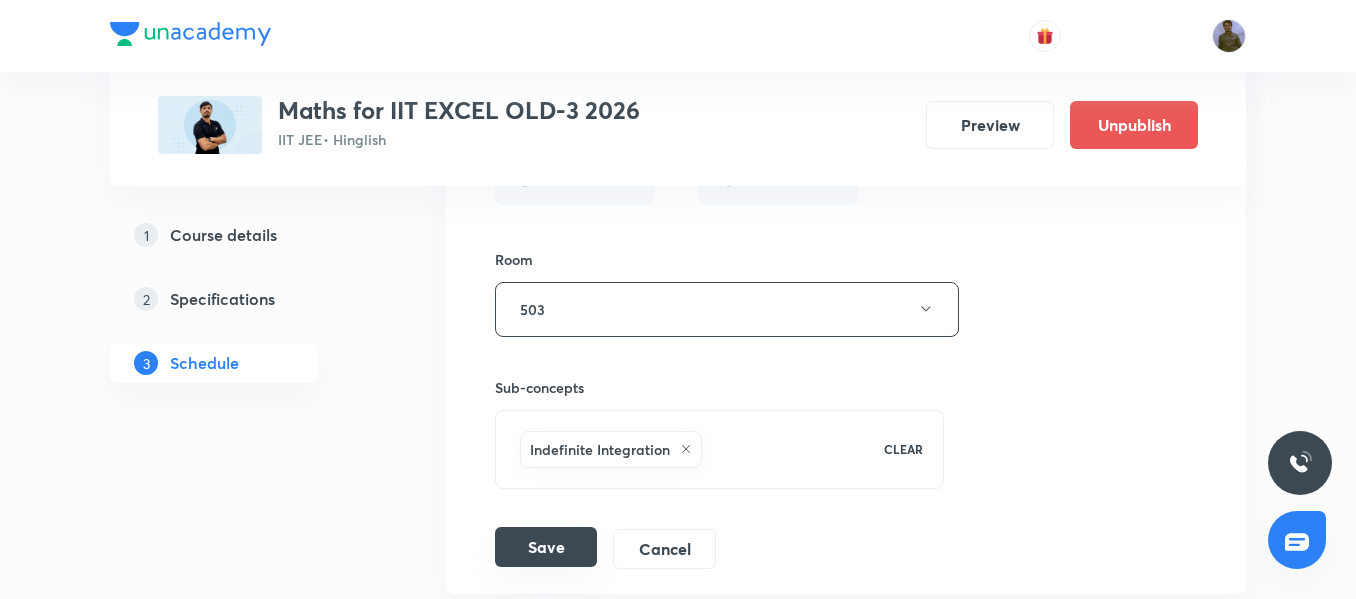 type on "Application of Derivatives 10/08" 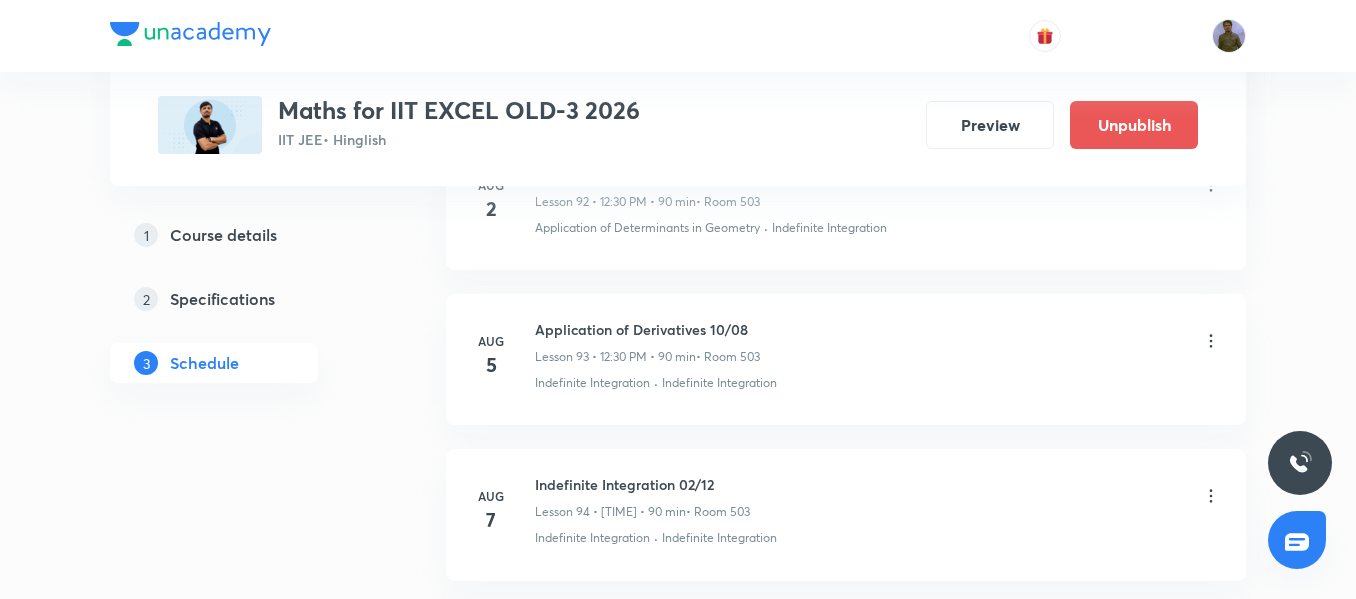 scroll, scrollTop: 14588, scrollLeft: 0, axis: vertical 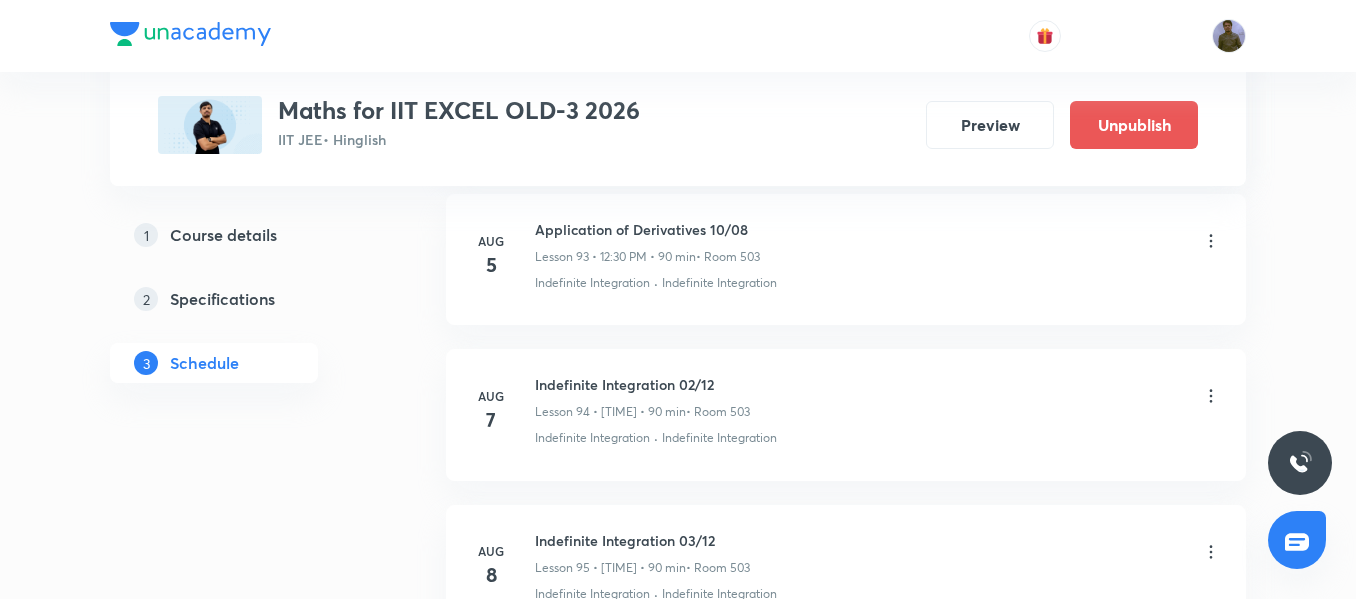 click 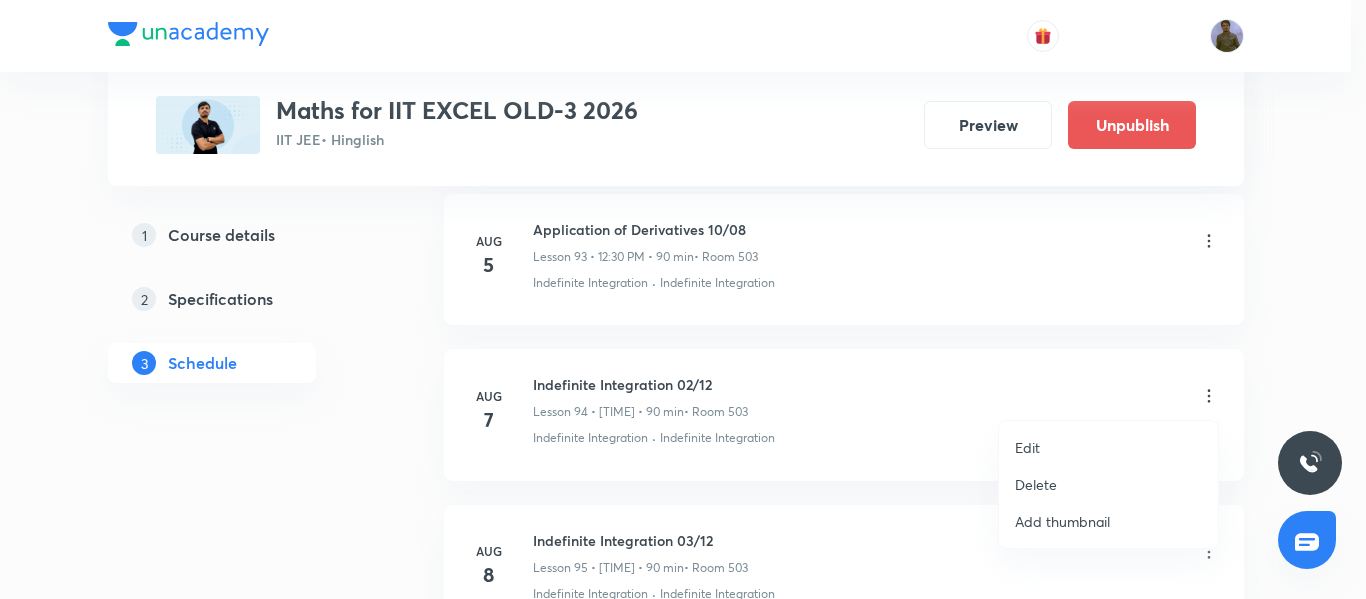 click on "Edit" at bounding box center (1108, 447) 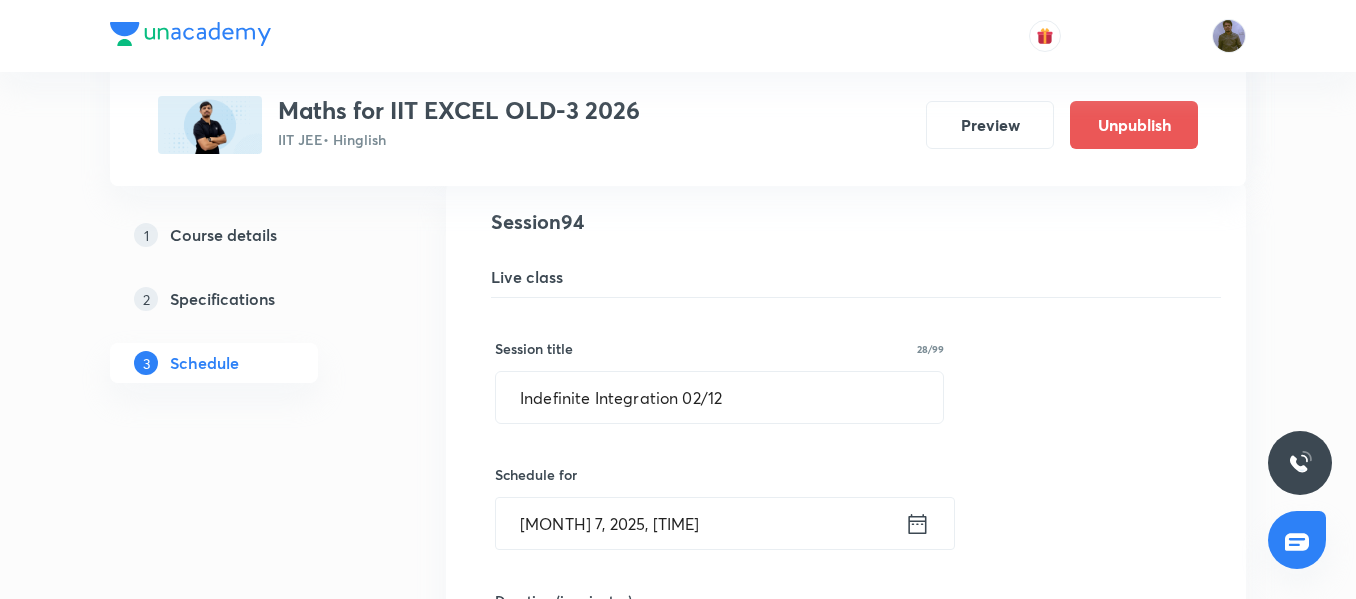 scroll, scrollTop: 14488, scrollLeft: 0, axis: vertical 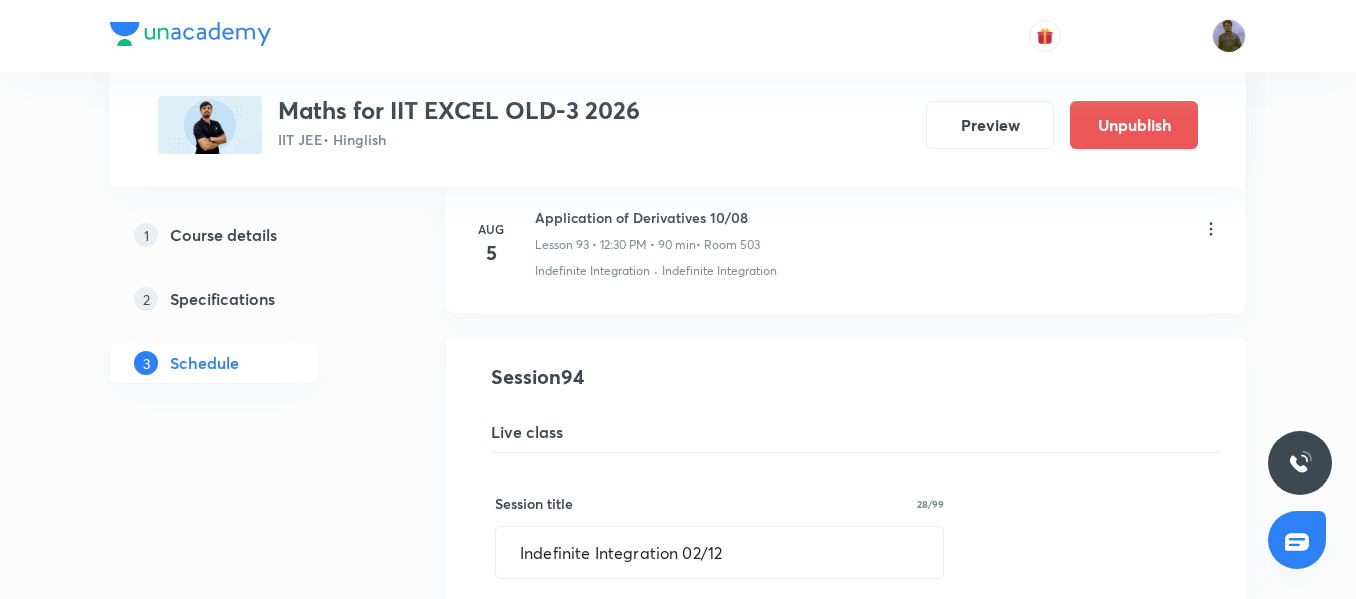 click on "Application of Derivatives 10/08" at bounding box center (647, 217) 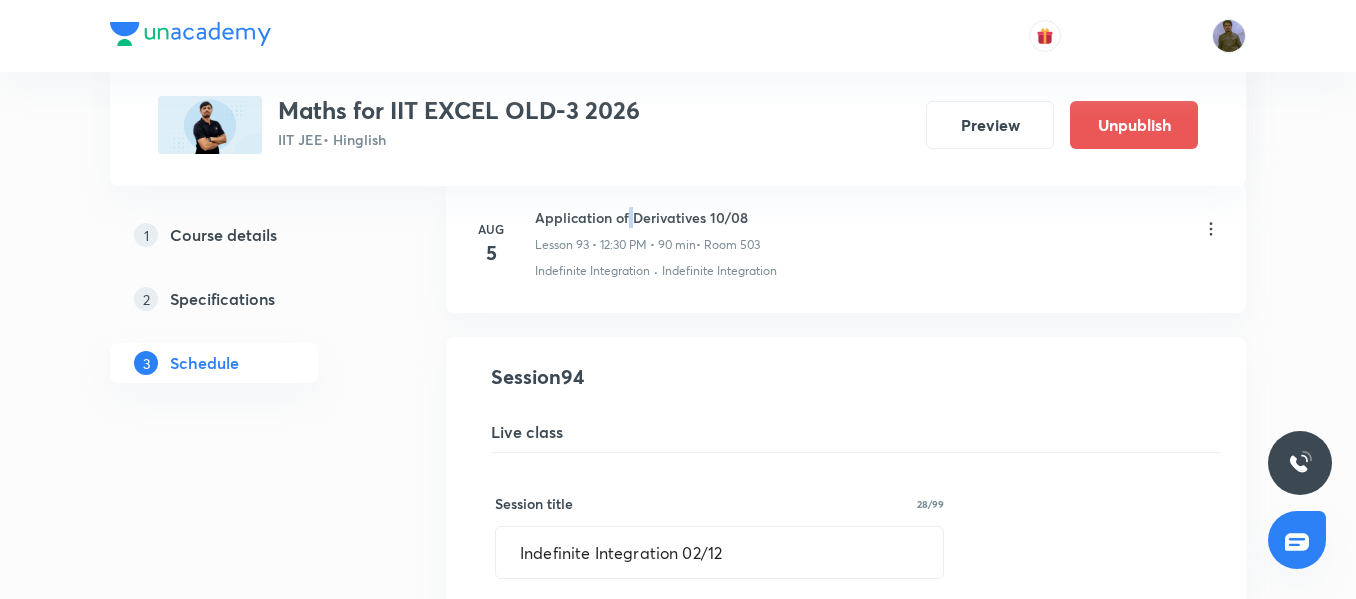click on "Application of Derivatives 10/08" at bounding box center (647, 217) 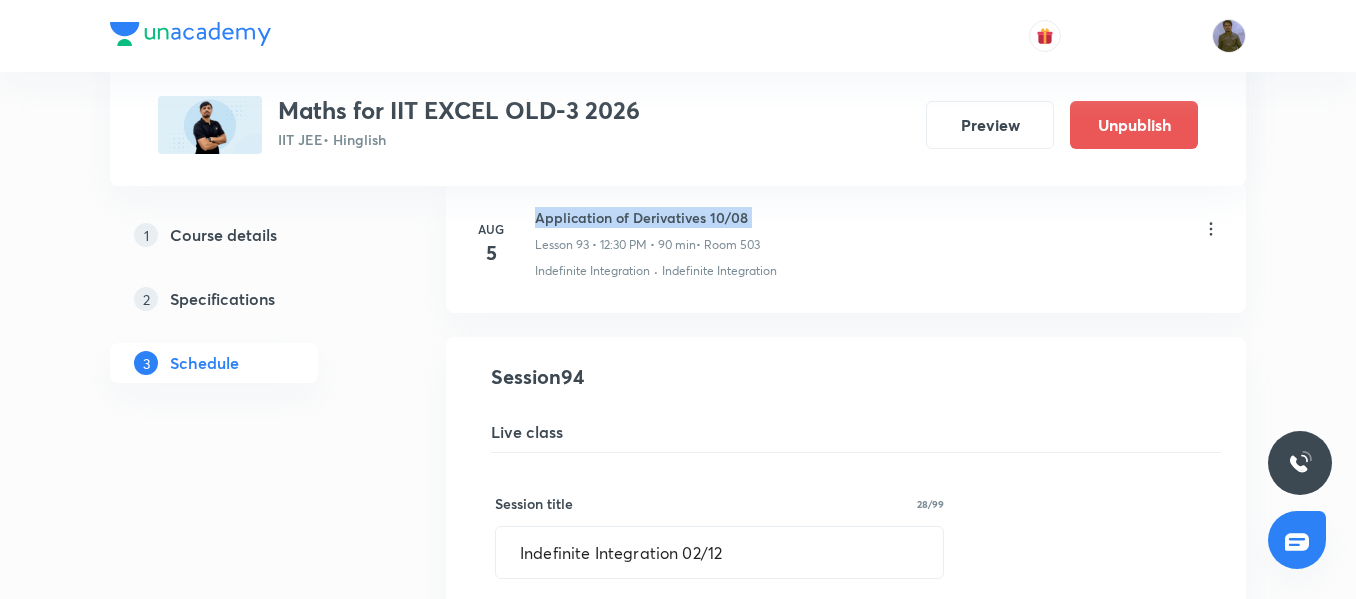 click on "Application of Derivatives 10/08" at bounding box center [647, 217] 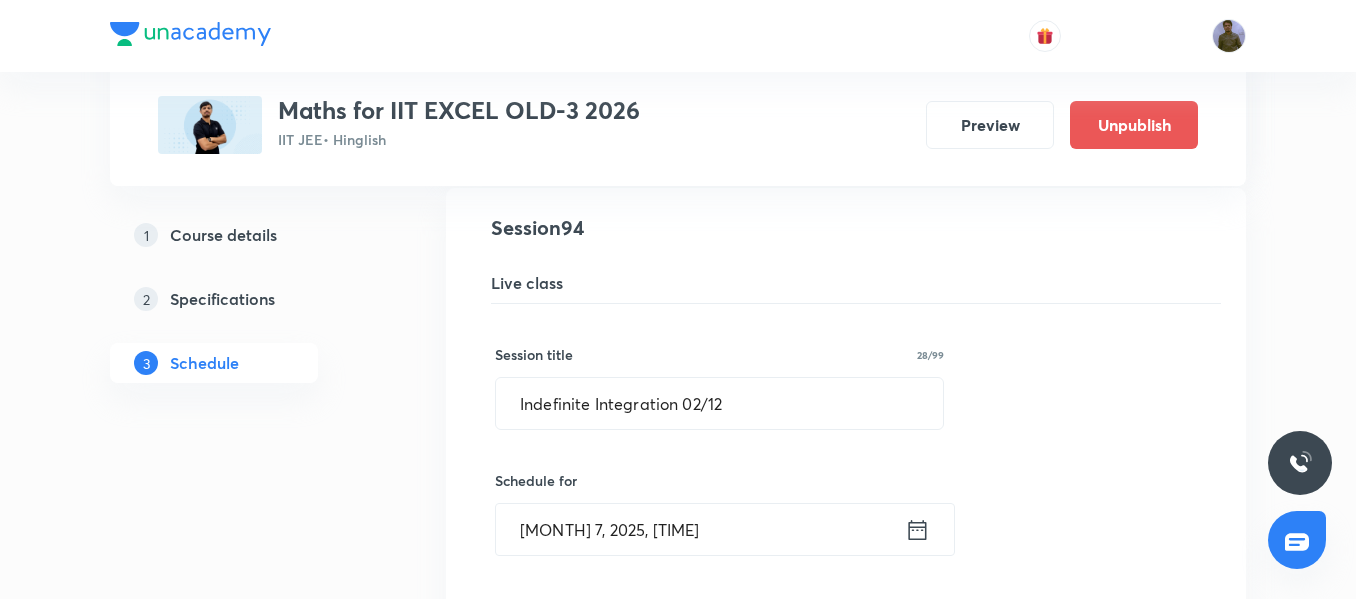 scroll, scrollTop: 14788, scrollLeft: 0, axis: vertical 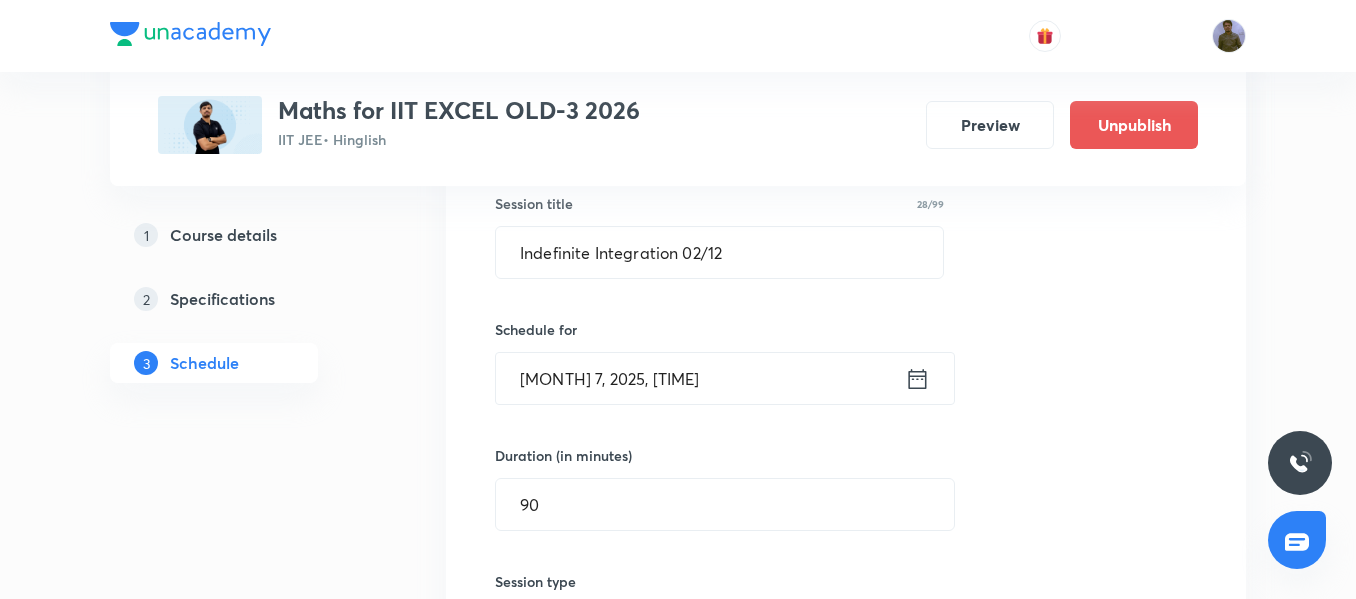 drag, startPoint x: 759, startPoint y: 261, endPoint x: 350, endPoint y: 250, distance: 409.1479 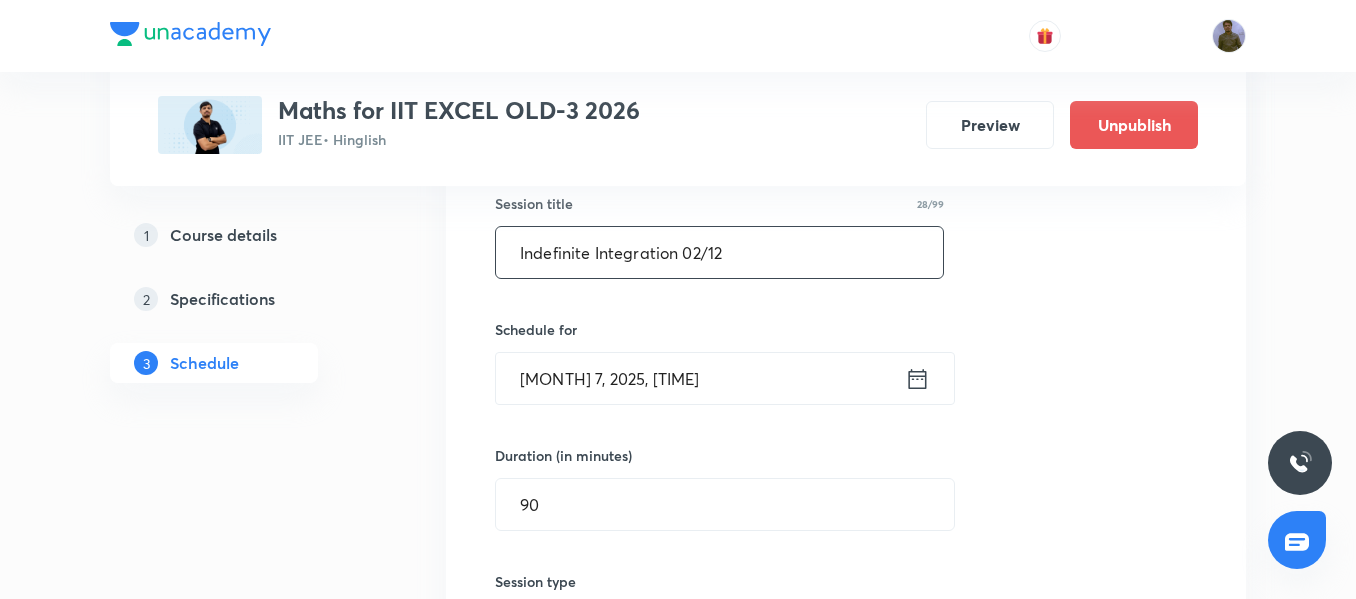 paste on "Application of Derivatives 10/08" 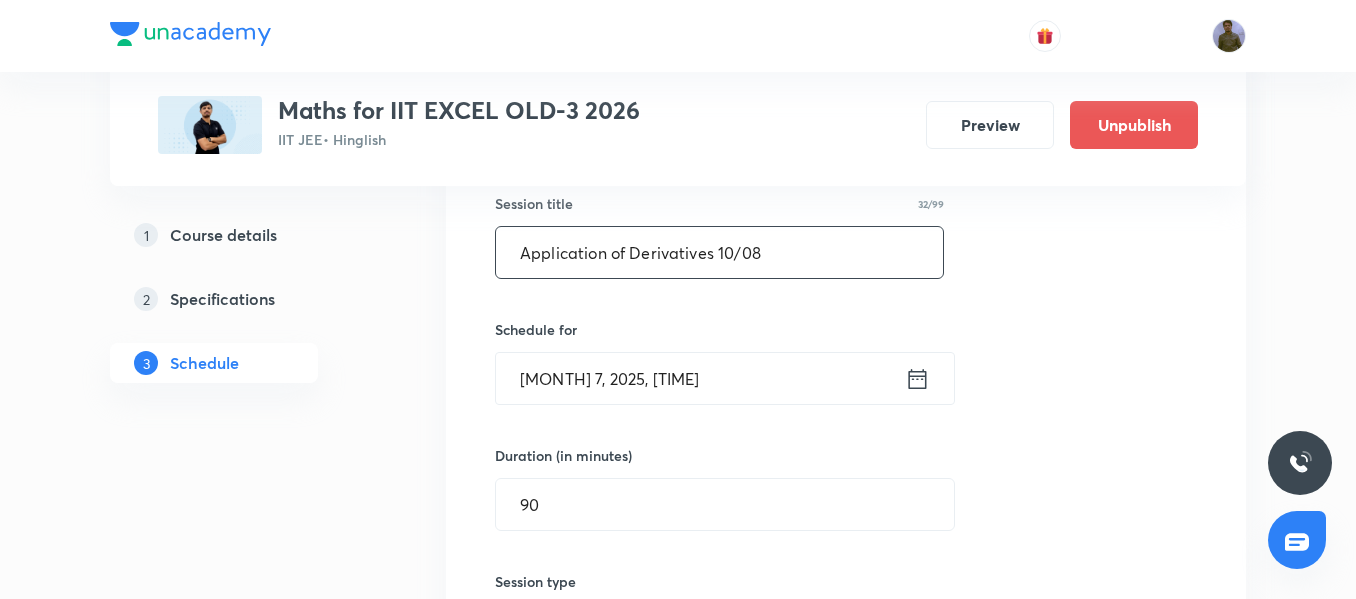 click on "Application of Derivatives 10/08" at bounding box center (719, 252) 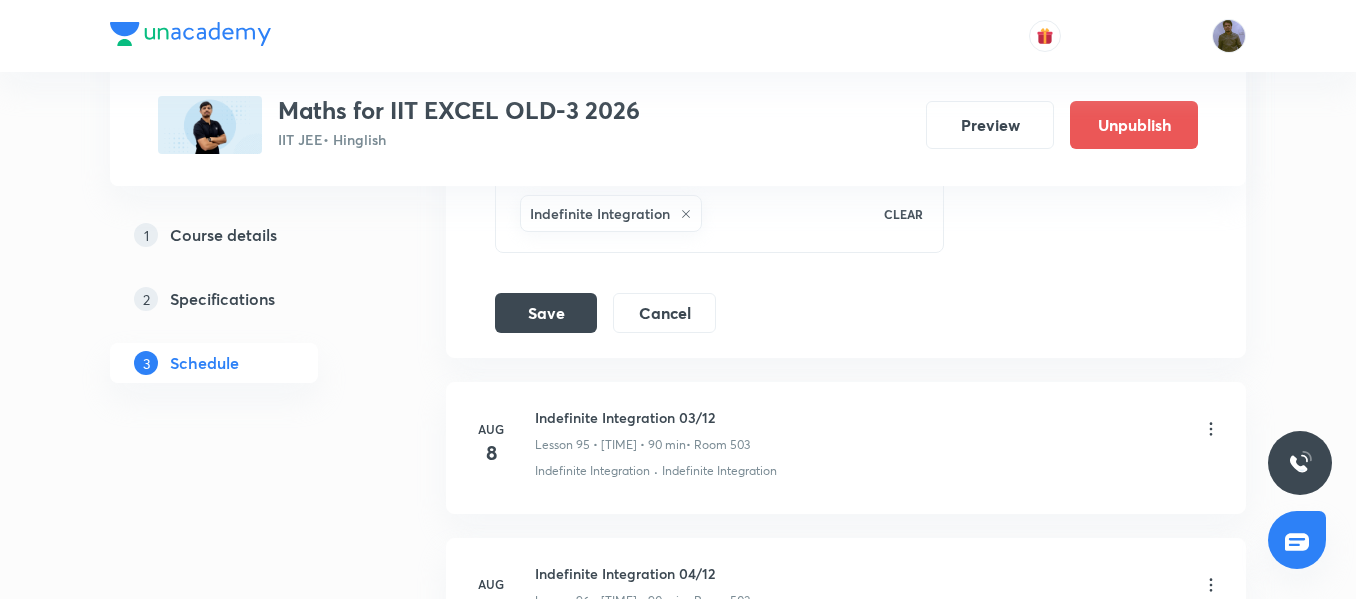 scroll, scrollTop: 15488, scrollLeft: 0, axis: vertical 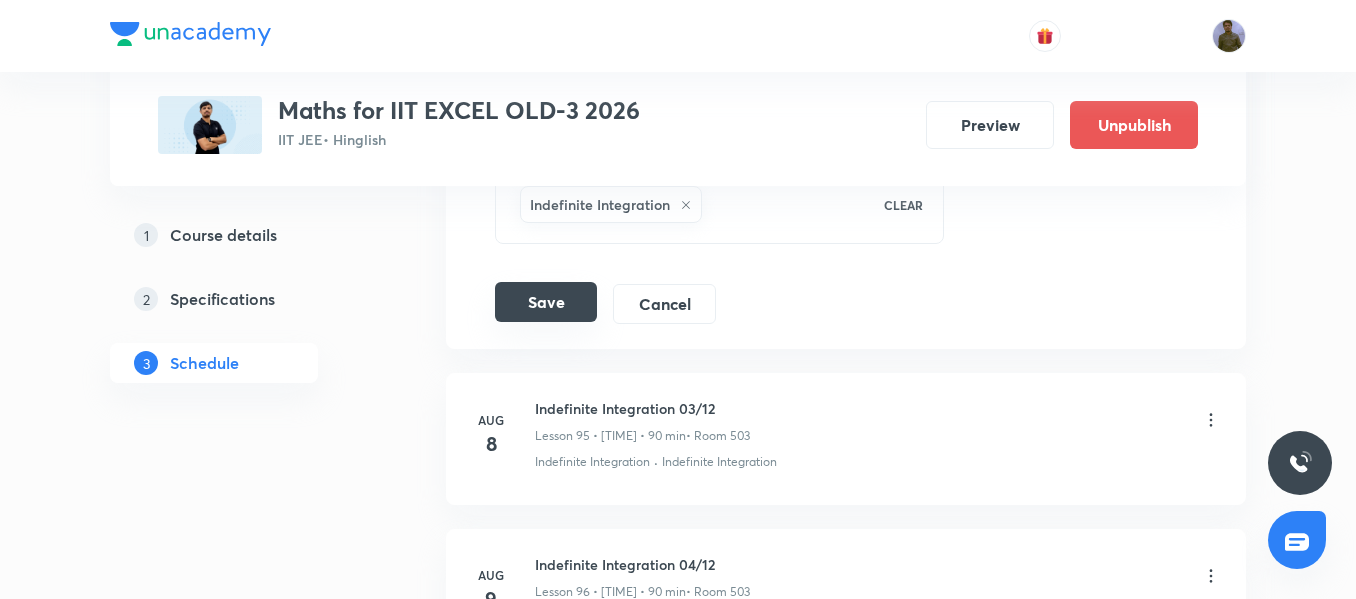 type on "Application of Derivatives 11/08" 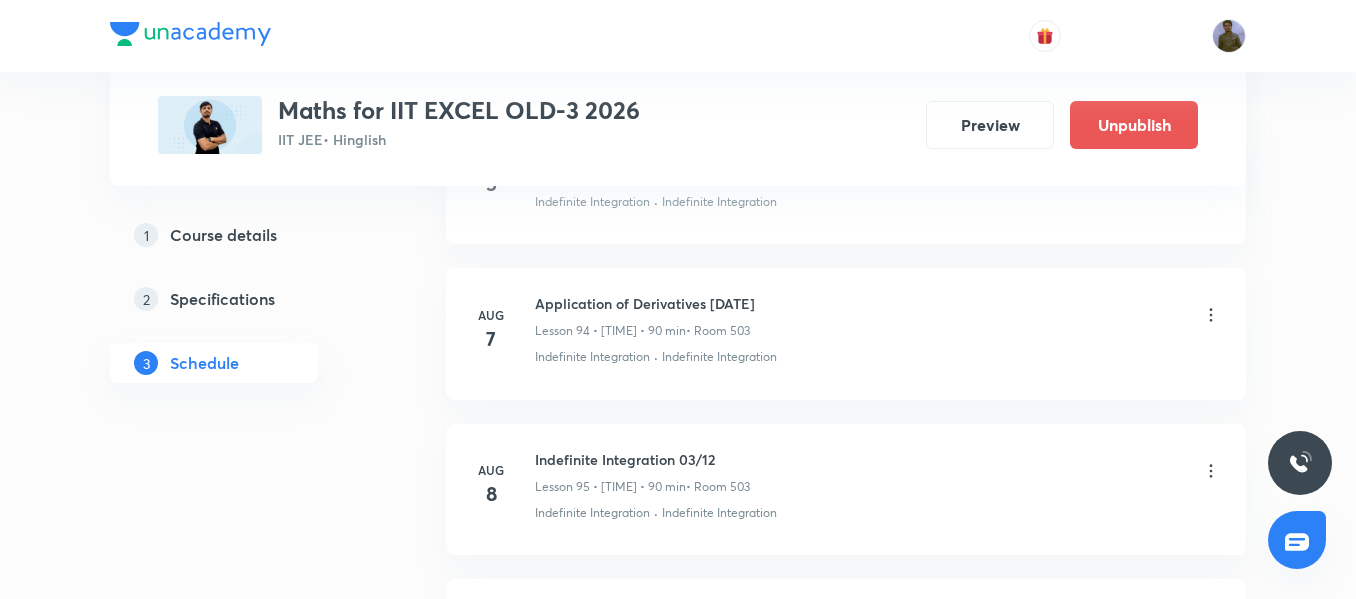 scroll, scrollTop: 14769, scrollLeft: 0, axis: vertical 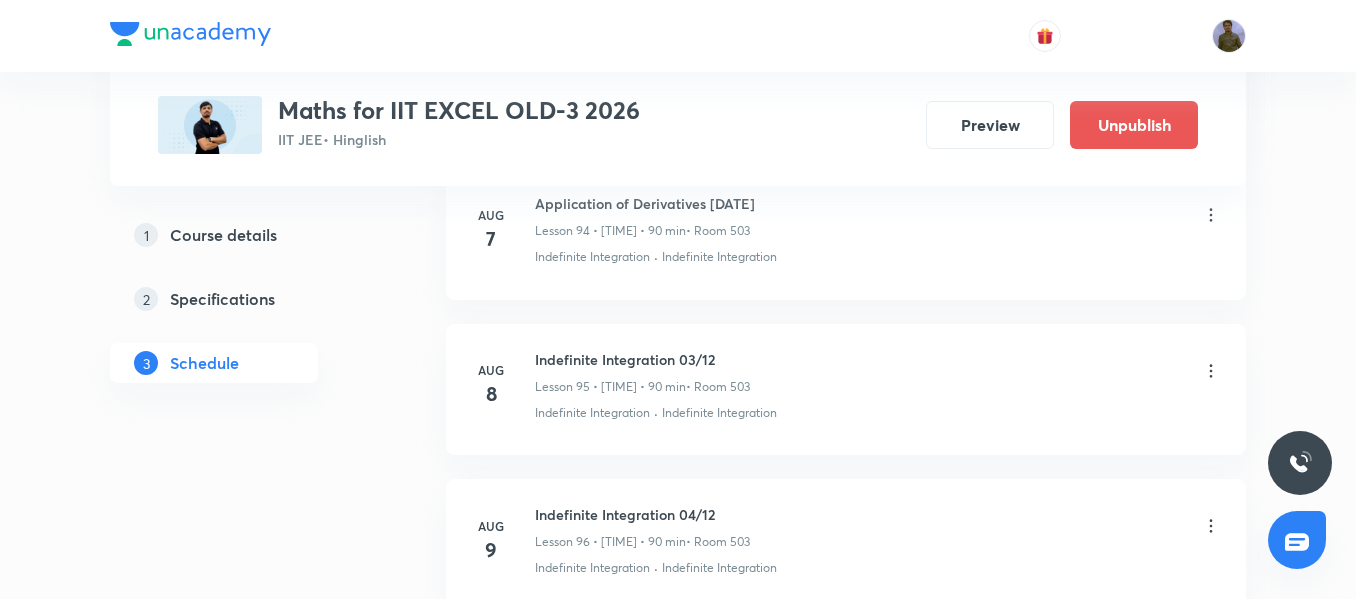 click 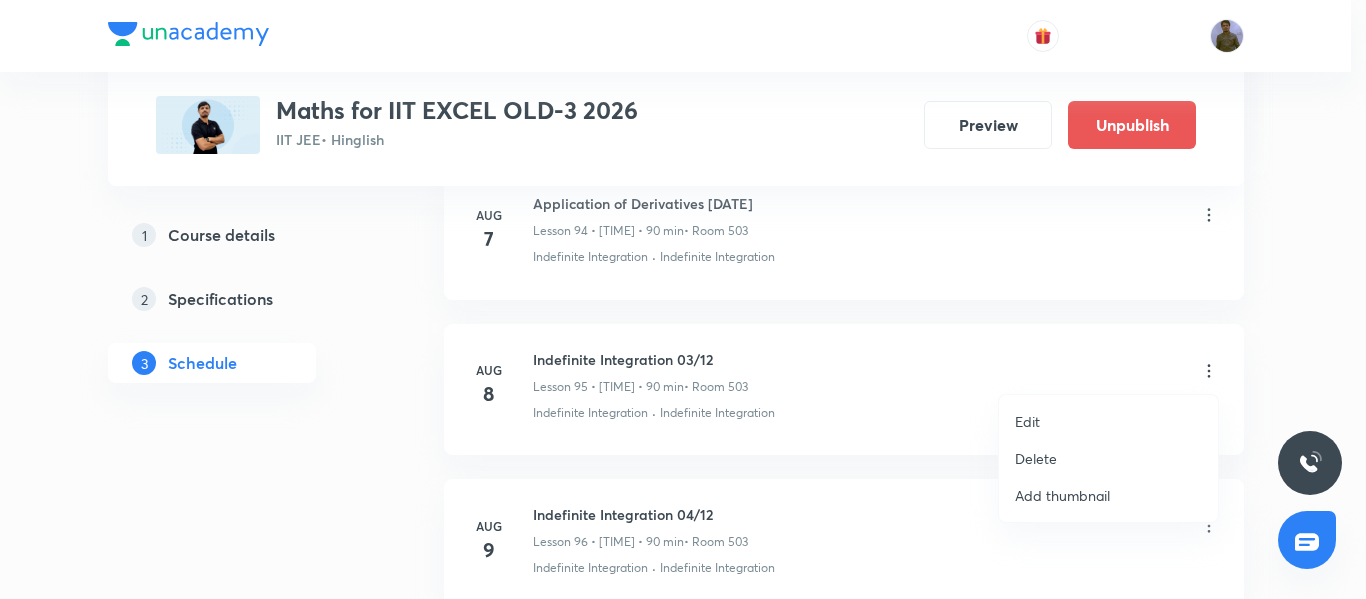 click on "Edit" at bounding box center (1108, 421) 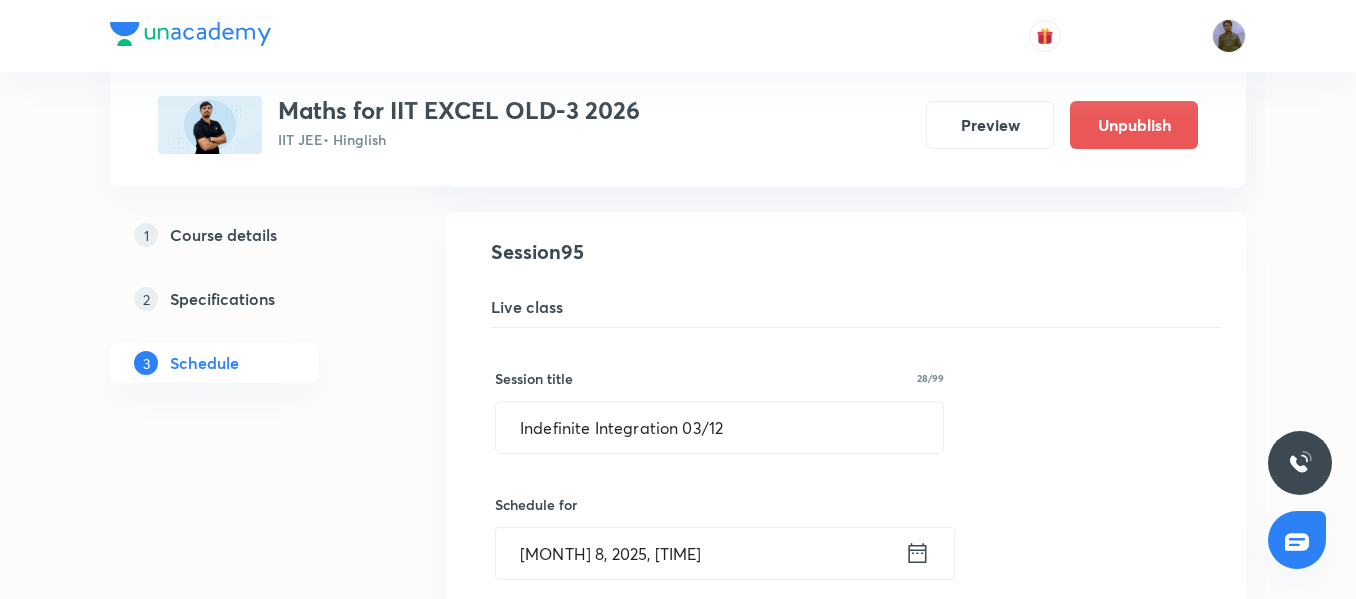 scroll, scrollTop: 14569, scrollLeft: 0, axis: vertical 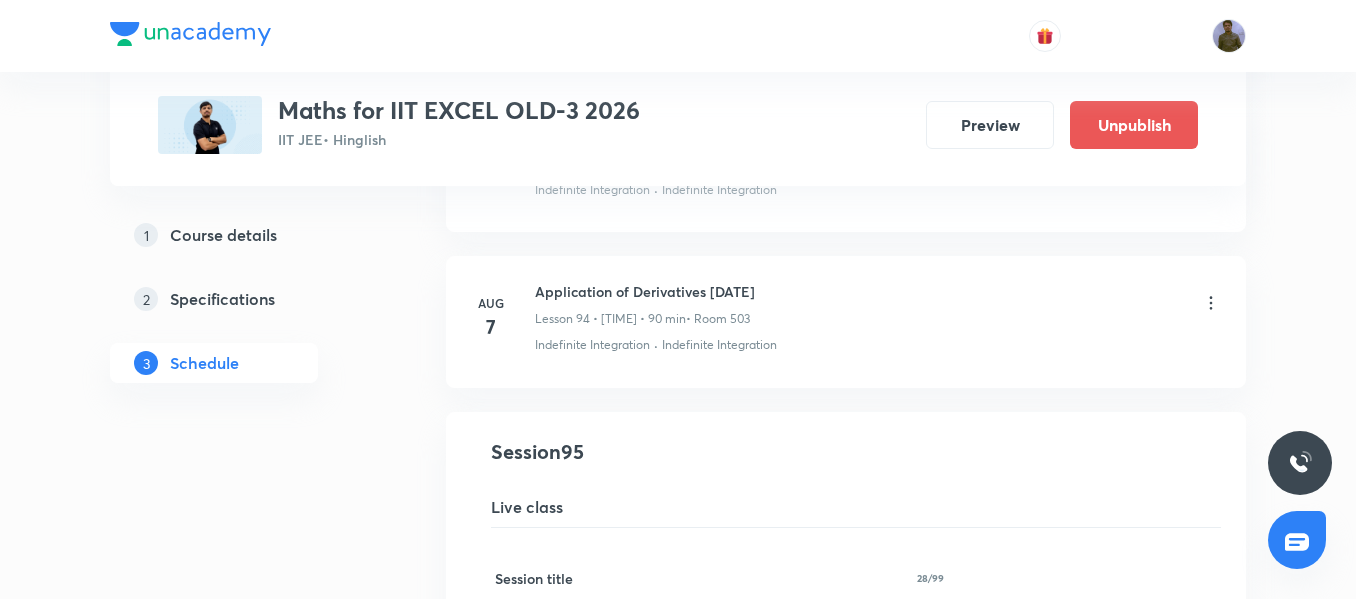 click on "Application of Derivatives 11/08" at bounding box center [645, 291] 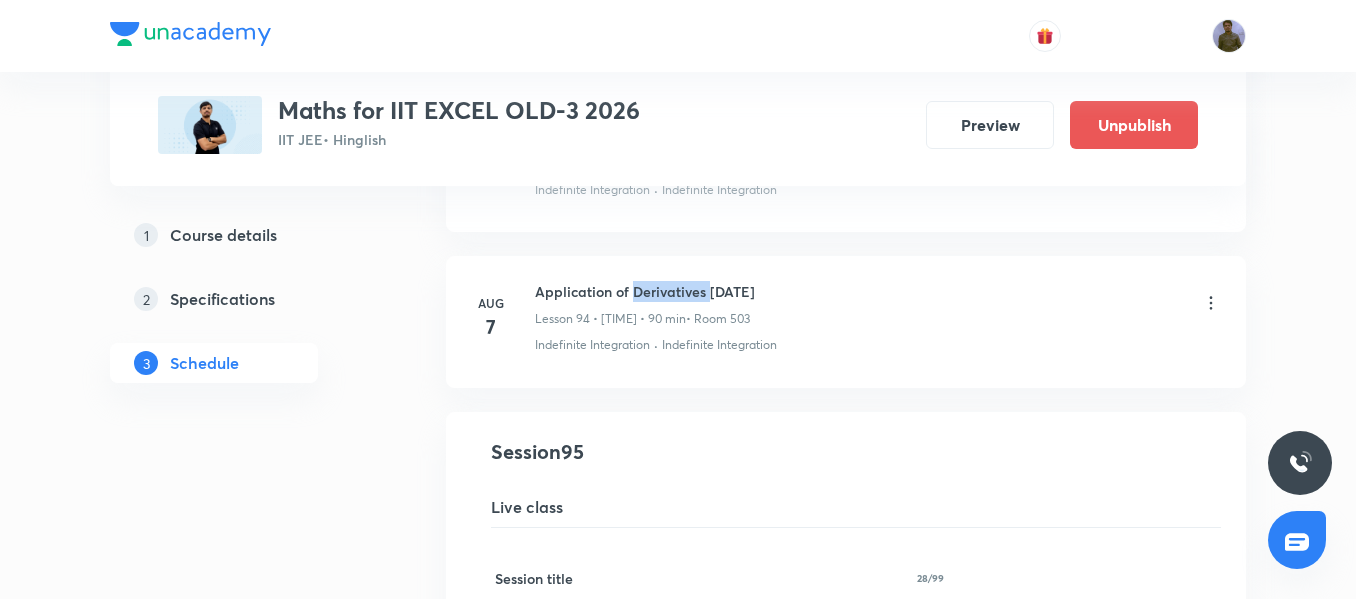 click on "Application of Derivatives 11/08" at bounding box center (645, 291) 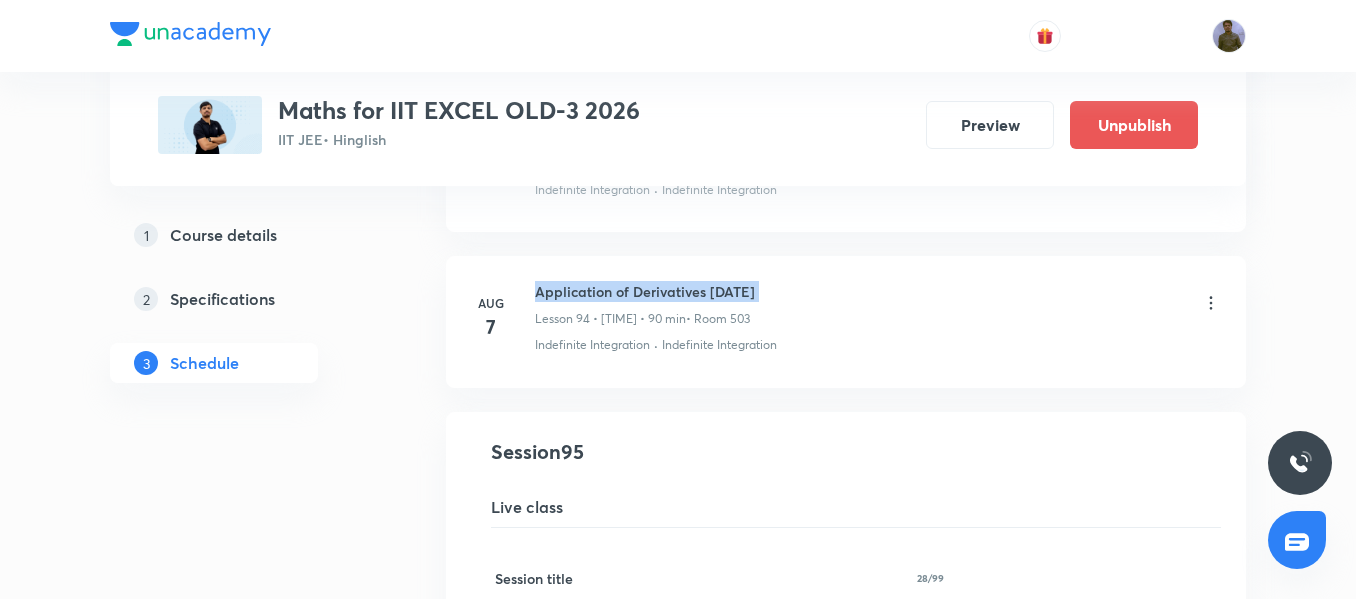 click on "Application of Derivatives 11/08" at bounding box center (645, 291) 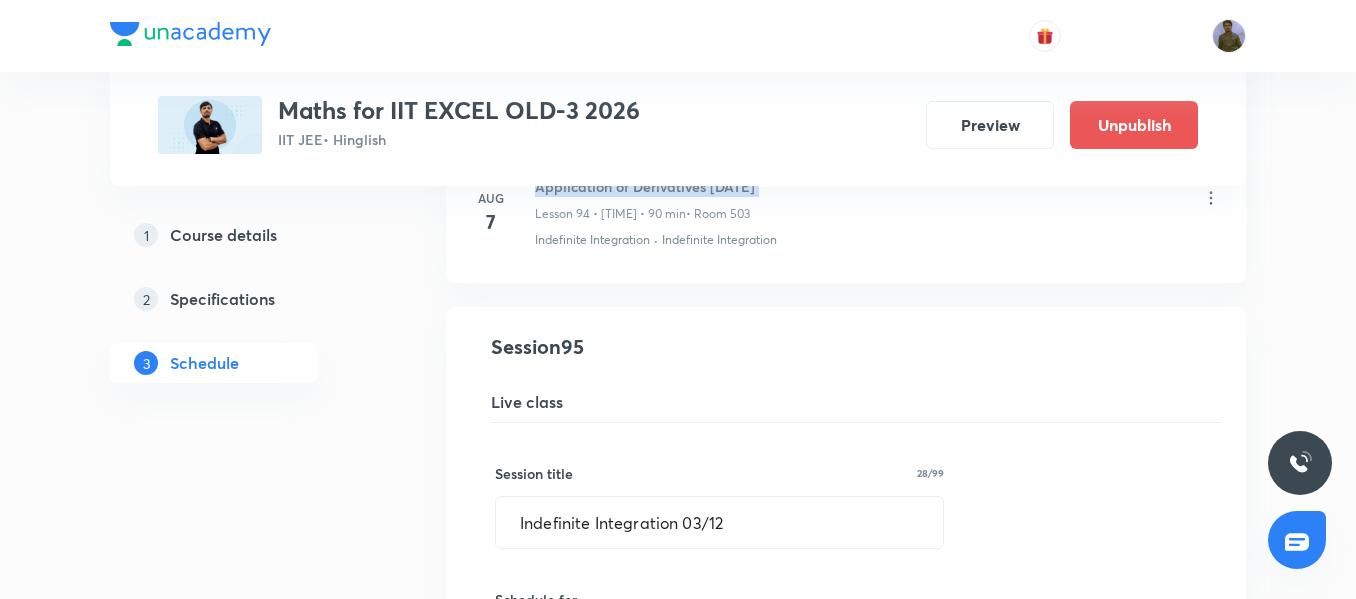 scroll, scrollTop: 14869, scrollLeft: 0, axis: vertical 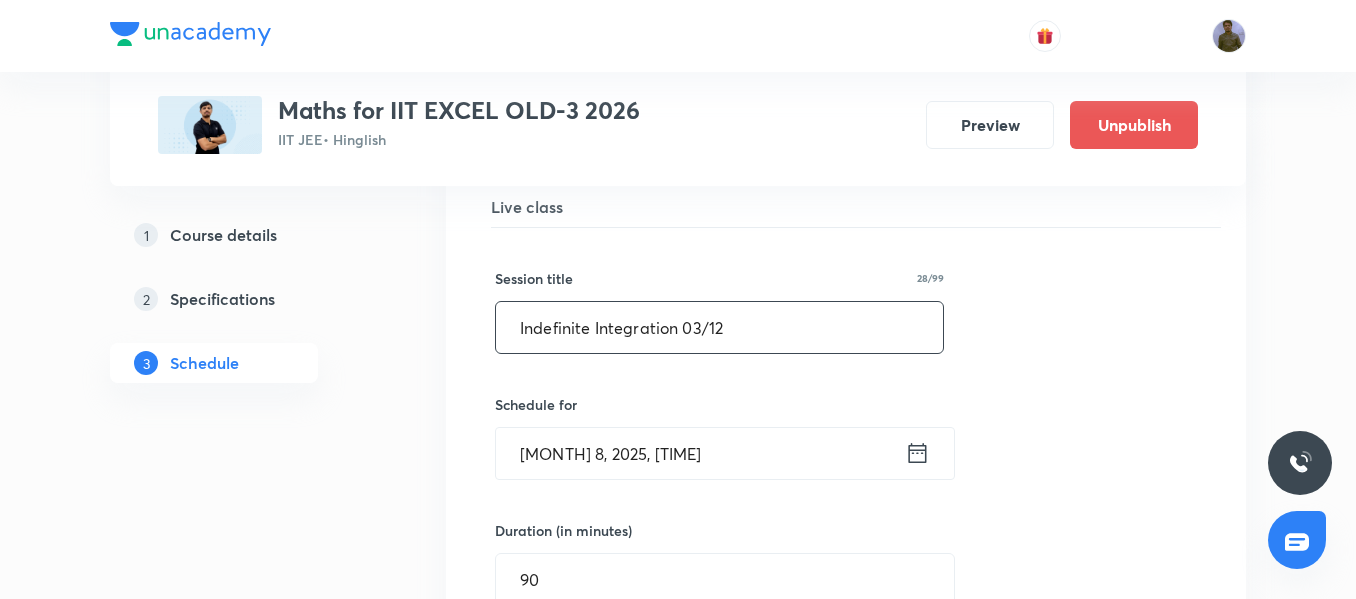 drag, startPoint x: 426, startPoint y: 325, endPoint x: 387, endPoint y: 325, distance: 39 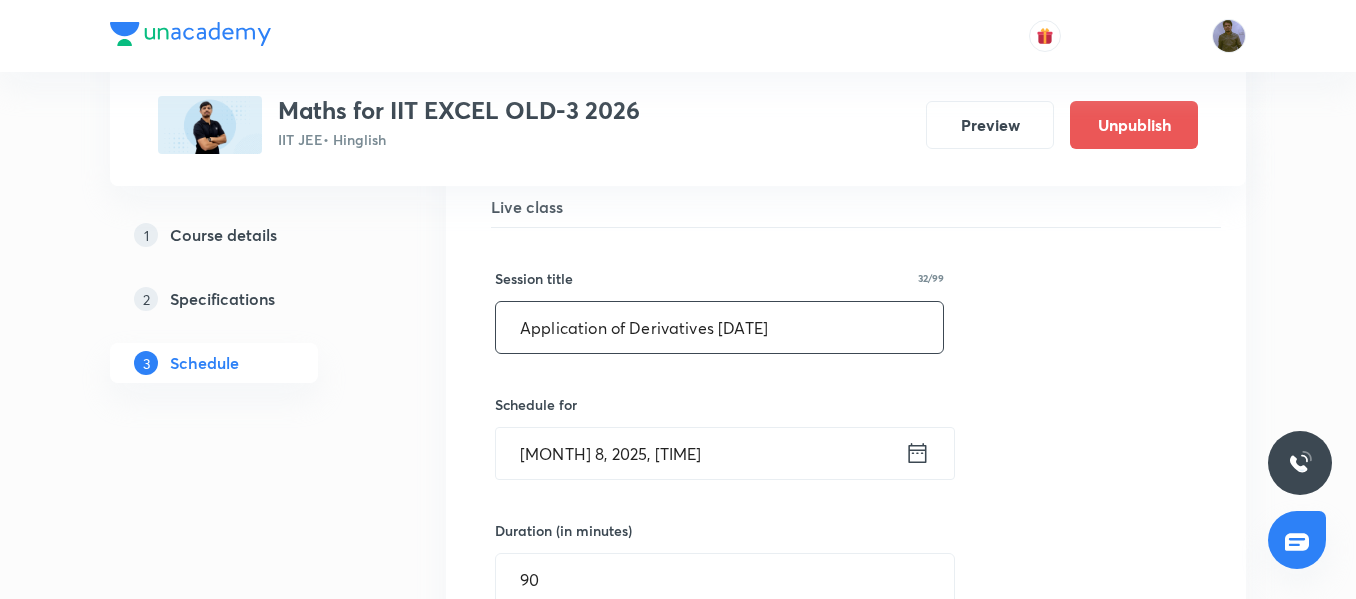 click on "Application of Derivatives 11/08" at bounding box center [719, 327] 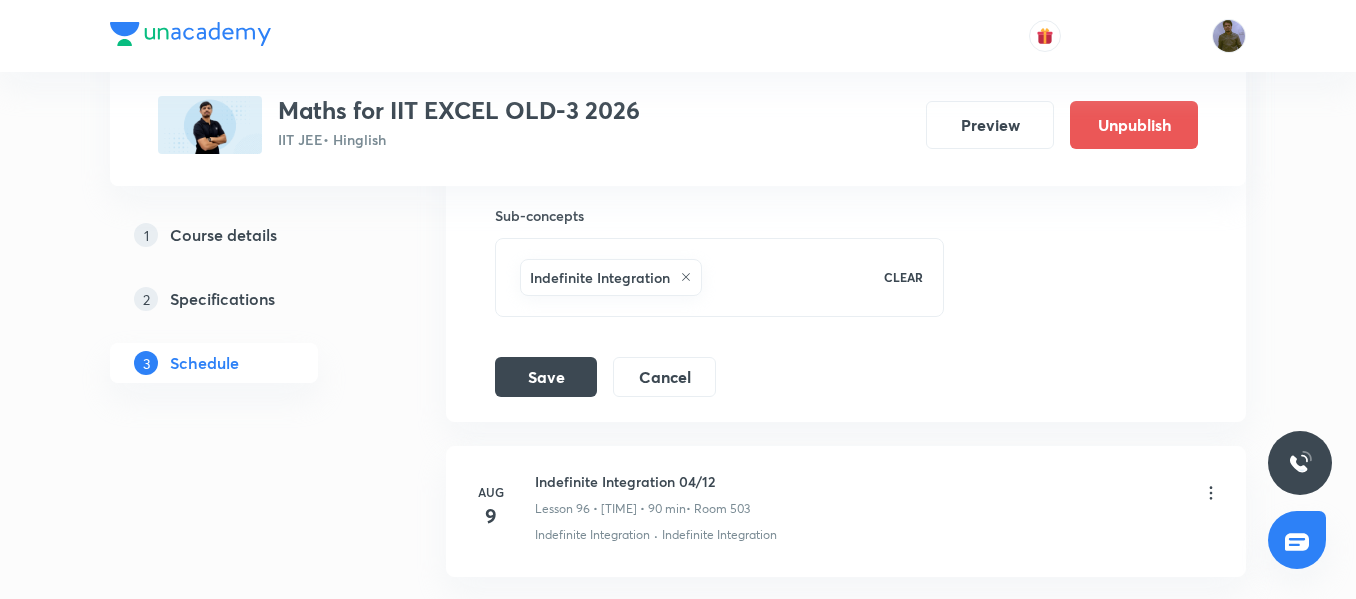 scroll, scrollTop: 15737, scrollLeft: 0, axis: vertical 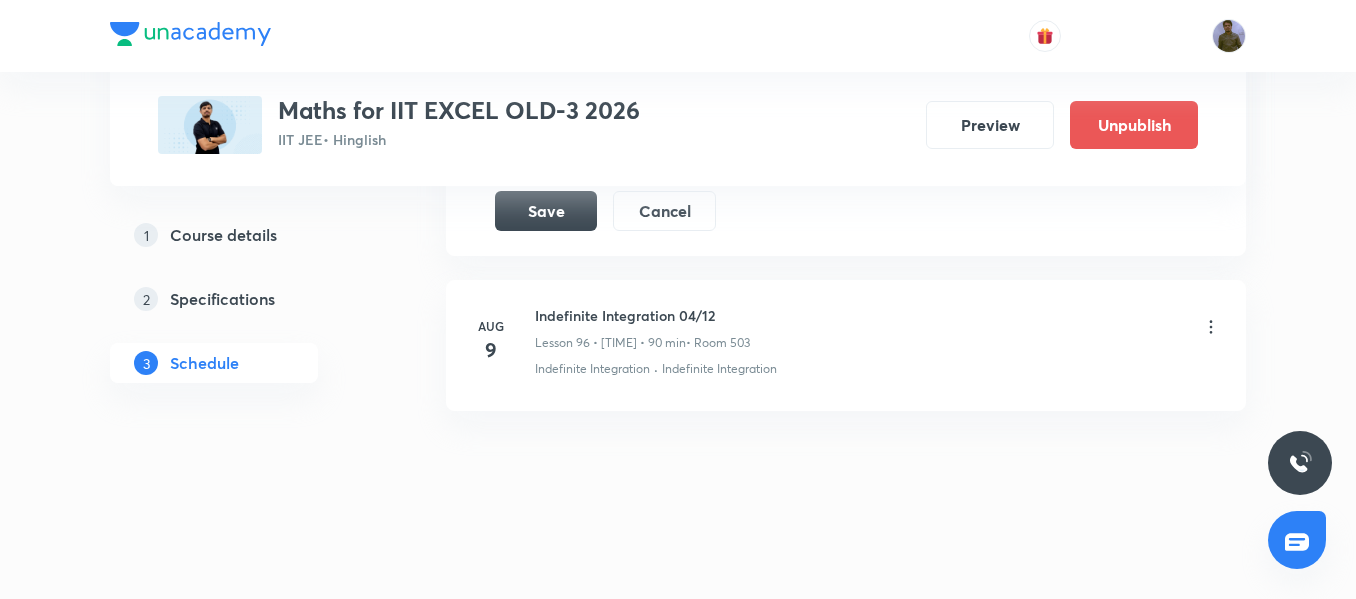 type on "Application of Derivatives 12/08" 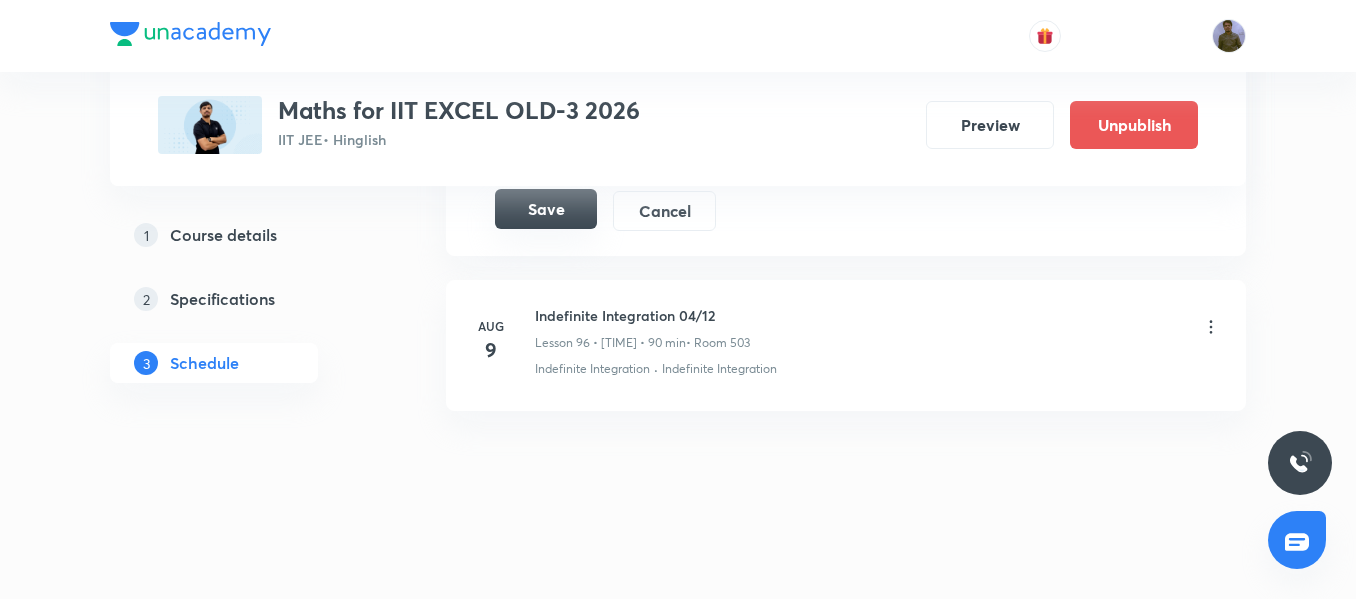 click on "Save" at bounding box center (546, 209) 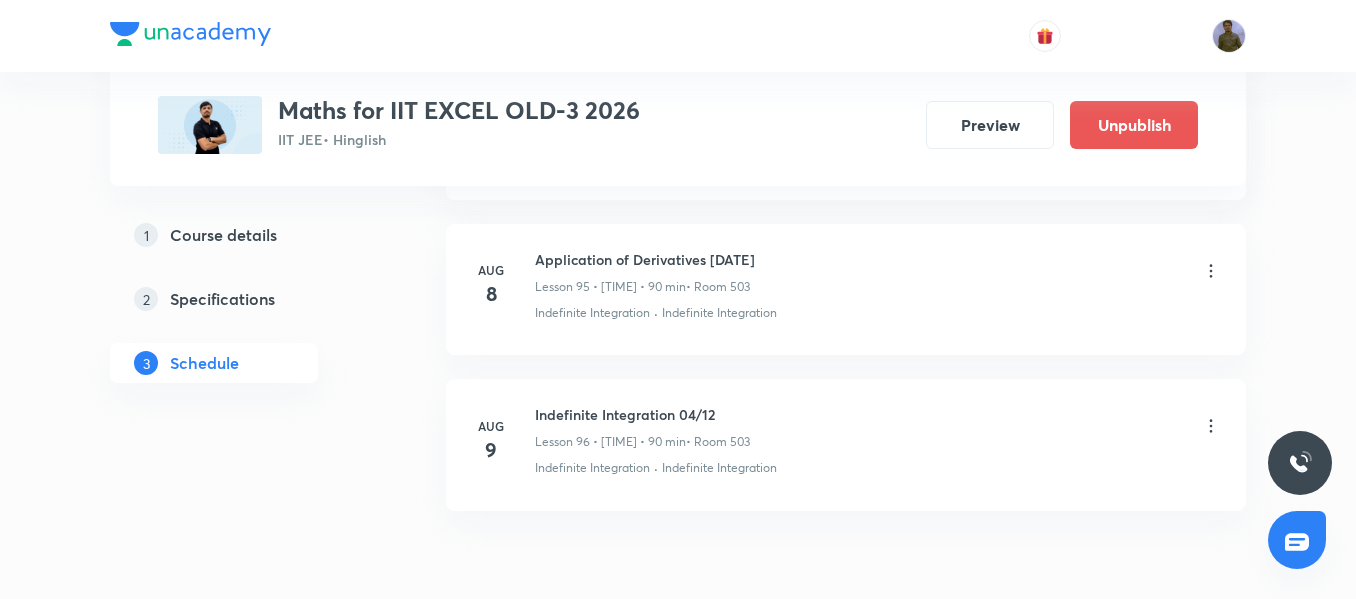 scroll, scrollTop: 14969, scrollLeft: 0, axis: vertical 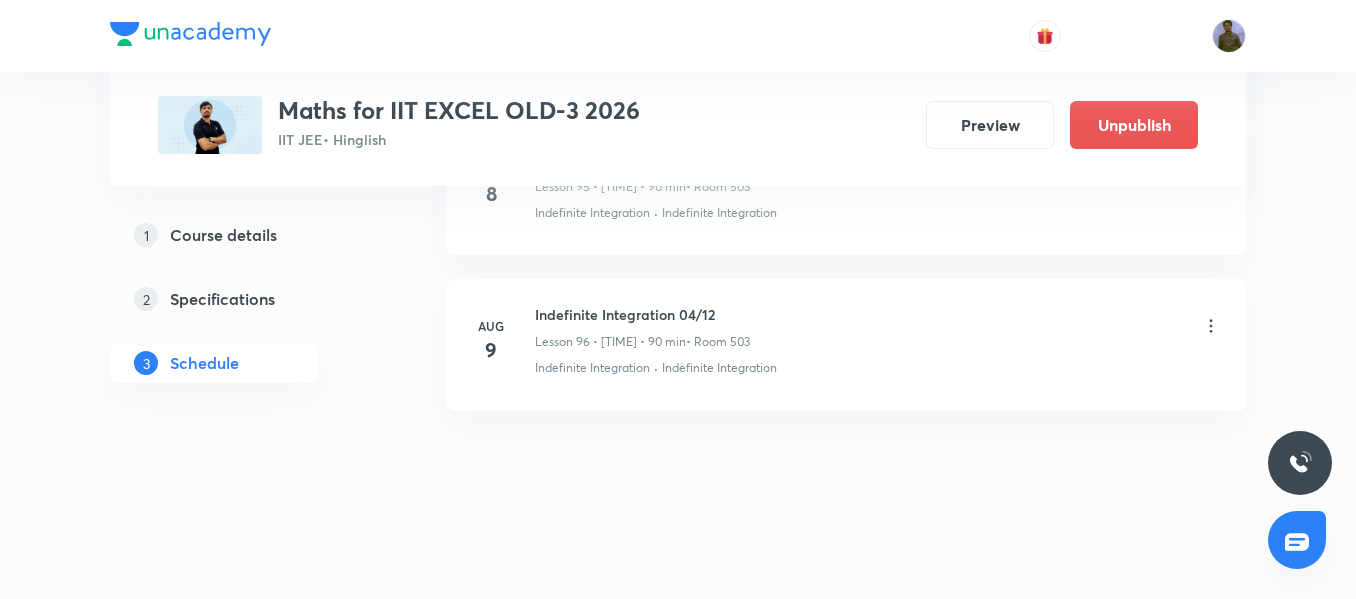 click 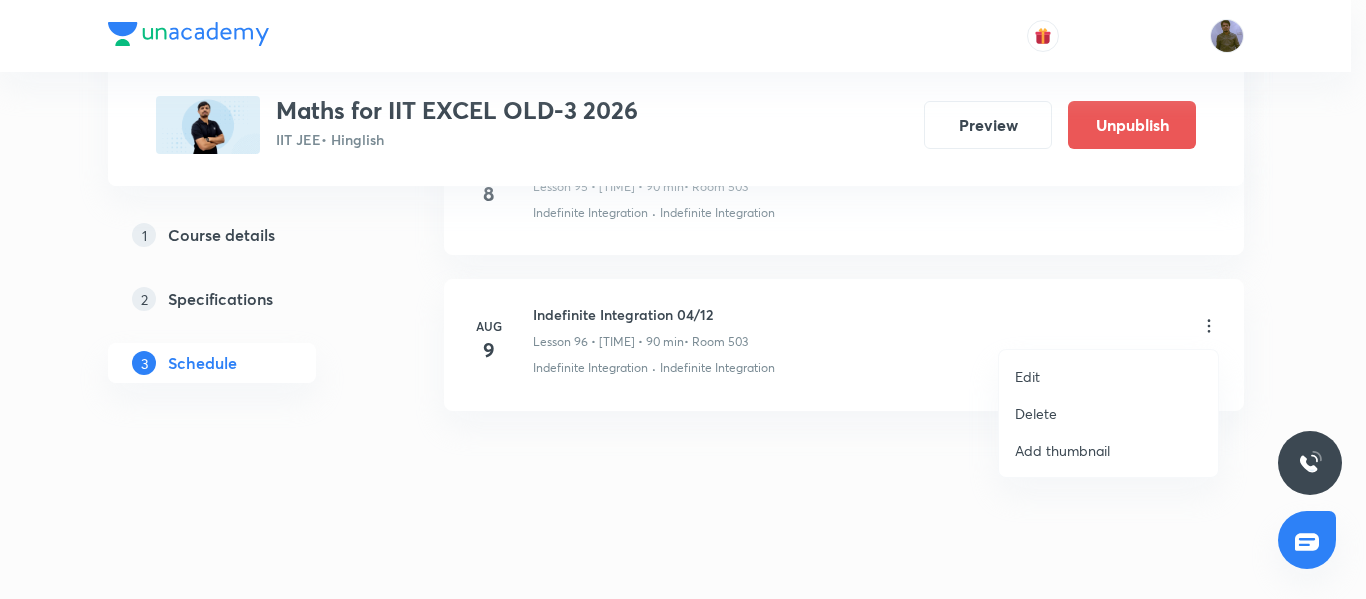click on "Edit" at bounding box center (1108, 376) 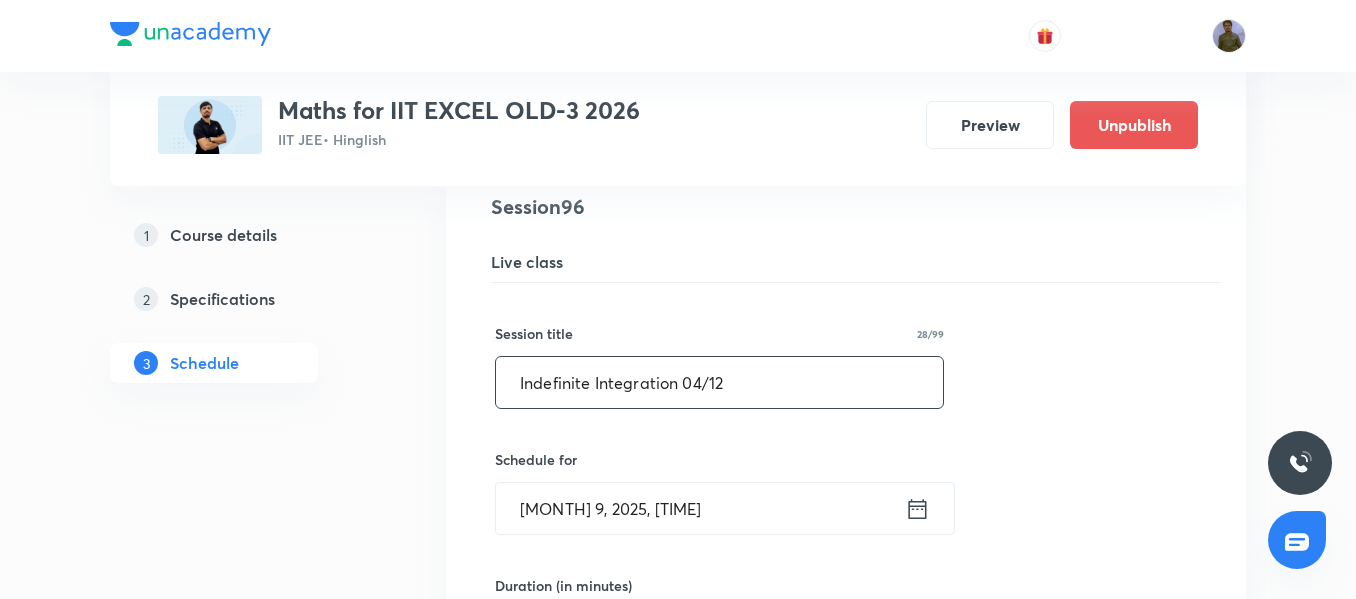 click on "Indefinite Integration 04/12" at bounding box center [719, 382] 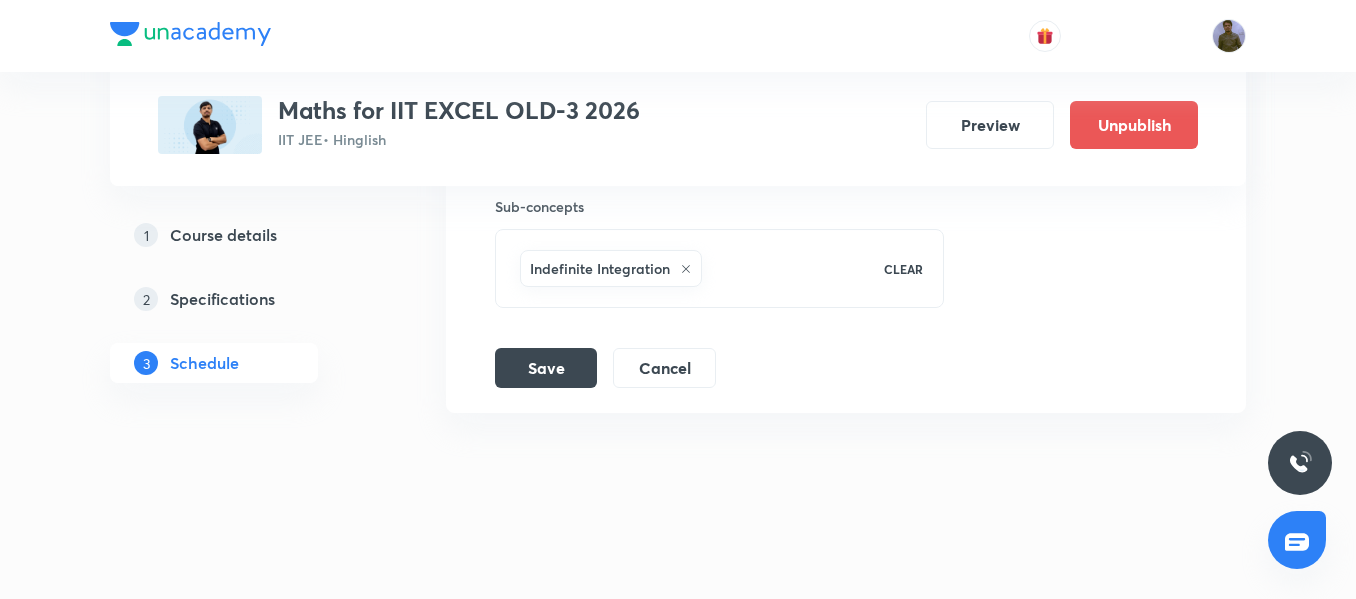 scroll, scrollTop: 15737, scrollLeft: 0, axis: vertical 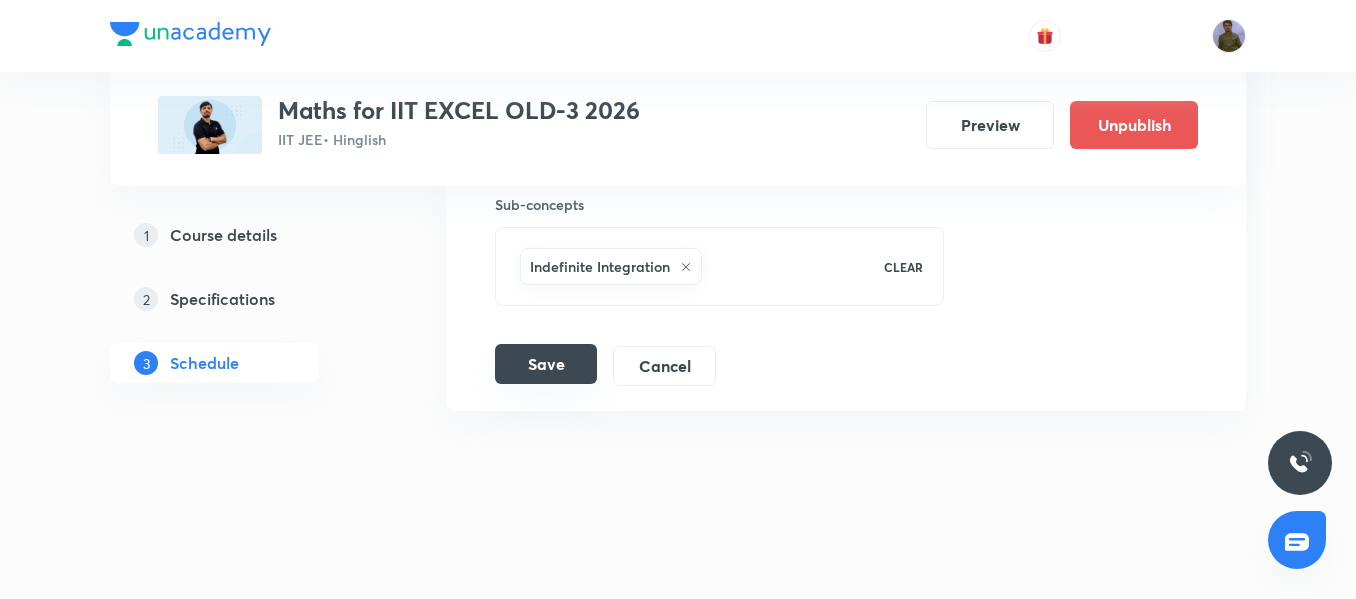type on "Indefinite Integration 01/12" 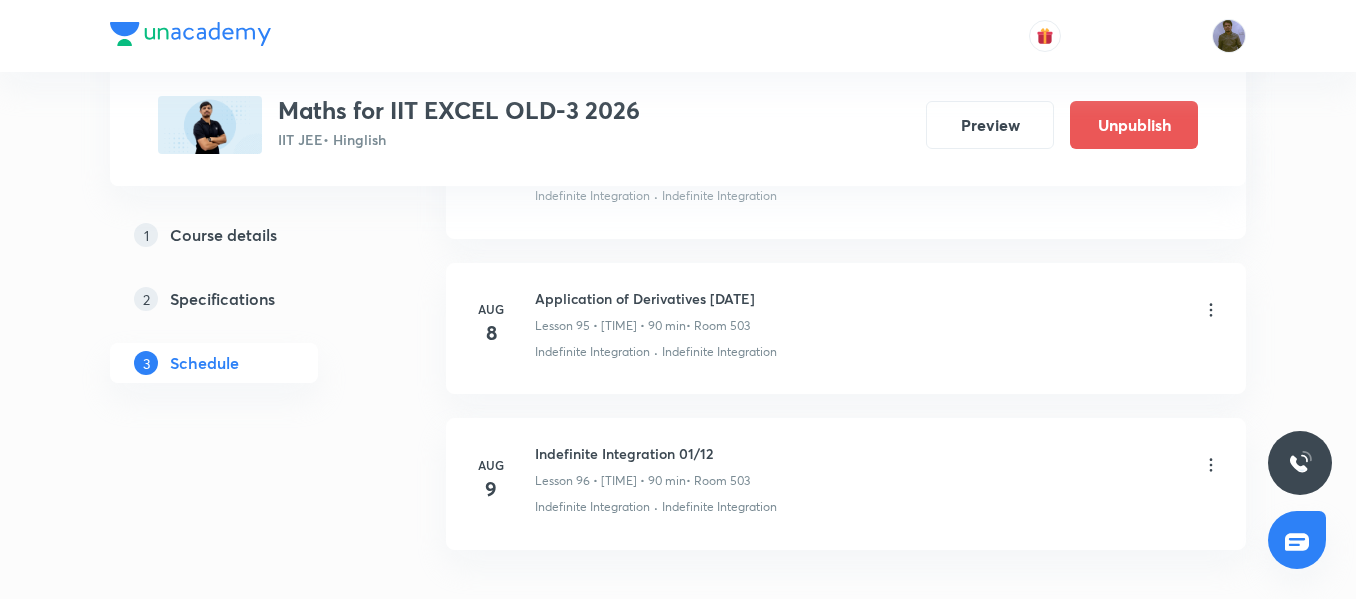 scroll, scrollTop: 14769, scrollLeft: 0, axis: vertical 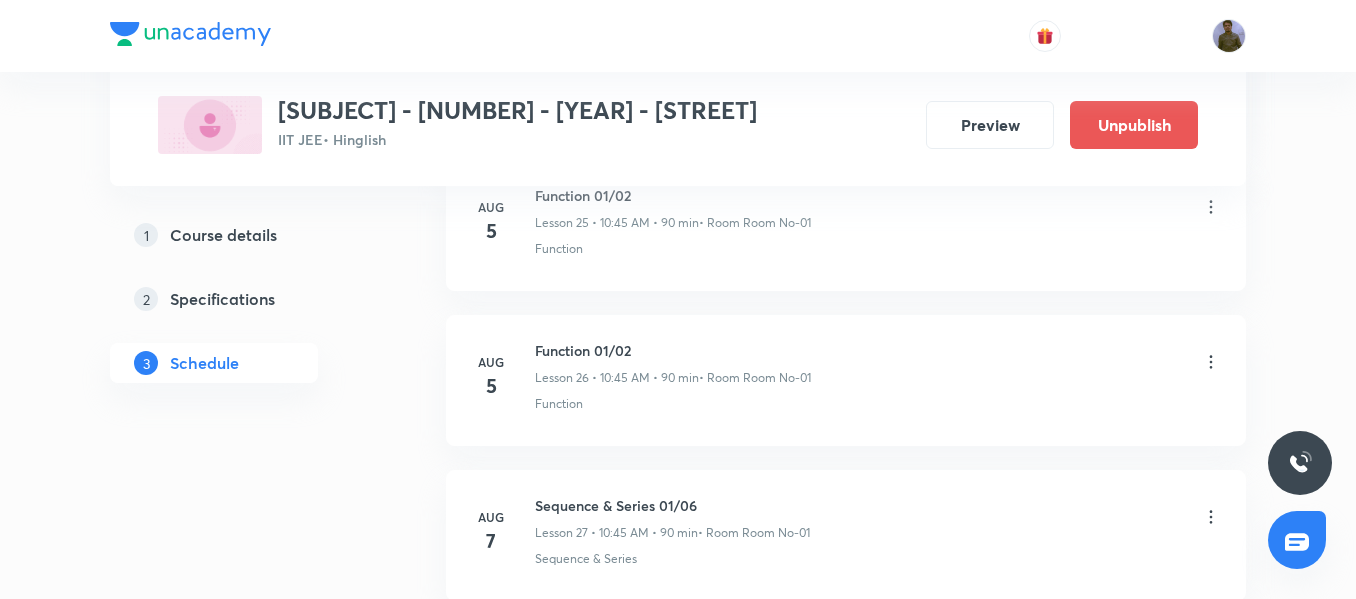 click 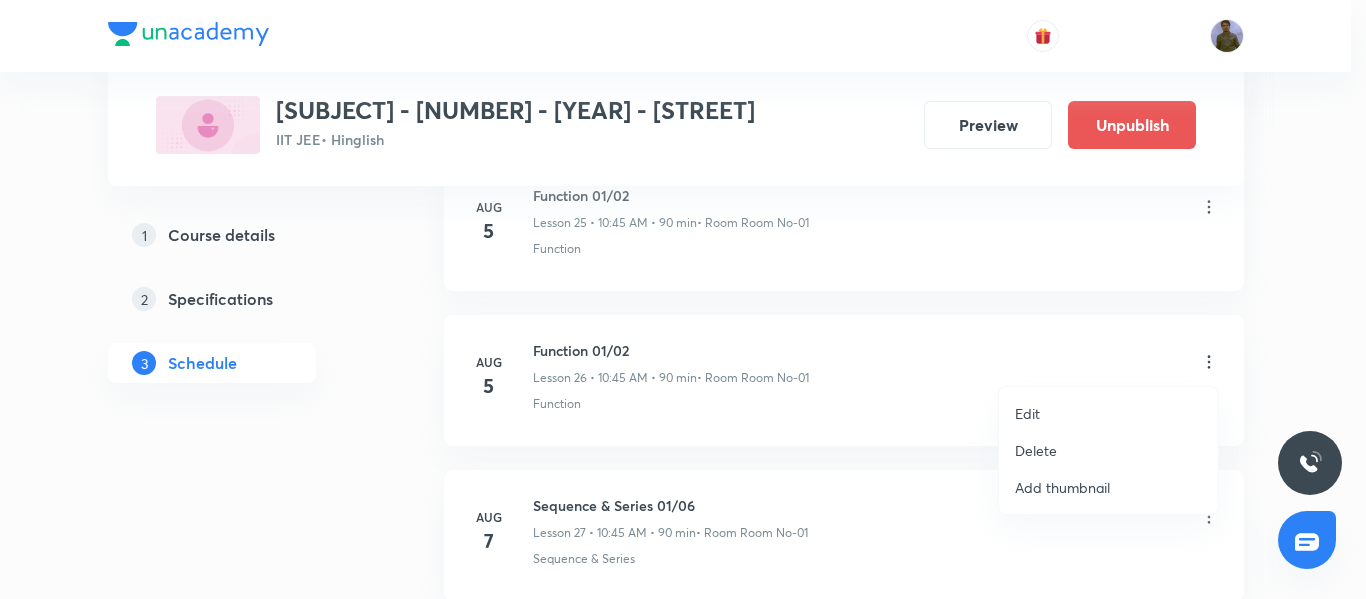 click on "Delete" at bounding box center (1108, 450) 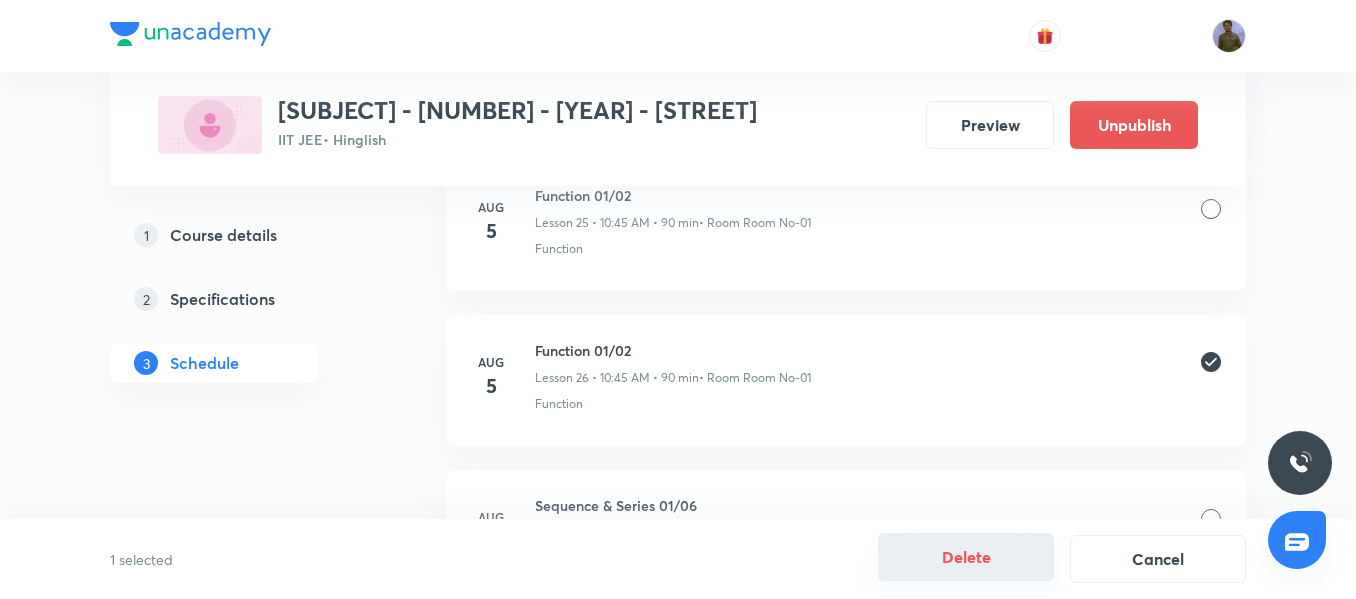 click on "Delete" at bounding box center (966, 557) 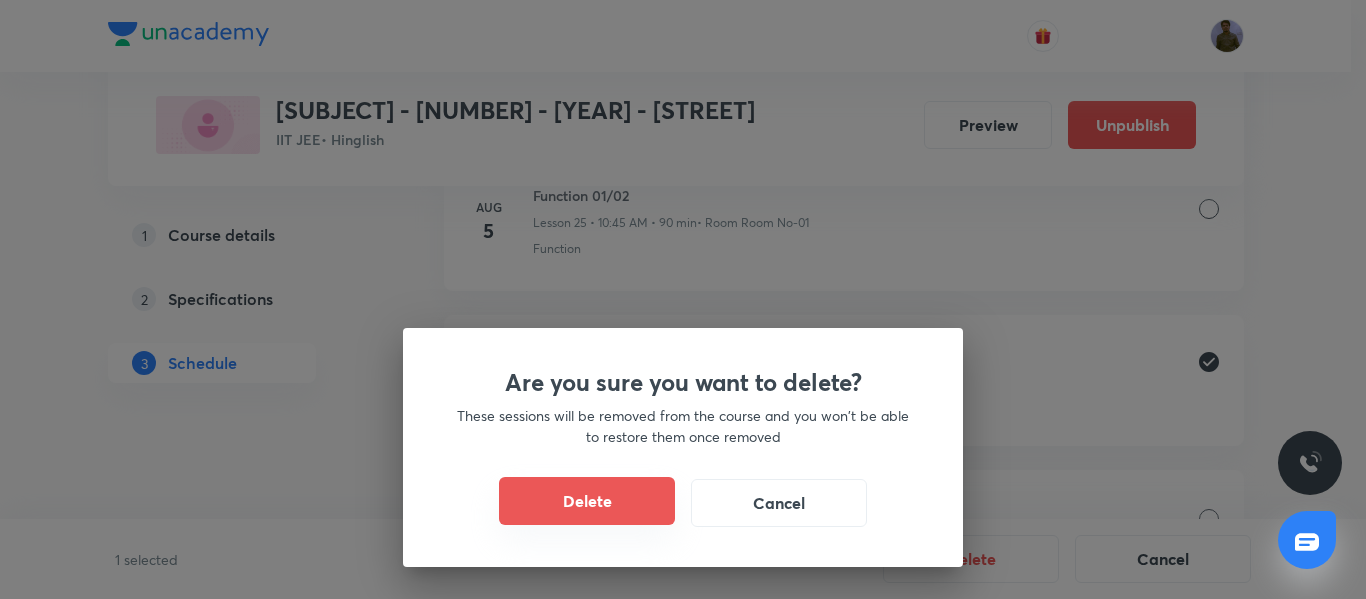 click on "Delete" at bounding box center (587, 501) 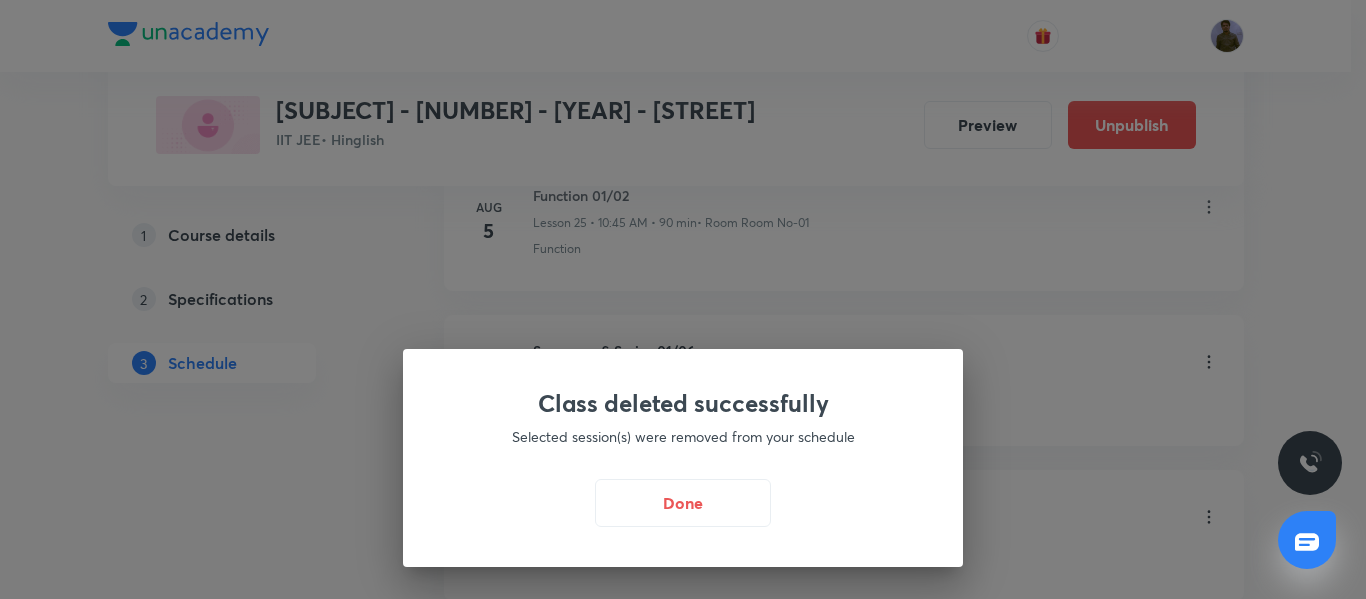 click on "Class deleted successfully Selected session(s) were removed from your schedule Done" at bounding box center [683, 458] 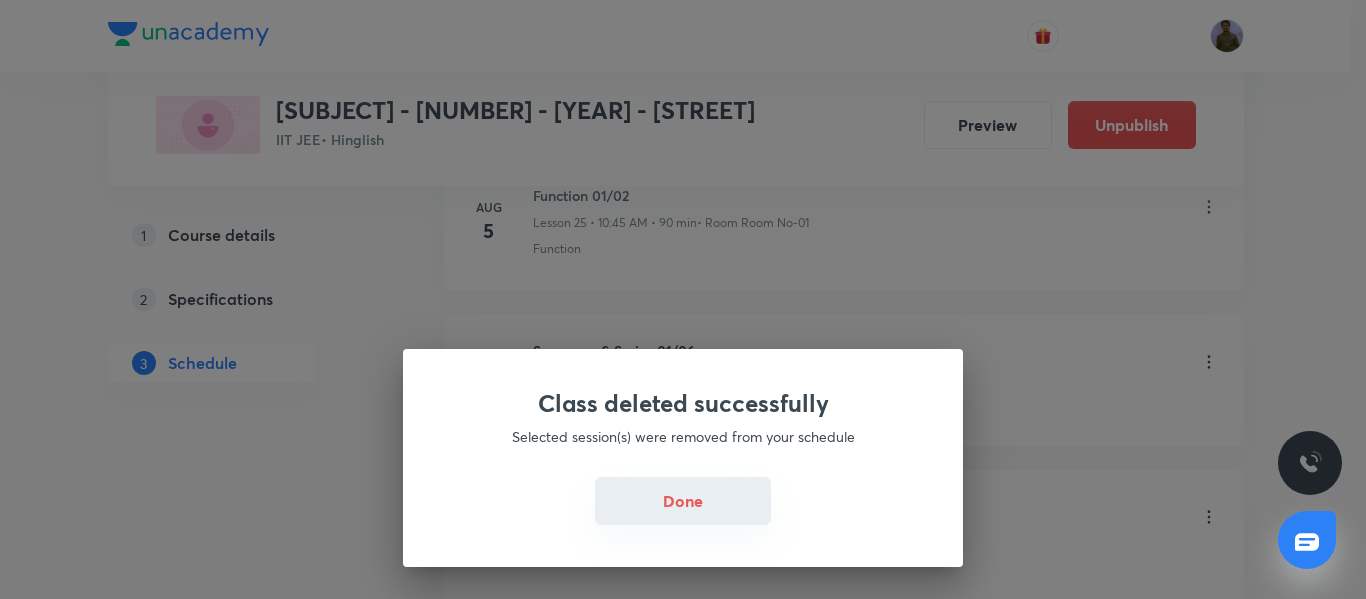click on "Done" at bounding box center [683, 501] 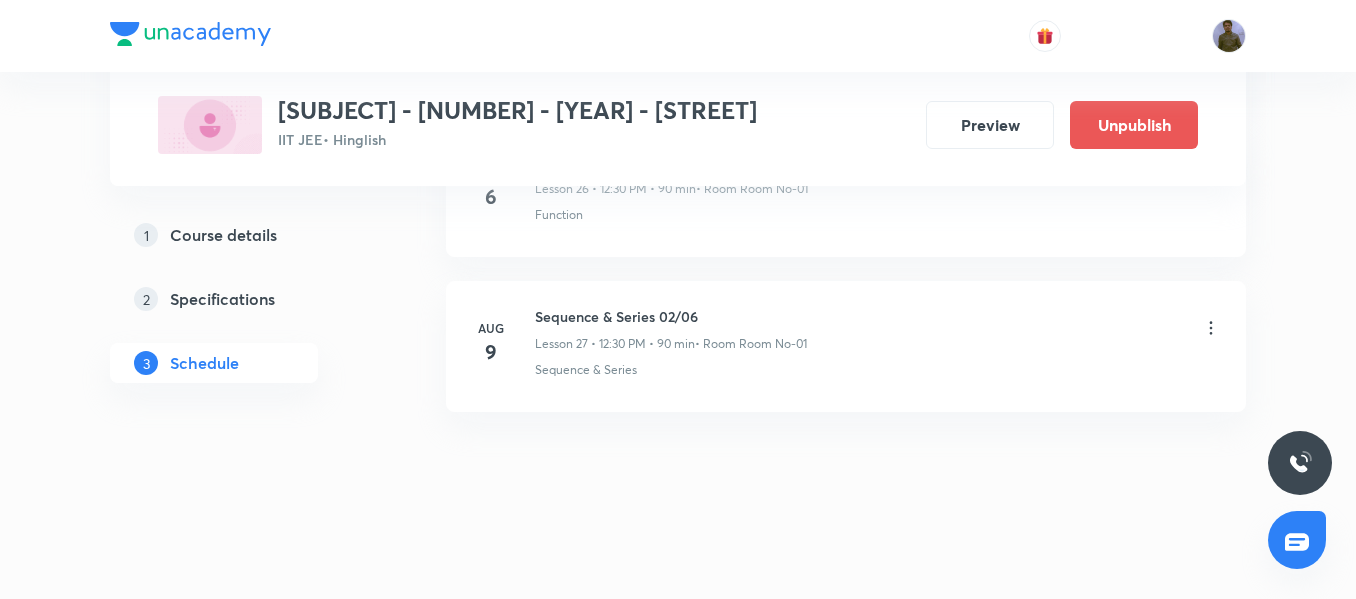 scroll, scrollTop: 5344, scrollLeft: 0, axis: vertical 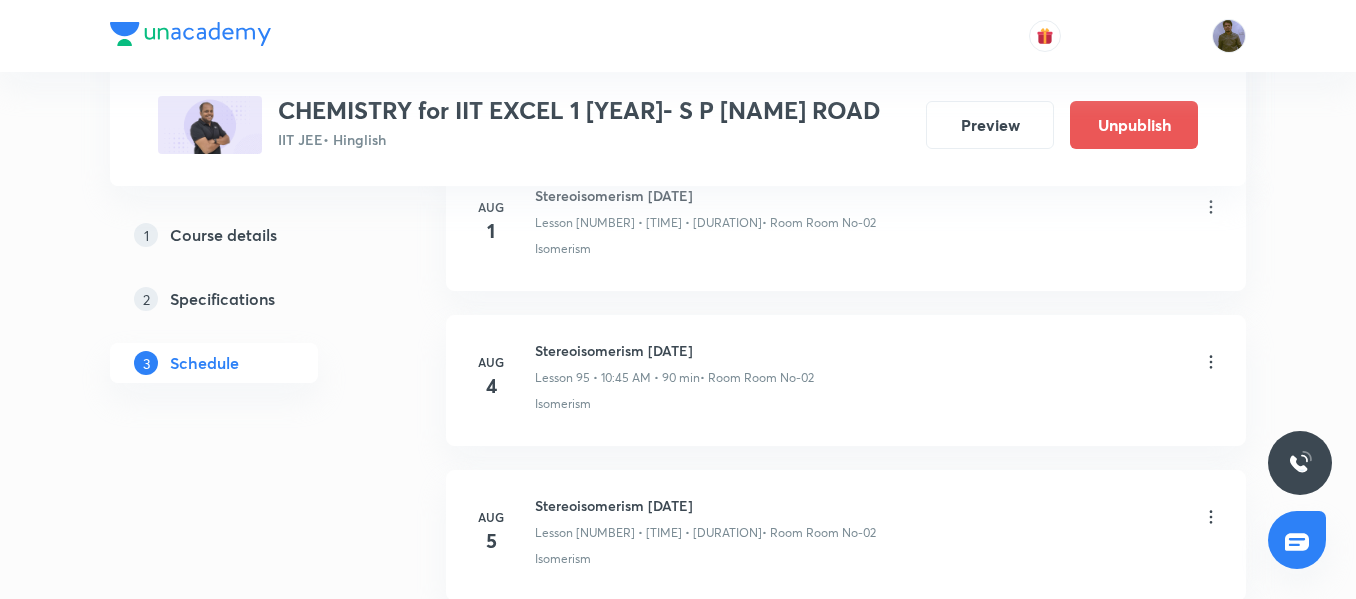 click 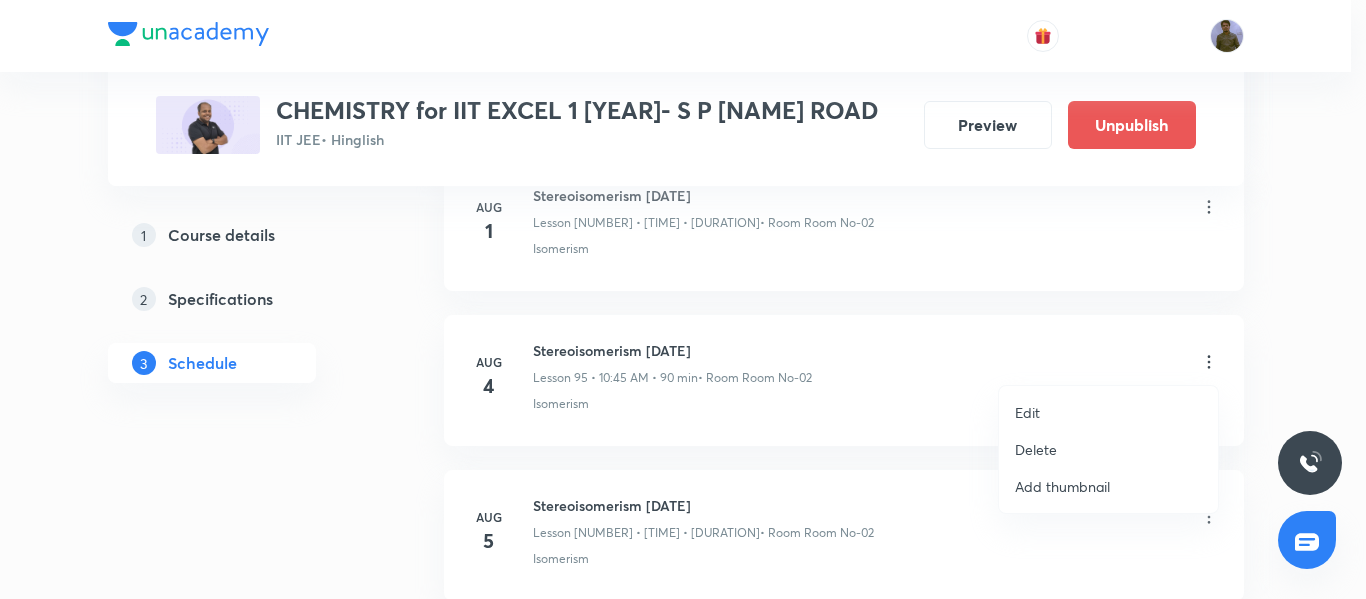 click on "Edit" at bounding box center [1108, 412] 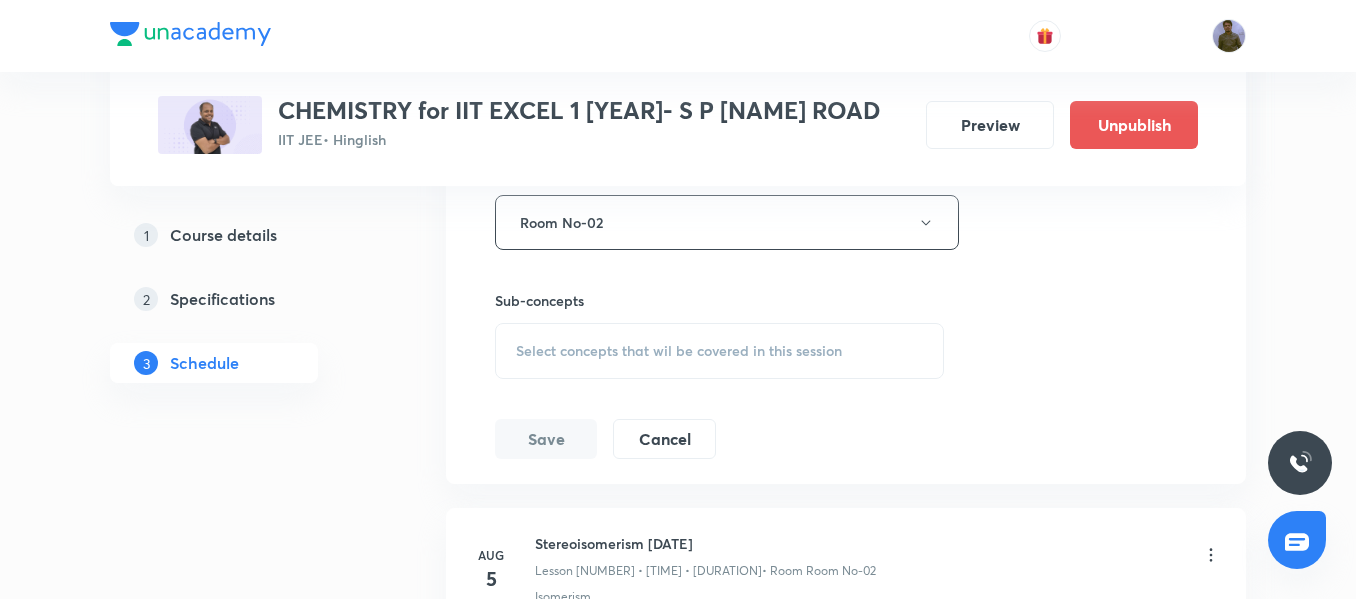 scroll, scrollTop: 15694, scrollLeft: 0, axis: vertical 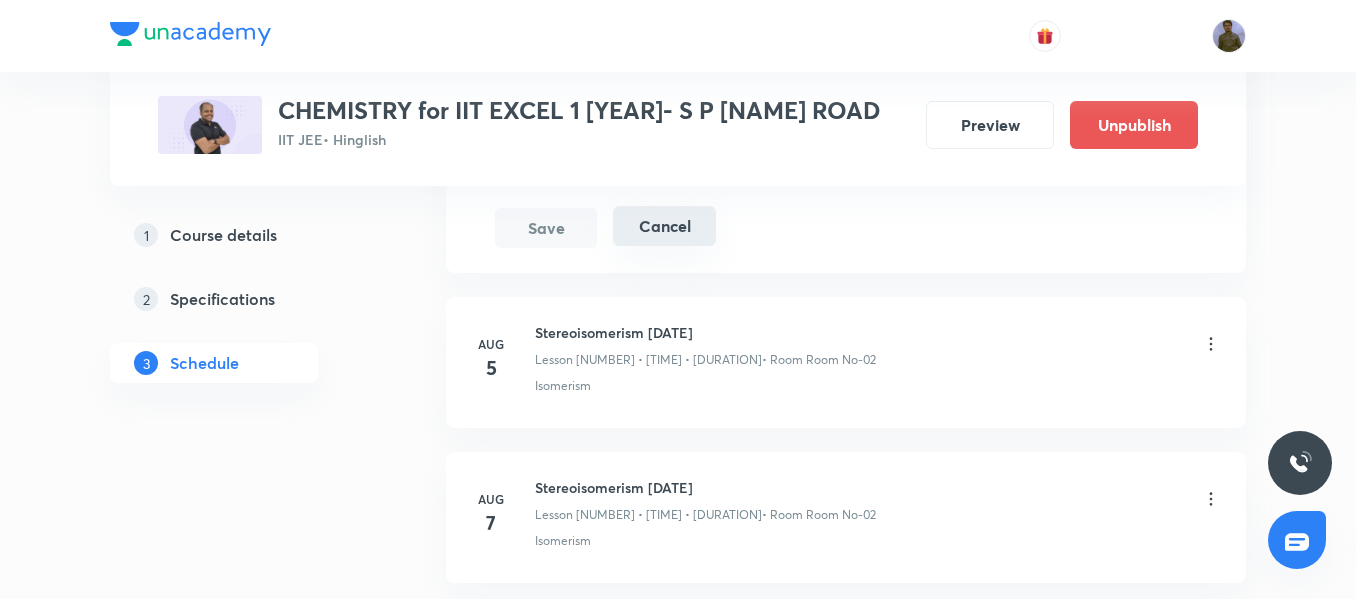 click on "Cancel" at bounding box center (664, 226) 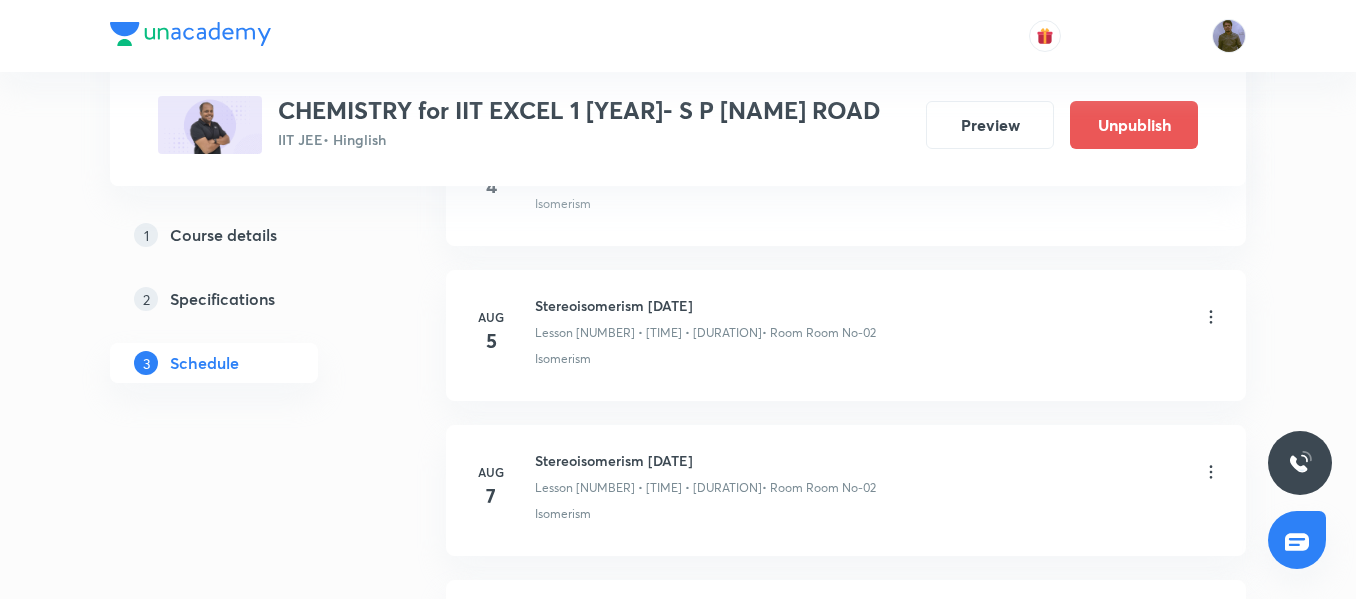 scroll, scrollTop: 14875, scrollLeft: 0, axis: vertical 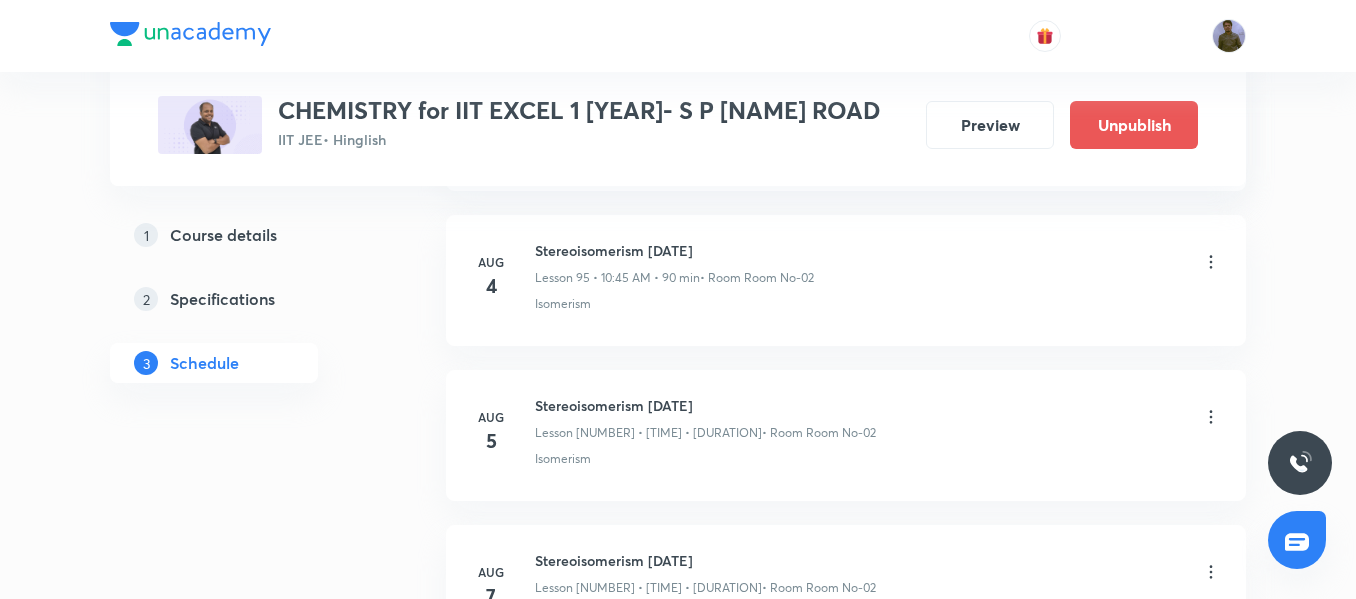 click 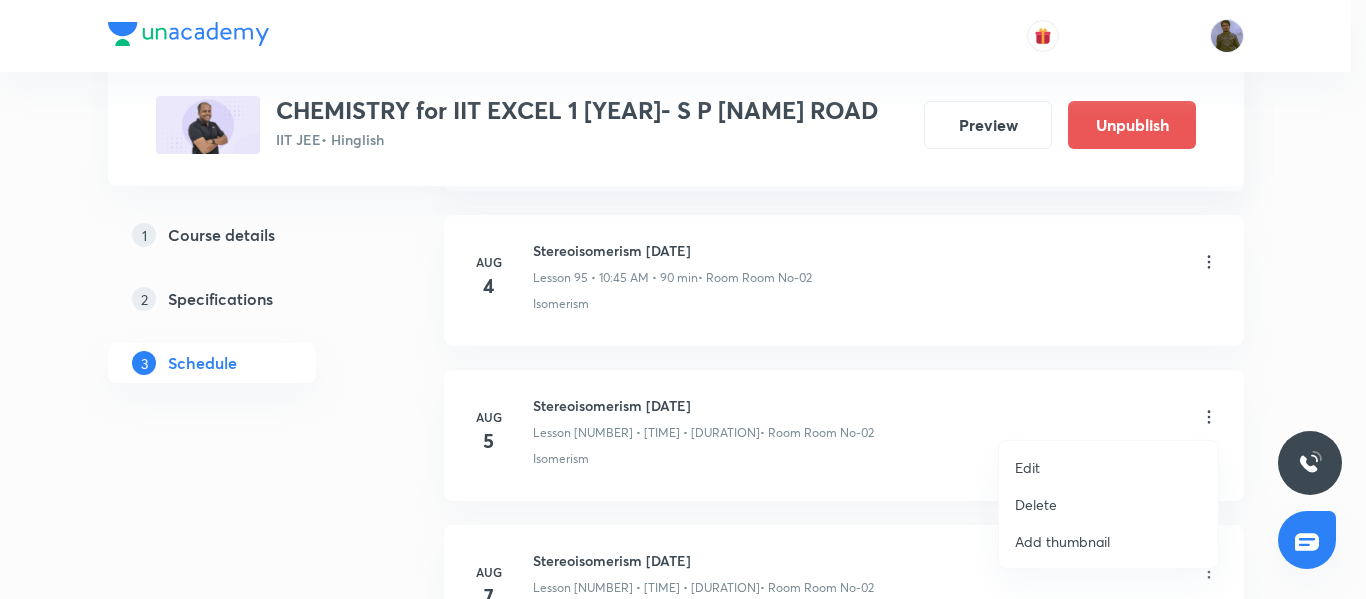 click on "Edit" at bounding box center [1027, 467] 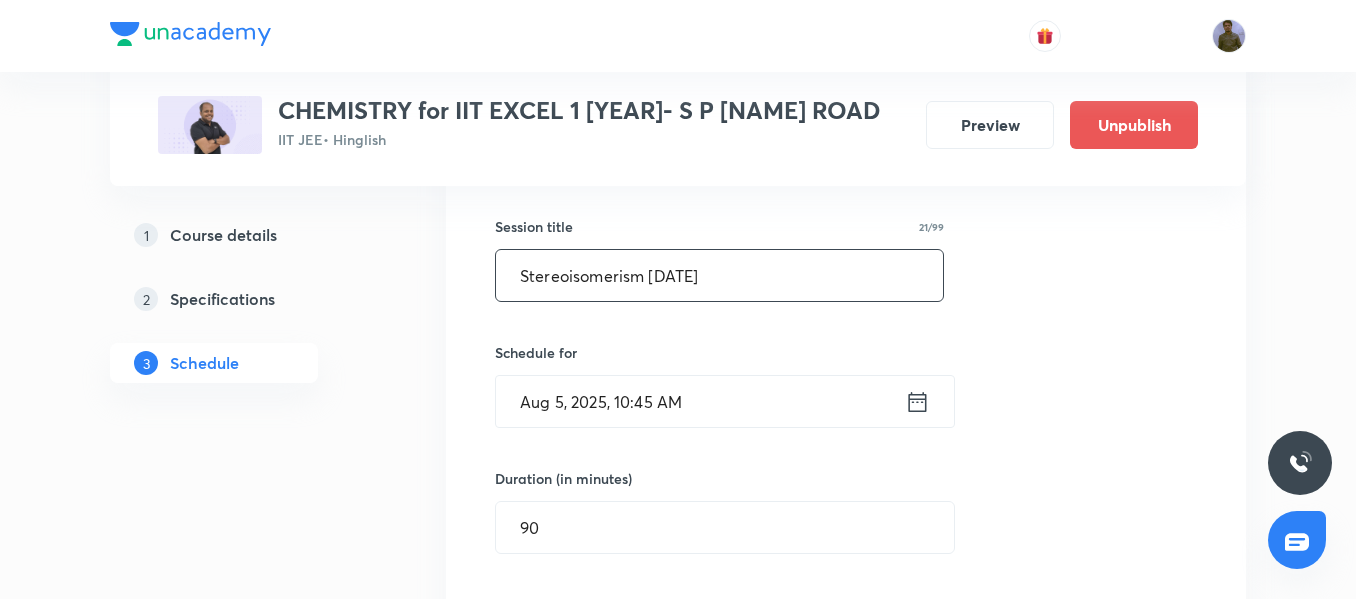 scroll, scrollTop: 15075, scrollLeft: 0, axis: vertical 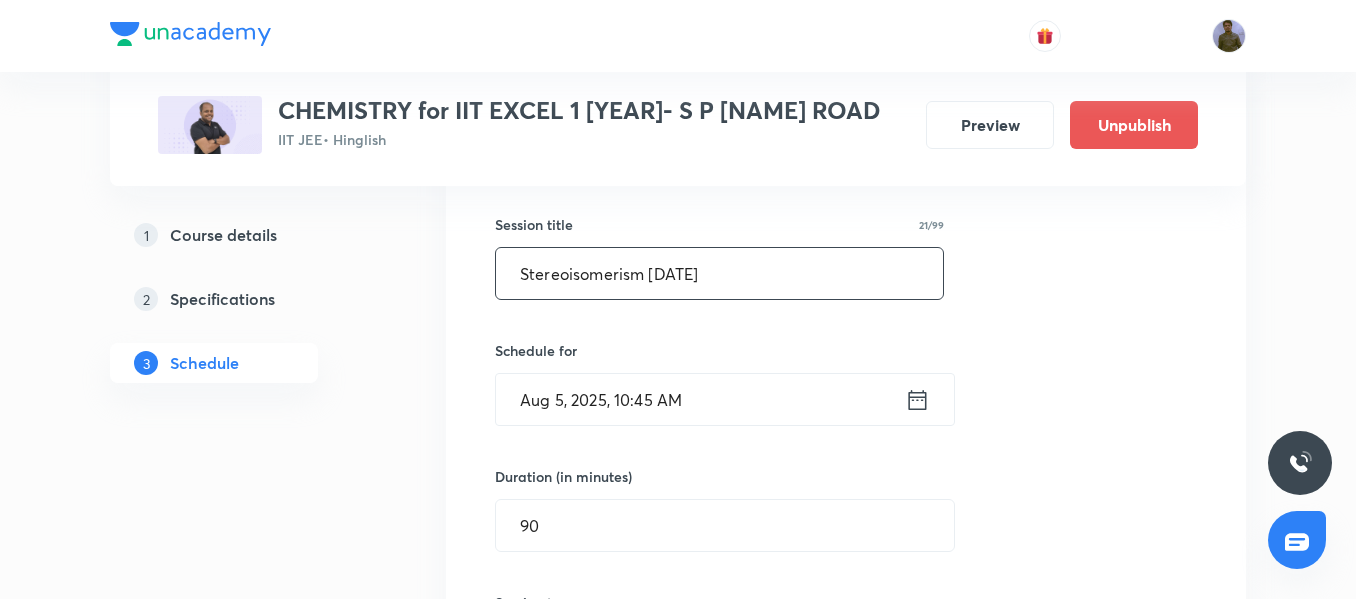 drag, startPoint x: 656, startPoint y: 275, endPoint x: 241, endPoint y: 288, distance: 415.20355 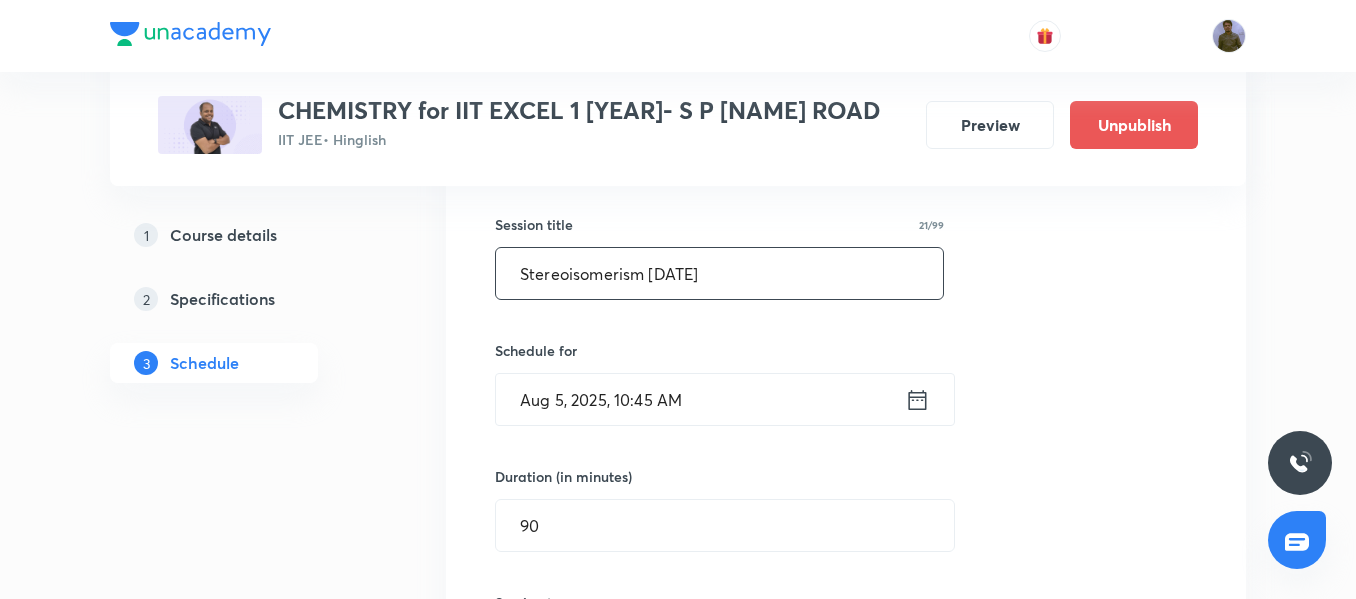 paste on "Alcohol" 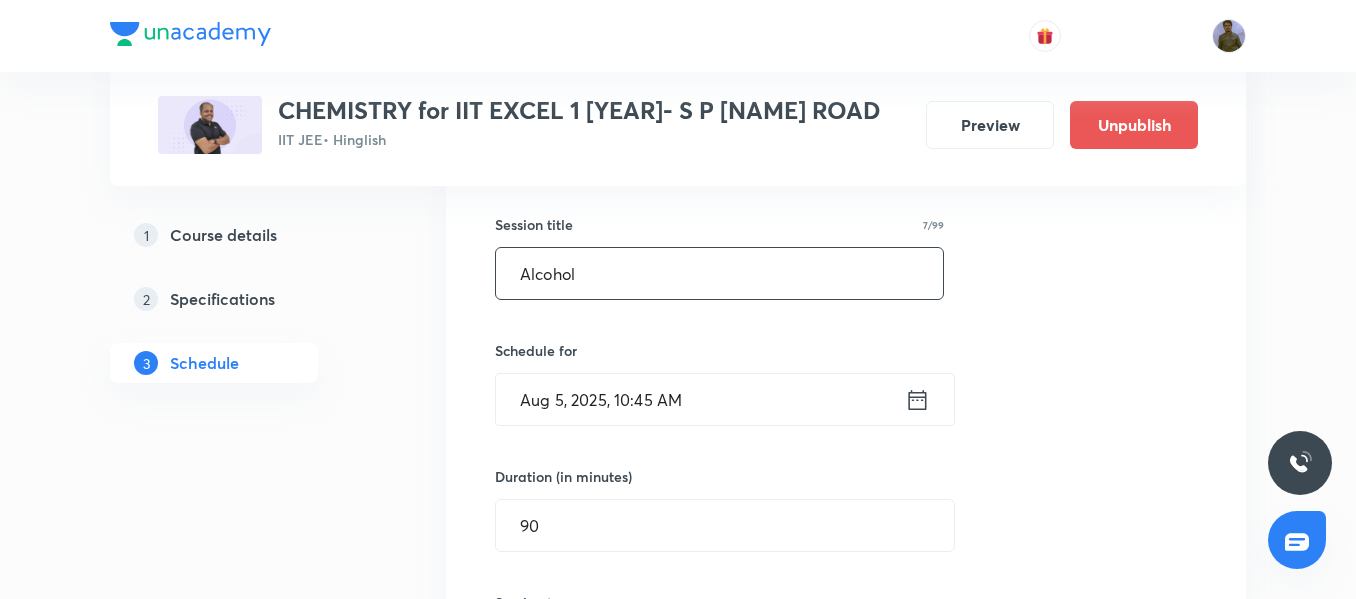 click on "Alcohol" at bounding box center [719, 273] 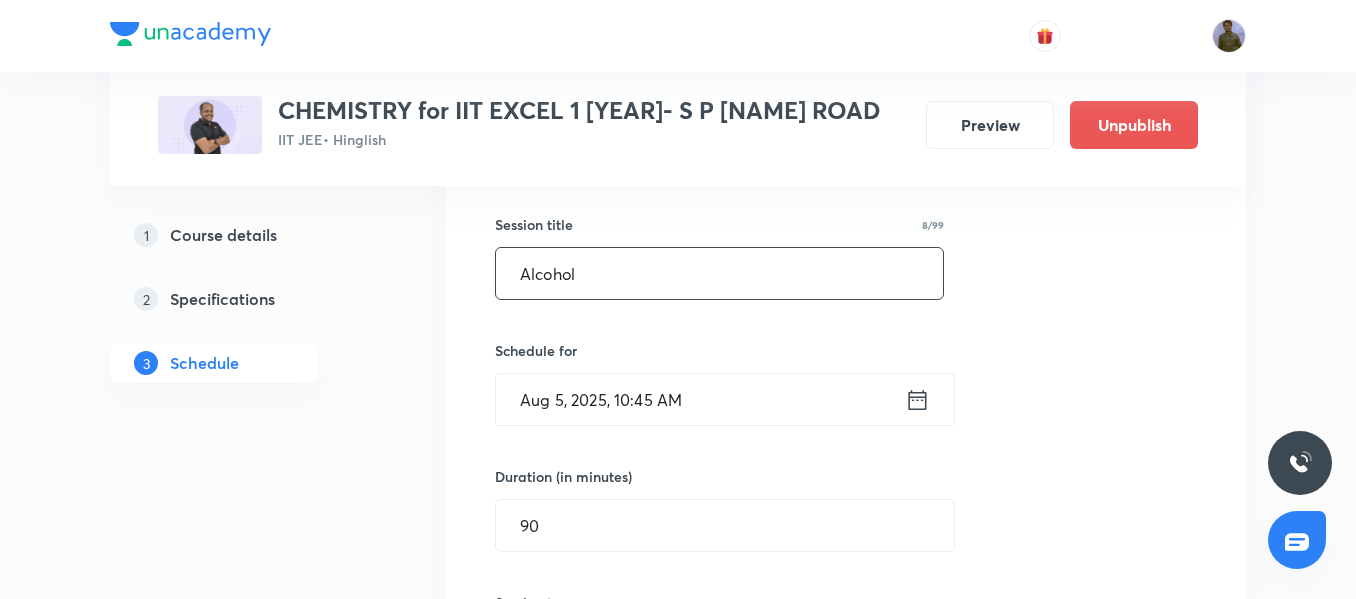 paste on "Phenol" 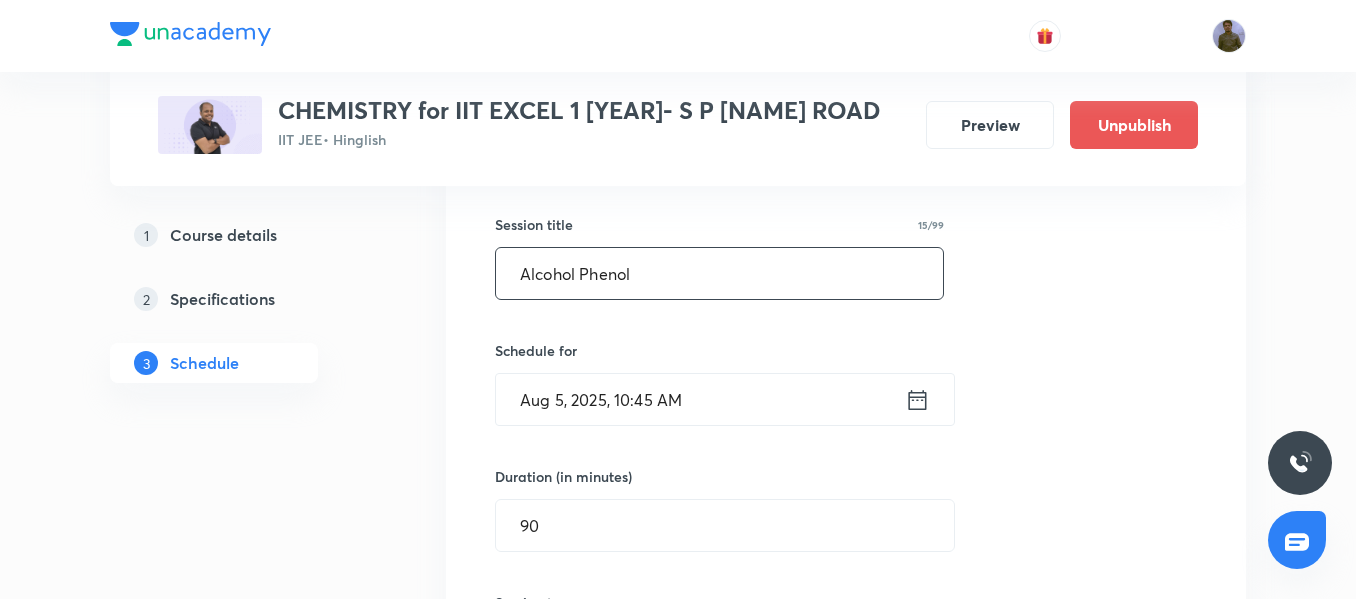 paste on "Ether" 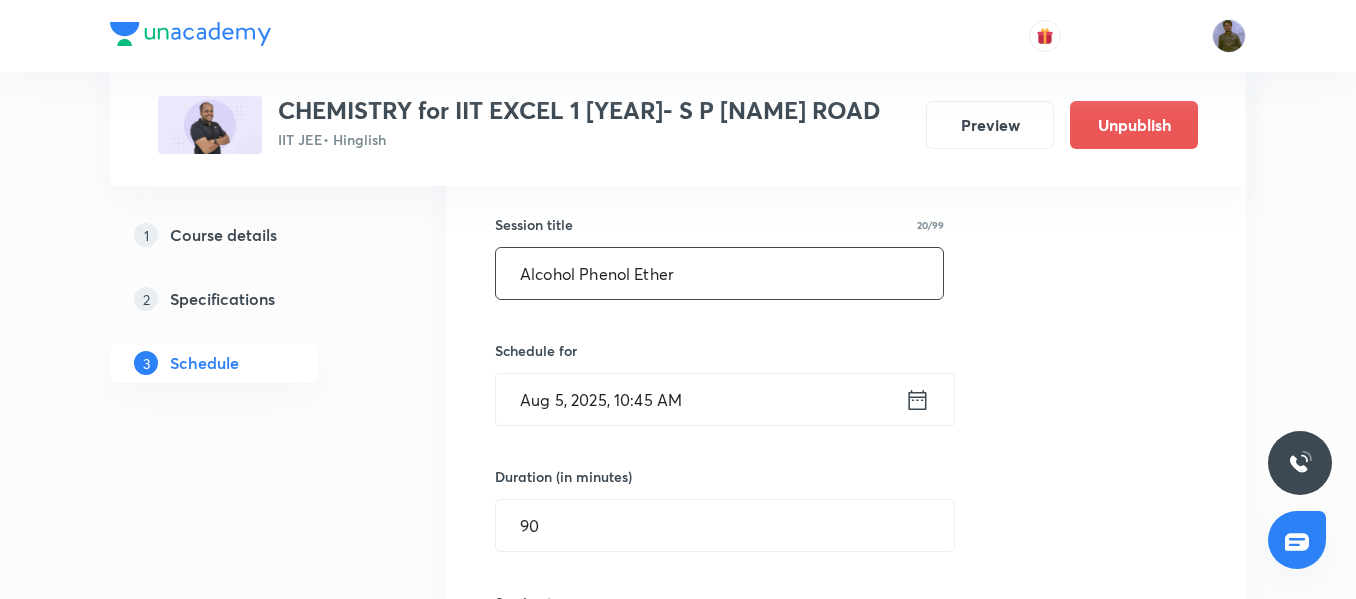 click on "Alcohol Phenol Ether" at bounding box center (719, 273) 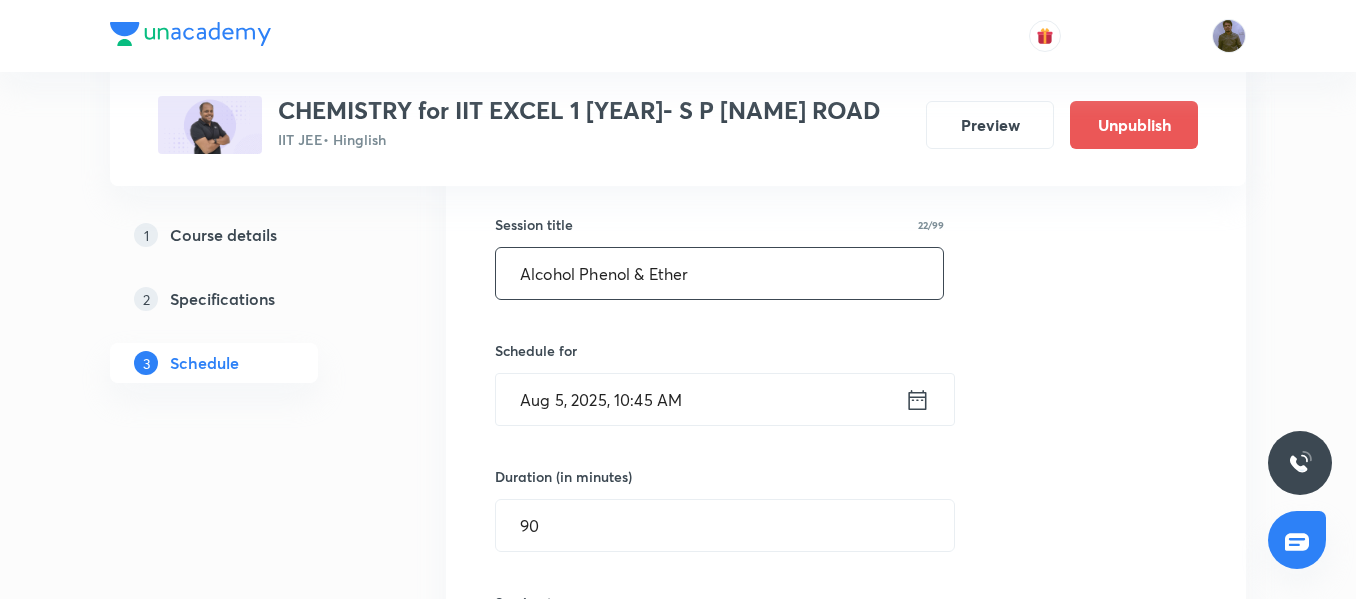 click on "Alcohol Phenol & Ether" at bounding box center [719, 273] 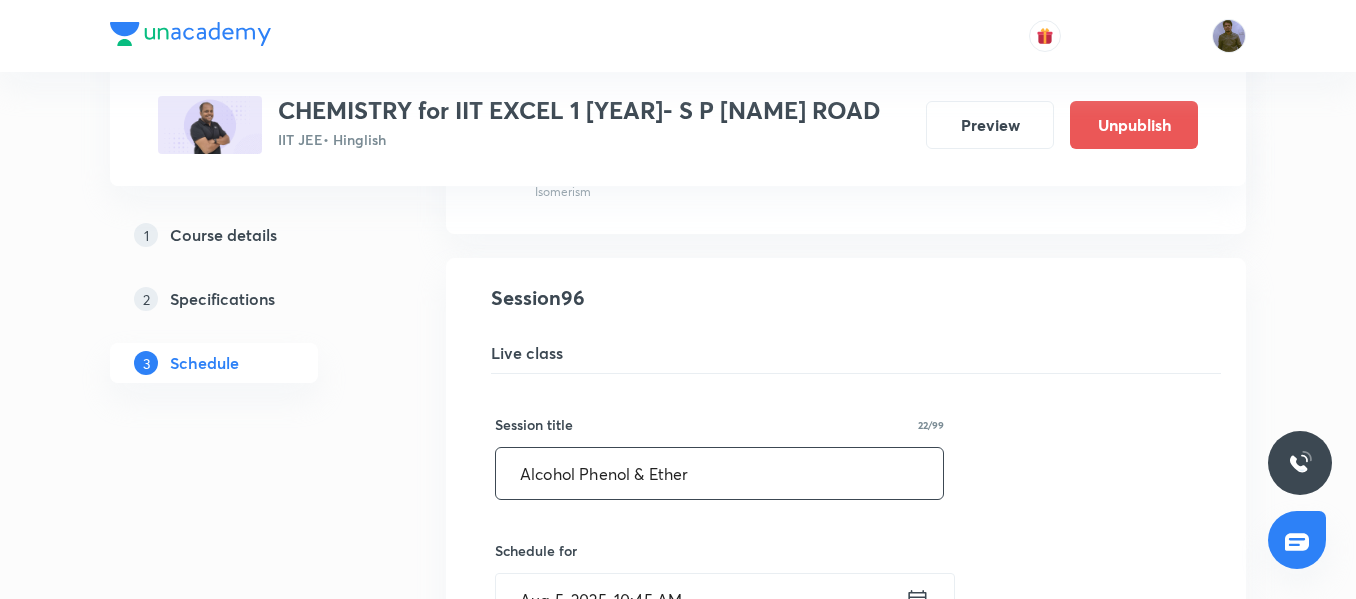 scroll, scrollTop: 14975, scrollLeft: 0, axis: vertical 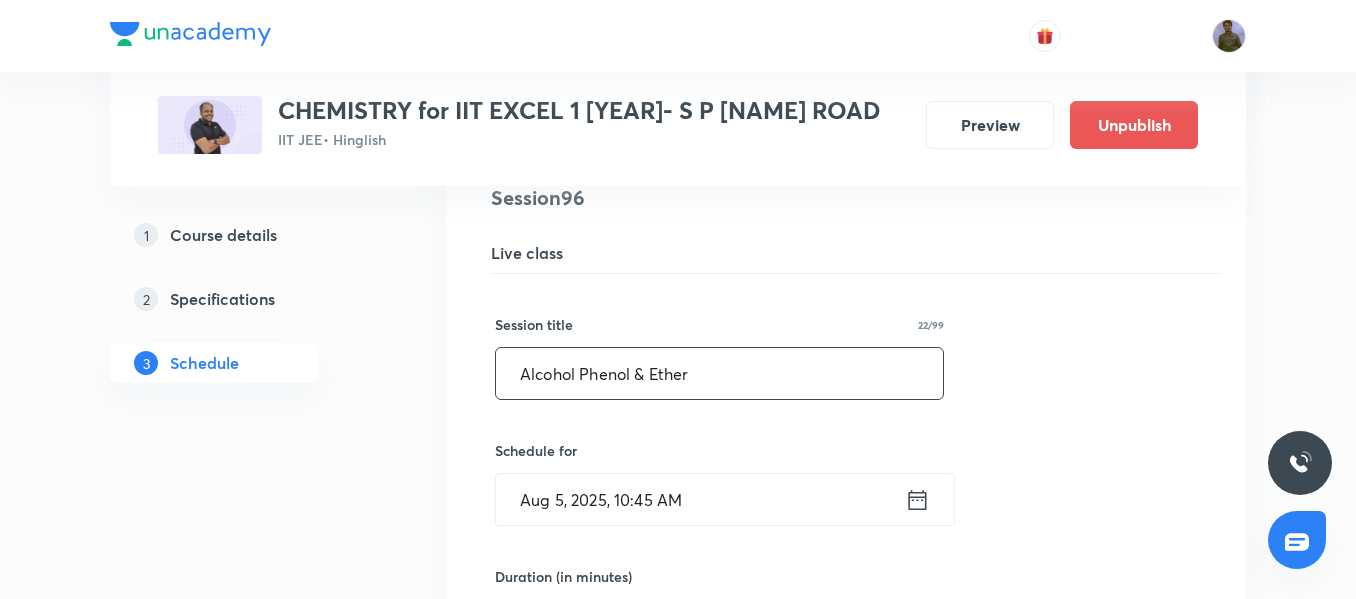 drag, startPoint x: 589, startPoint y: 382, endPoint x: 455, endPoint y: 383, distance: 134.00374 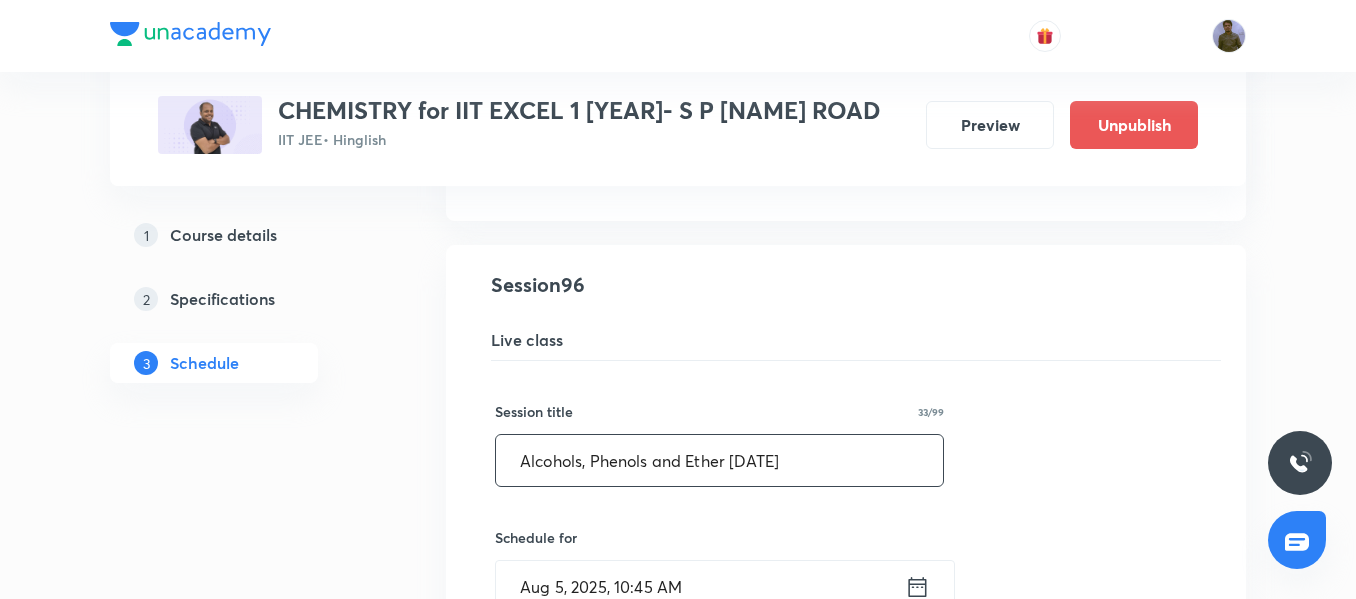 scroll, scrollTop: 14775, scrollLeft: 0, axis: vertical 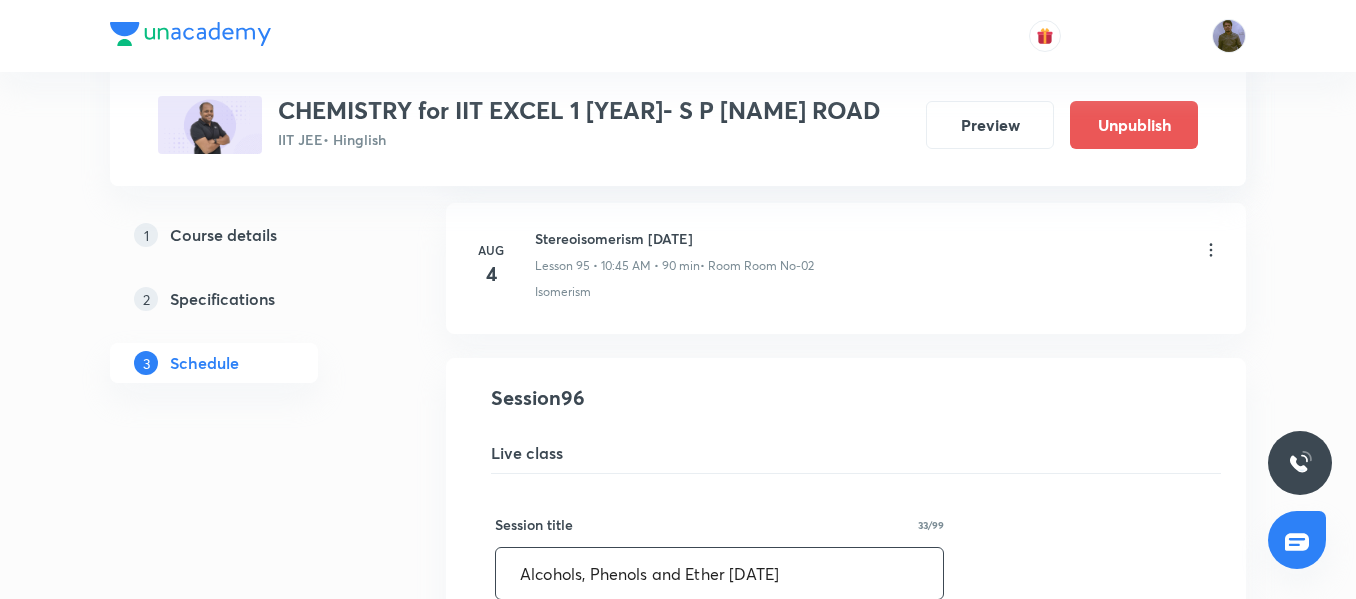 click on "Alcohols, Phenols and Ether 01/09" at bounding box center (719, 573) 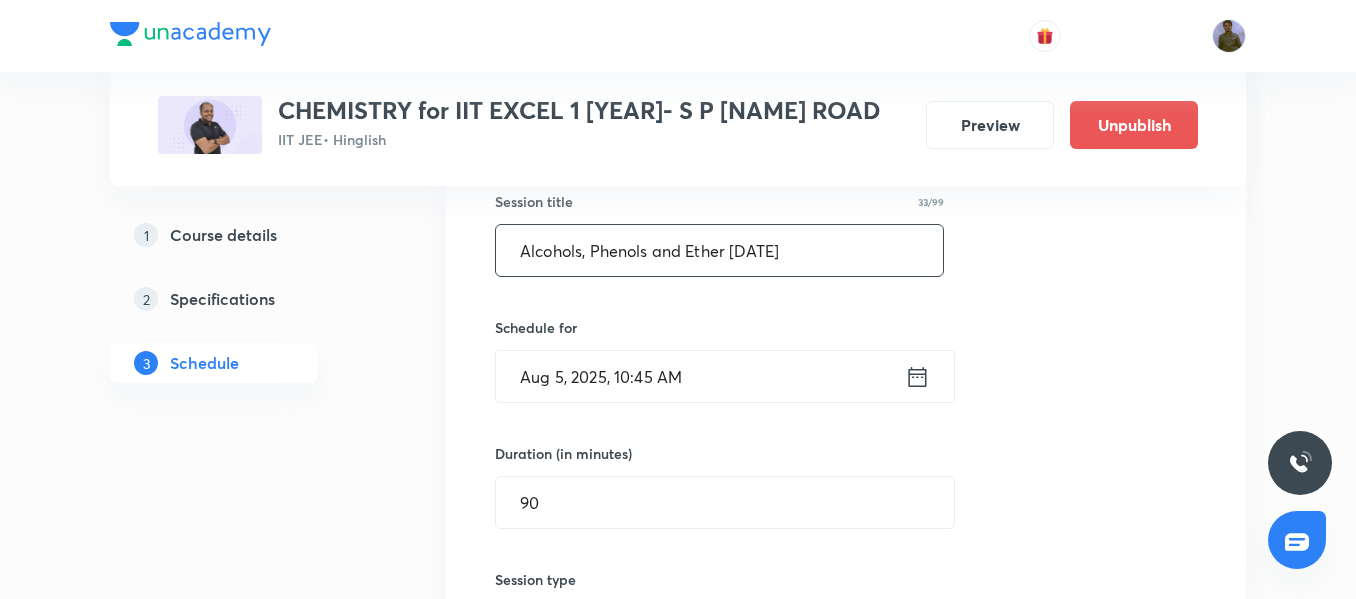 scroll, scrollTop: 14975, scrollLeft: 0, axis: vertical 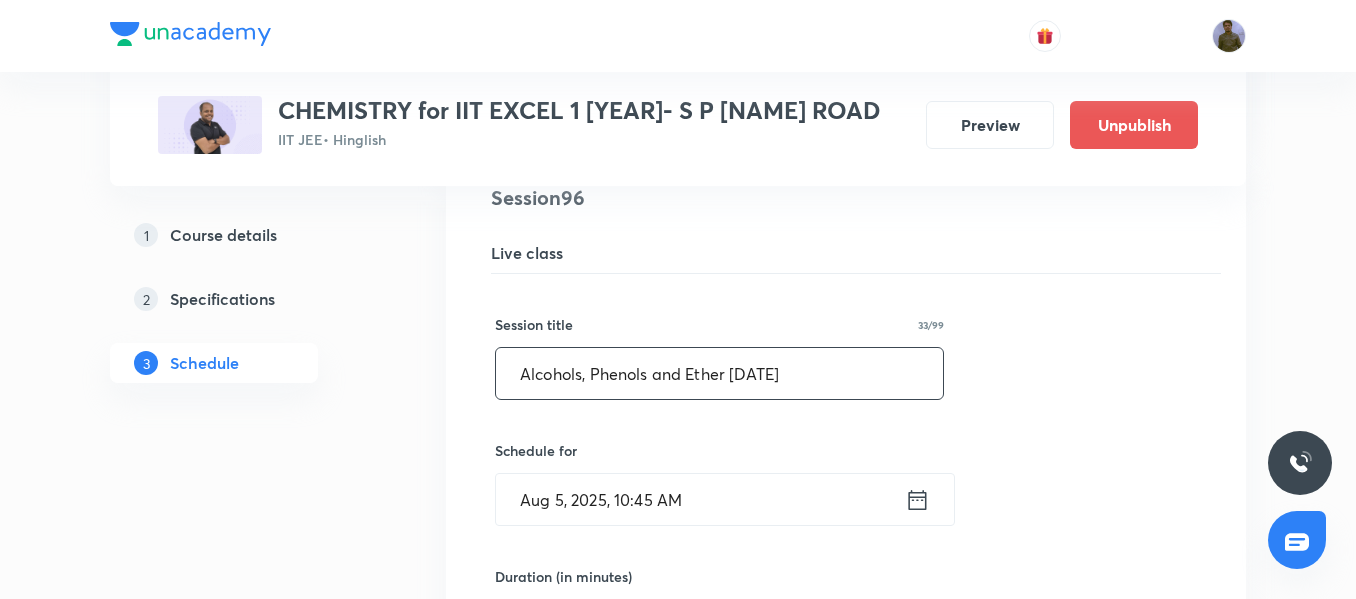 drag, startPoint x: 818, startPoint y: 362, endPoint x: 218, endPoint y: 358, distance: 600.0133 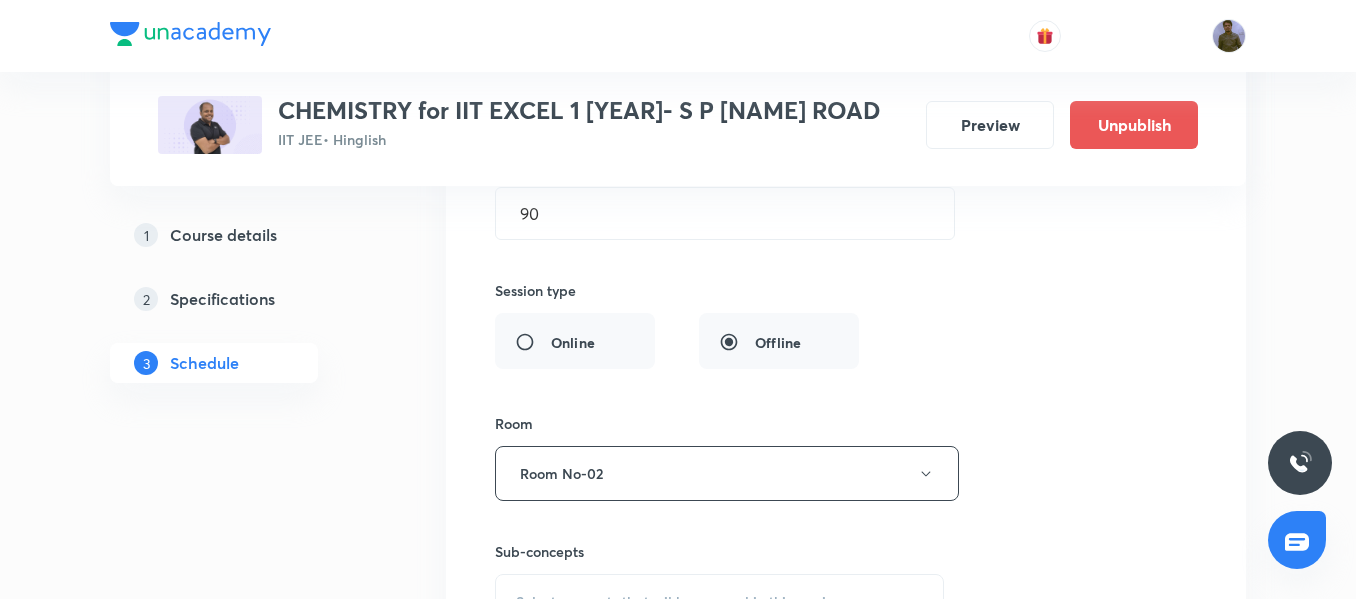 scroll, scrollTop: 15575, scrollLeft: 0, axis: vertical 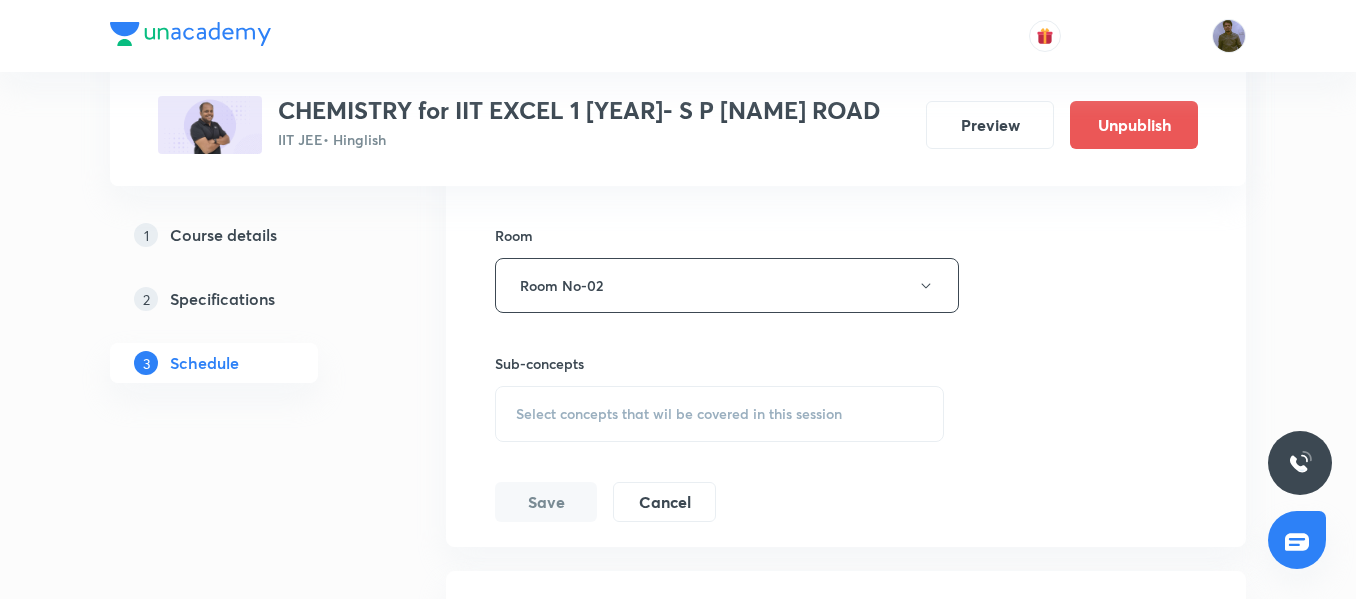 type on "Alcohols, Phenols and Ether 01/09" 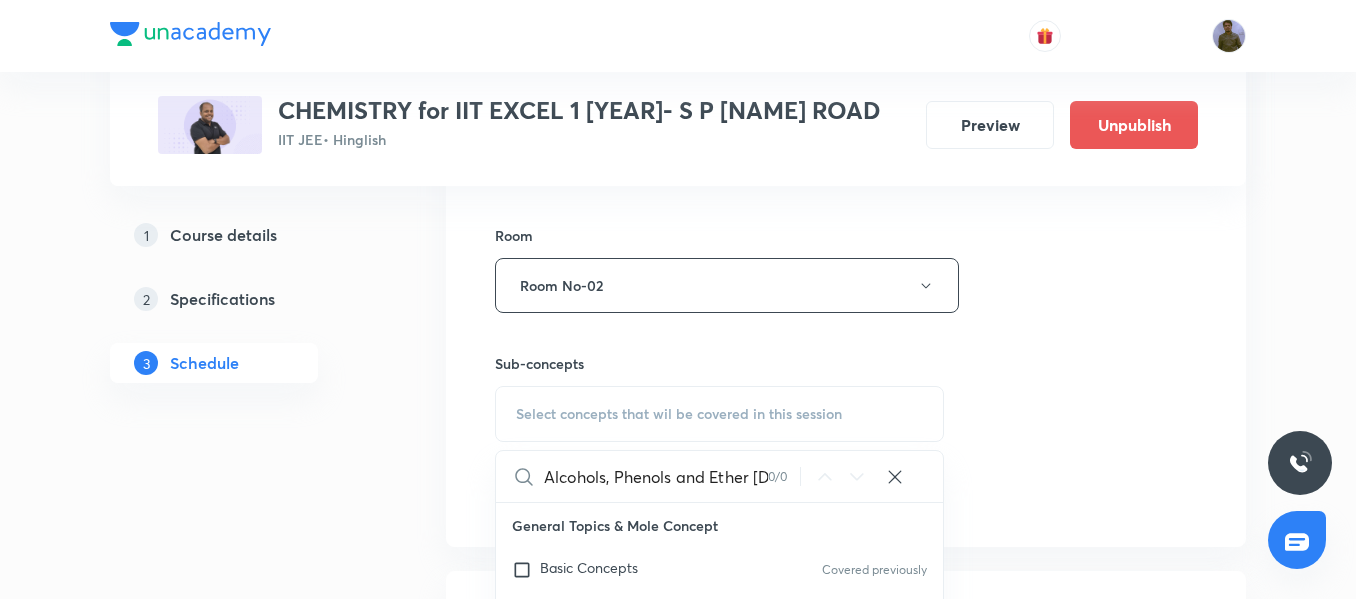 scroll, scrollTop: 0, scrollLeft: 31, axis: horizontal 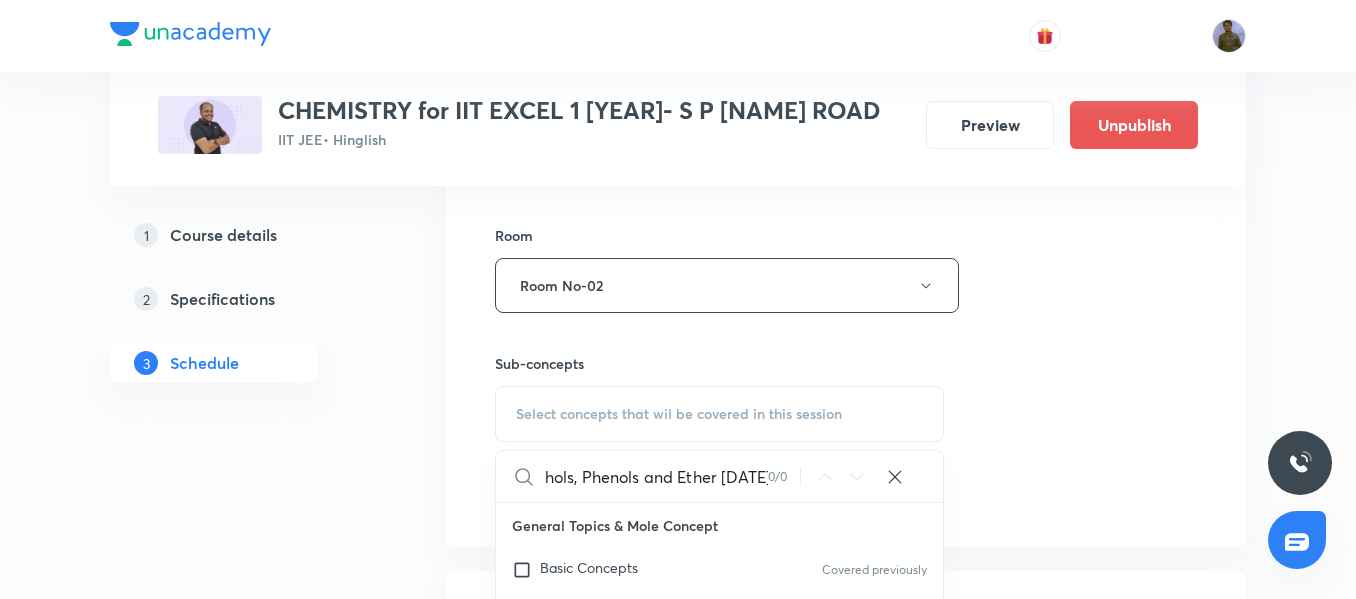 drag, startPoint x: 579, startPoint y: 482, endPoint x: 791, endPoint y: 476, distance: 212.08488 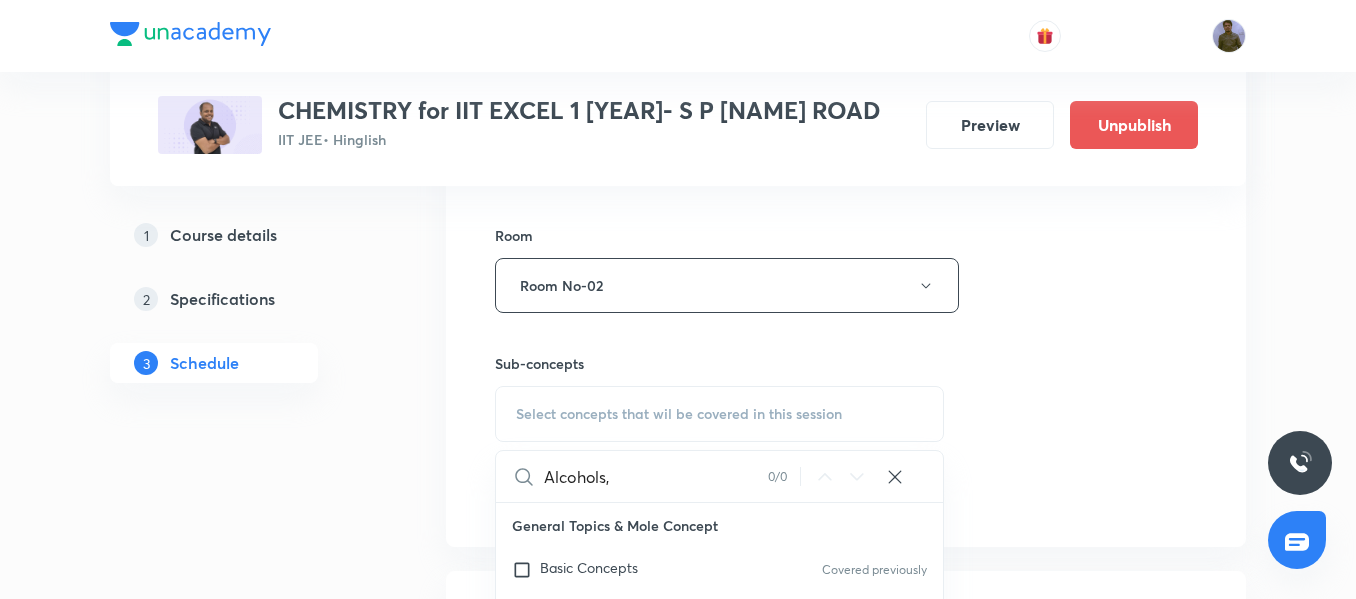 scroll, scrollTop: 0, scrollLeft: 0, axis: both 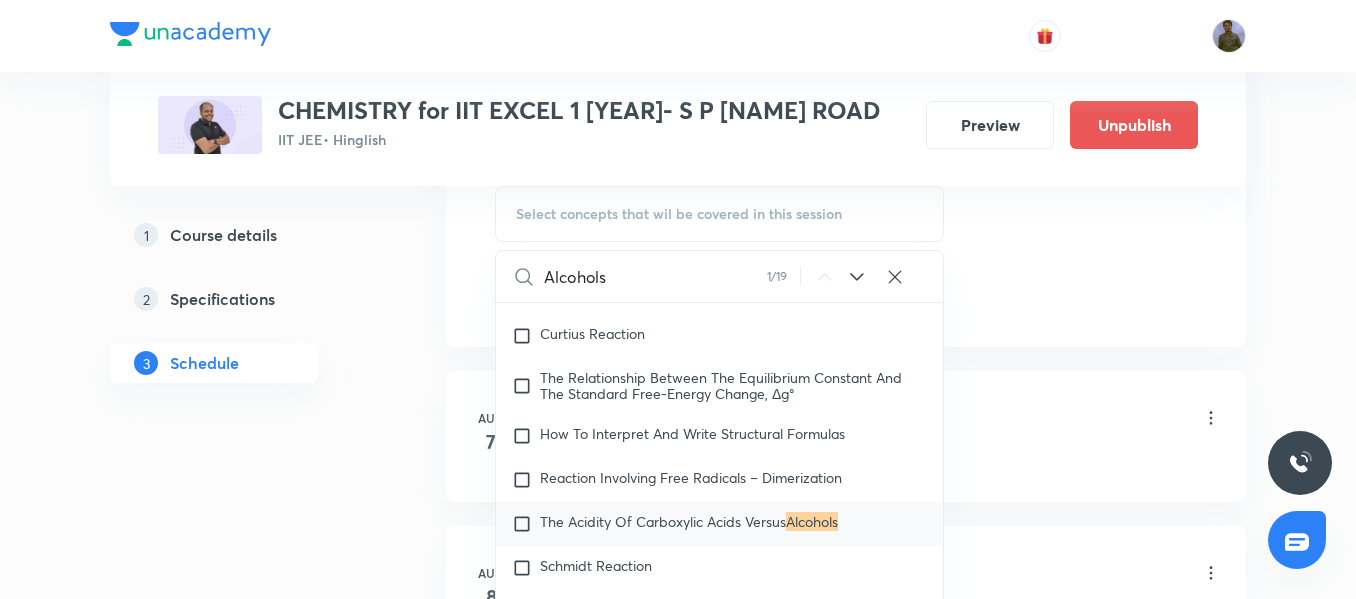 type on "Alcohols" 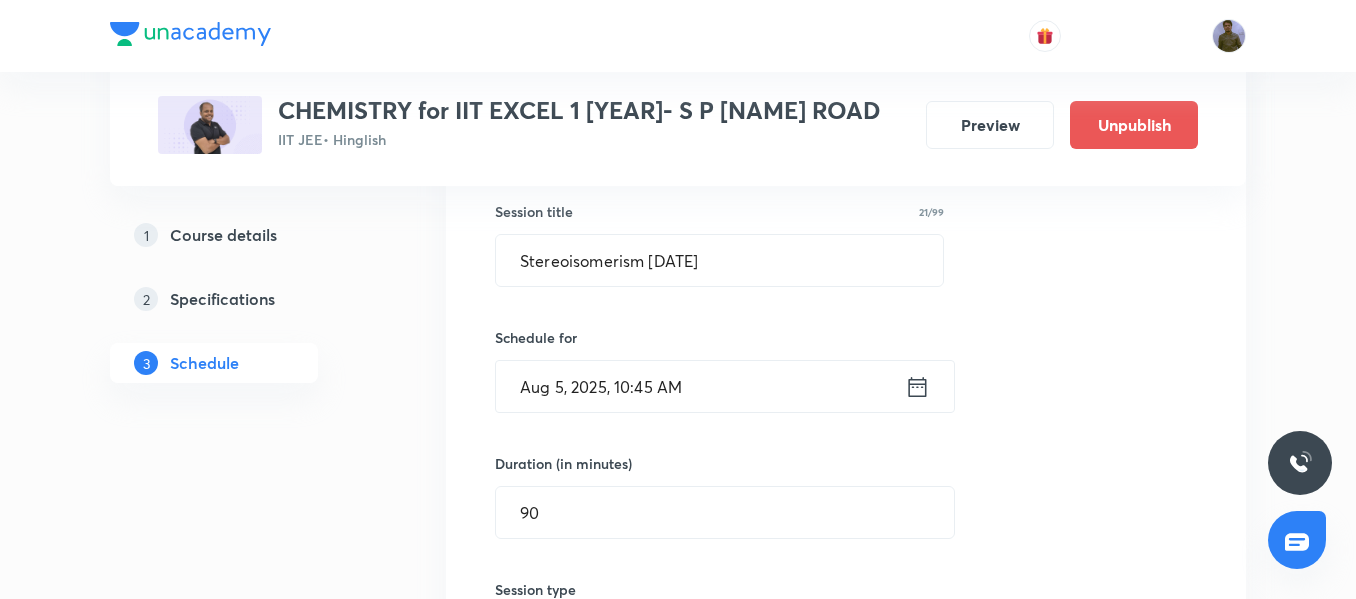 scroll, scrollTop: 14975, scrollLeft: 0, axis: vertical 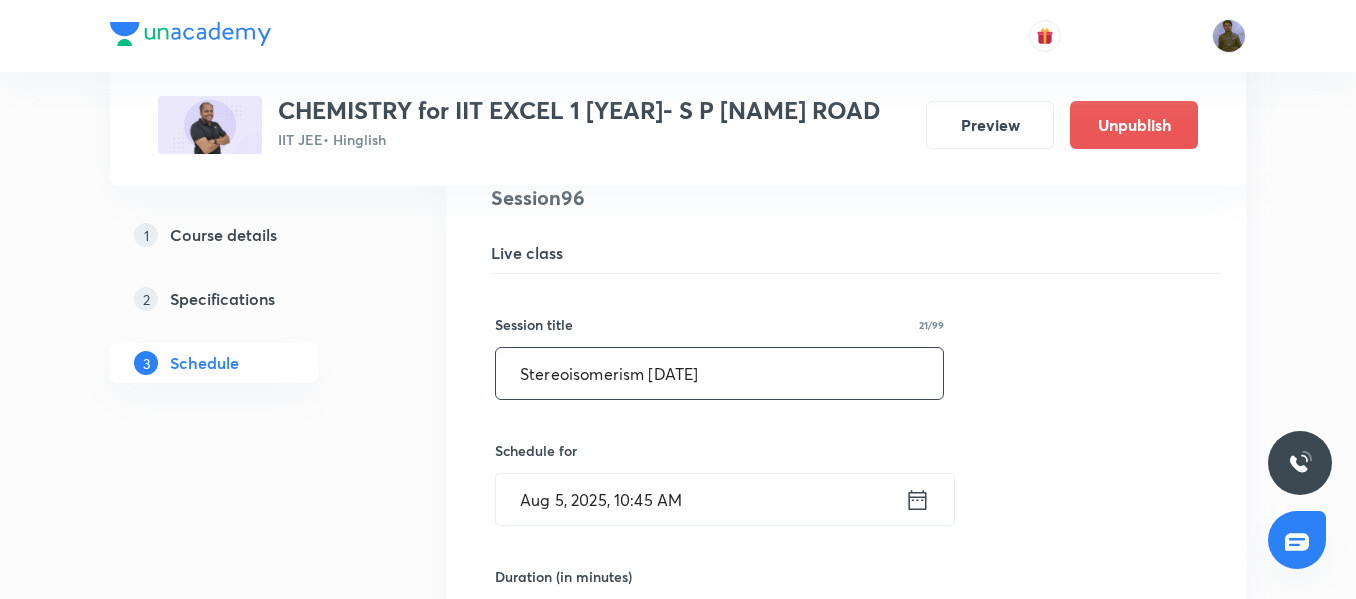 drag, startPoint x: 760, startPoint y: 363, endPoint x: 412, endPoint y: 372, distance: 348.11636 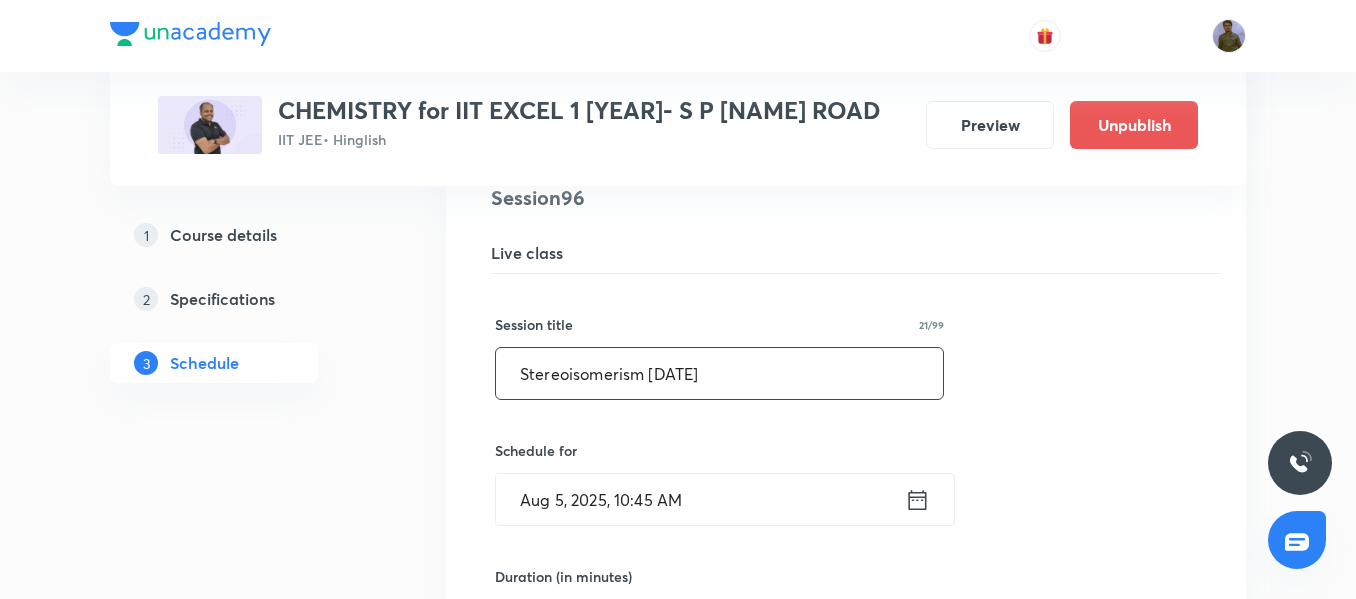paste on "Alcohols, Phenols and Ether 01/09" 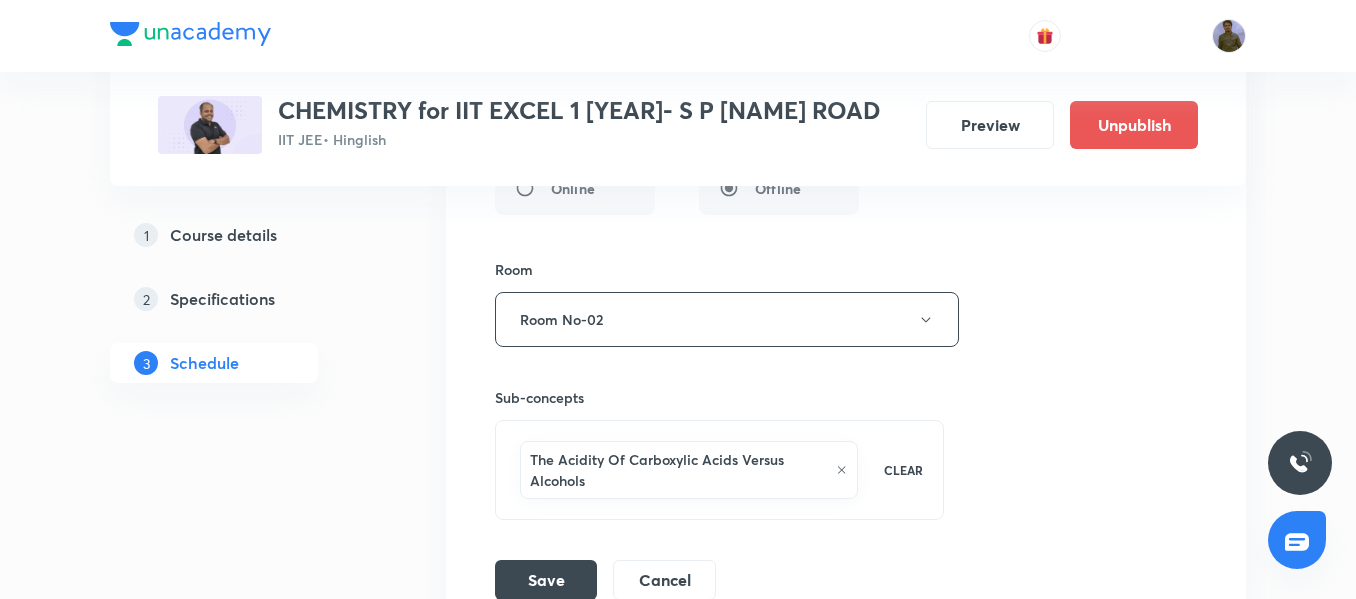 scroll, scrollTop: 15575, scrollLeft: 0, axis: vertical 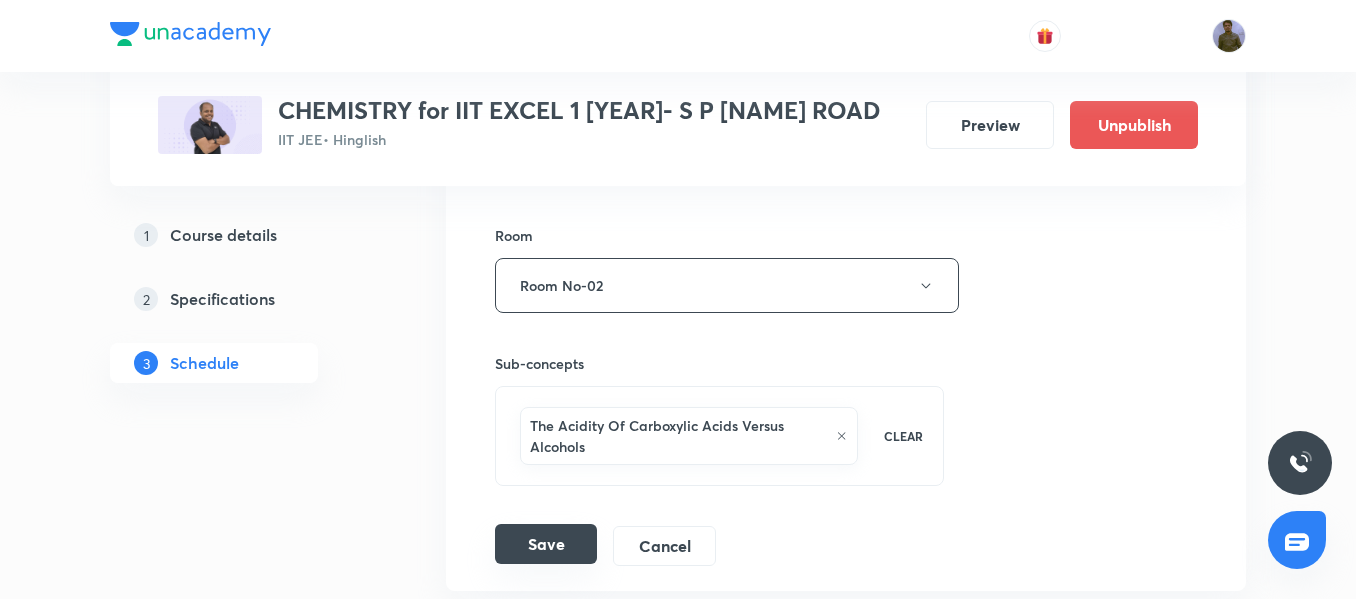 type on "Alcohols, Phenols and Ether 01/09" 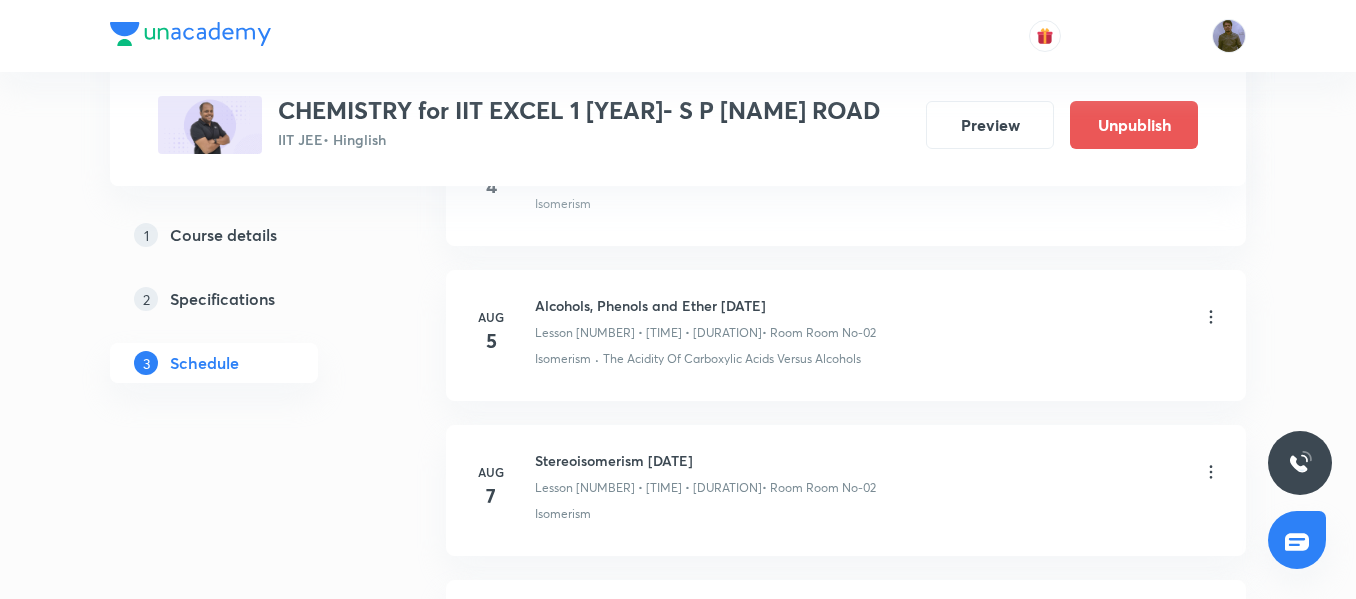 scroll, scrollTop: 15075, scrollLeft: 0, axis: vertical 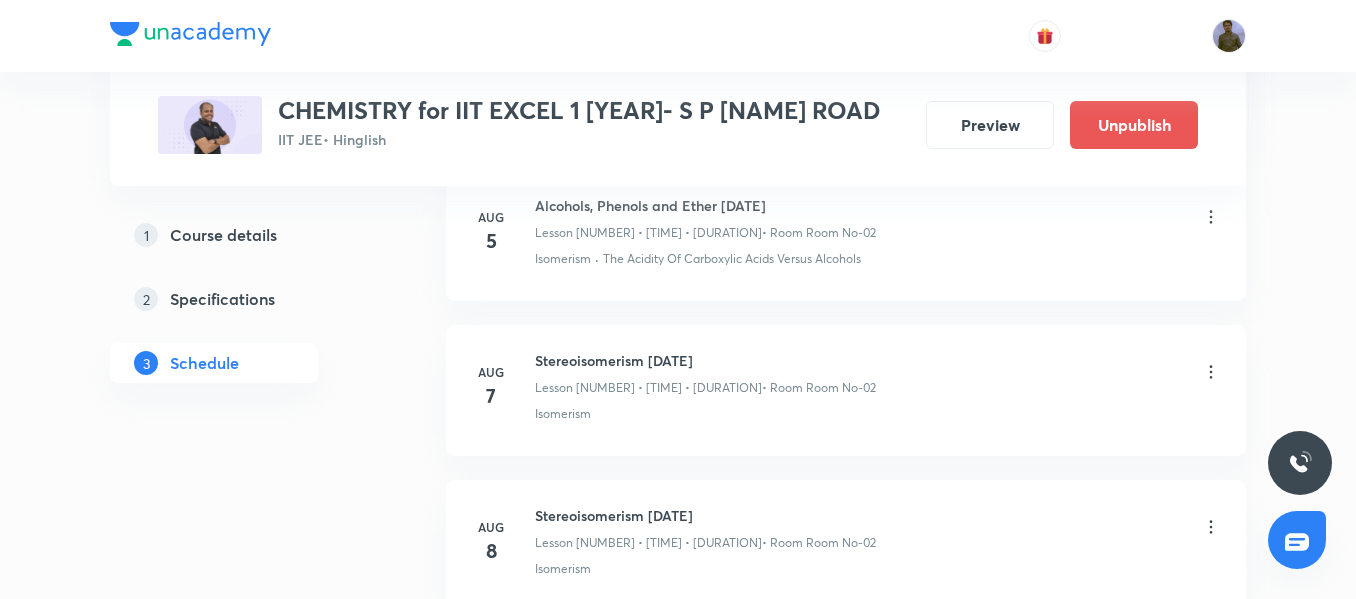 click 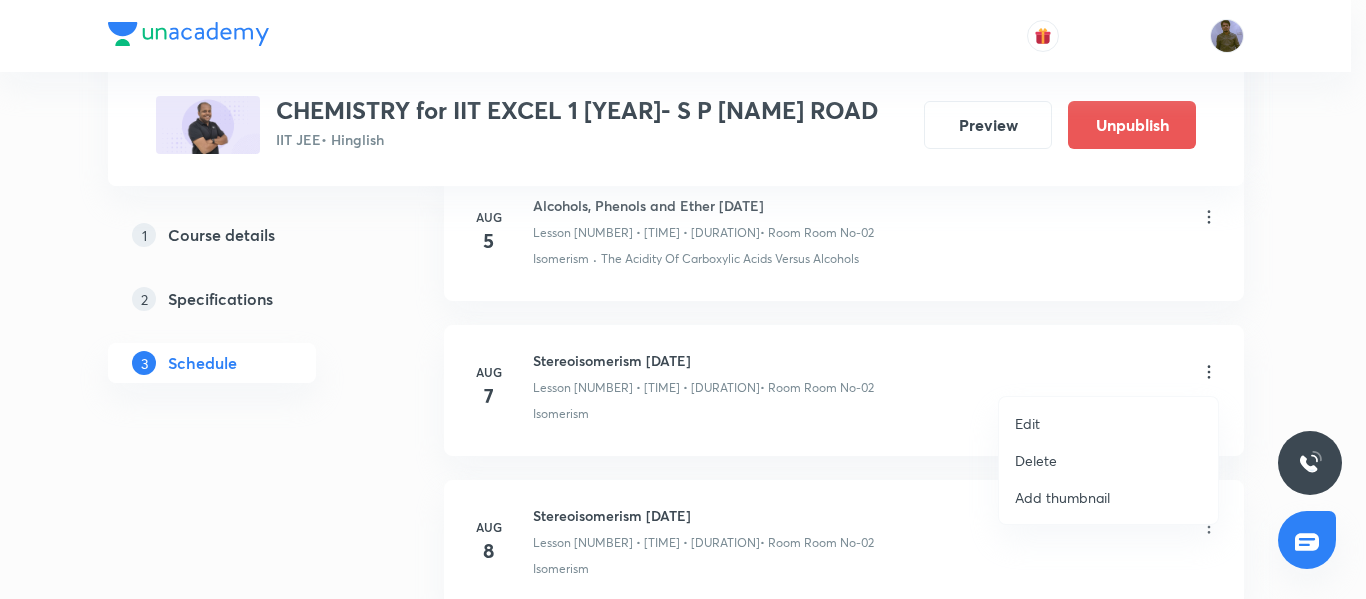 click on "Edit" at bounding box center (1108, 423) 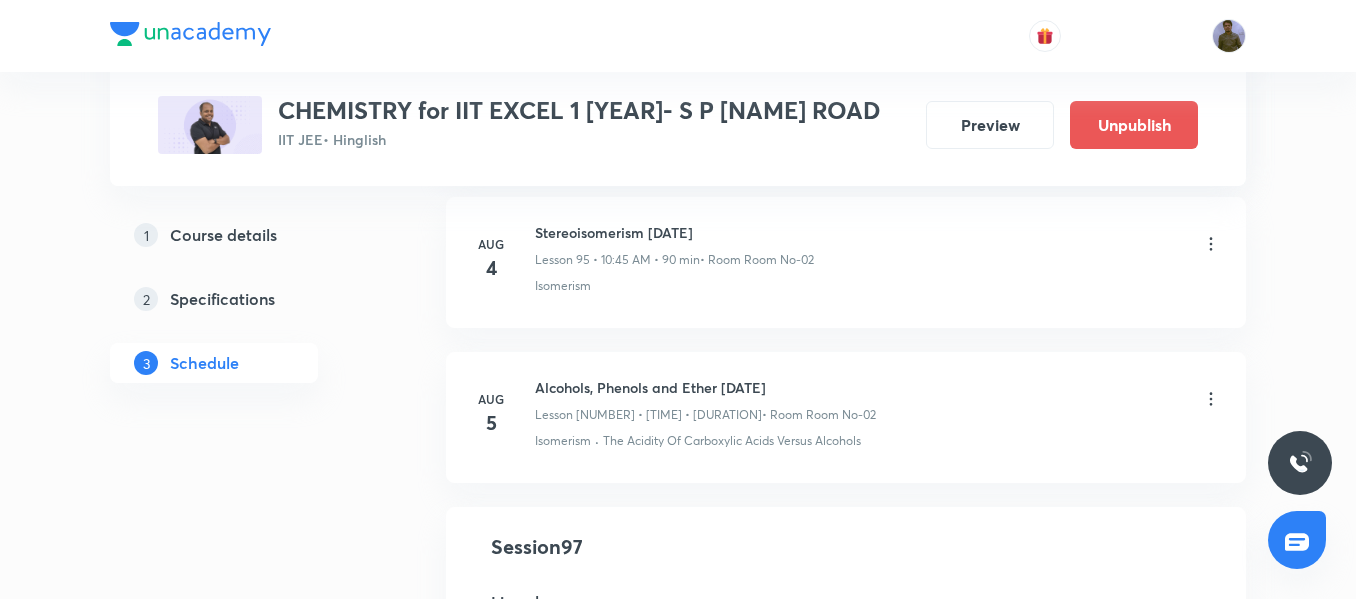 scroll, scrollTop: 14775, scrollLeft: 0, axis: vertical 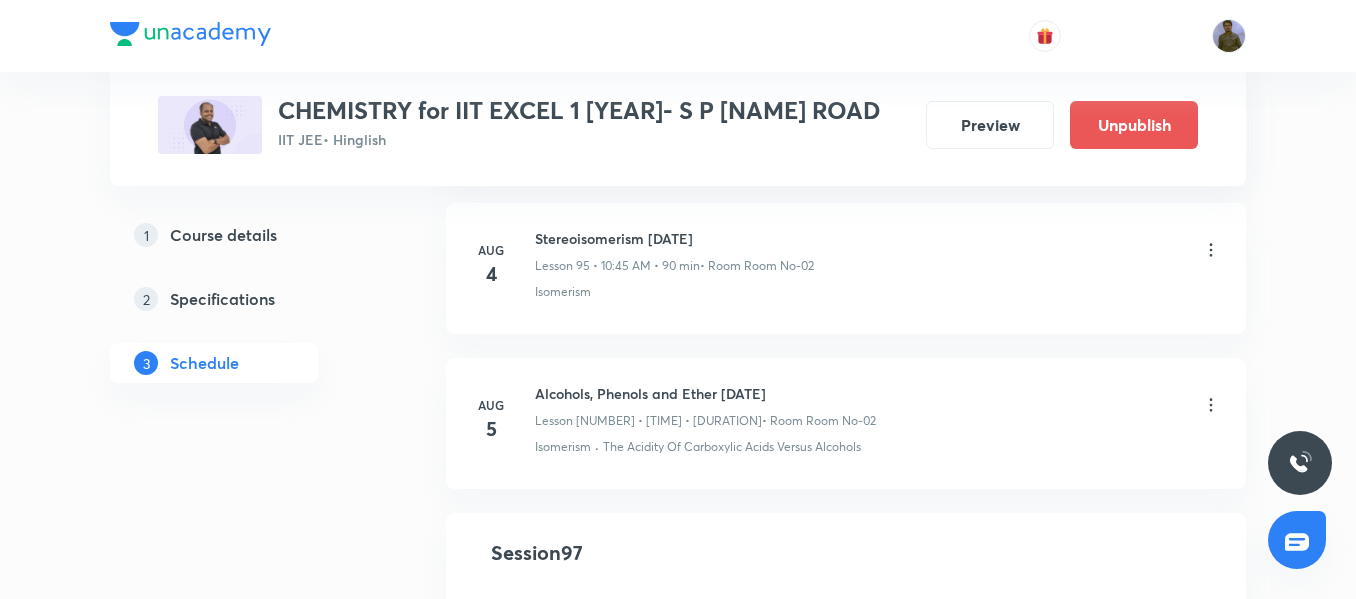 click on "Alcohols, Phenols and Ether 01/09" at bounding box center (705, 393) 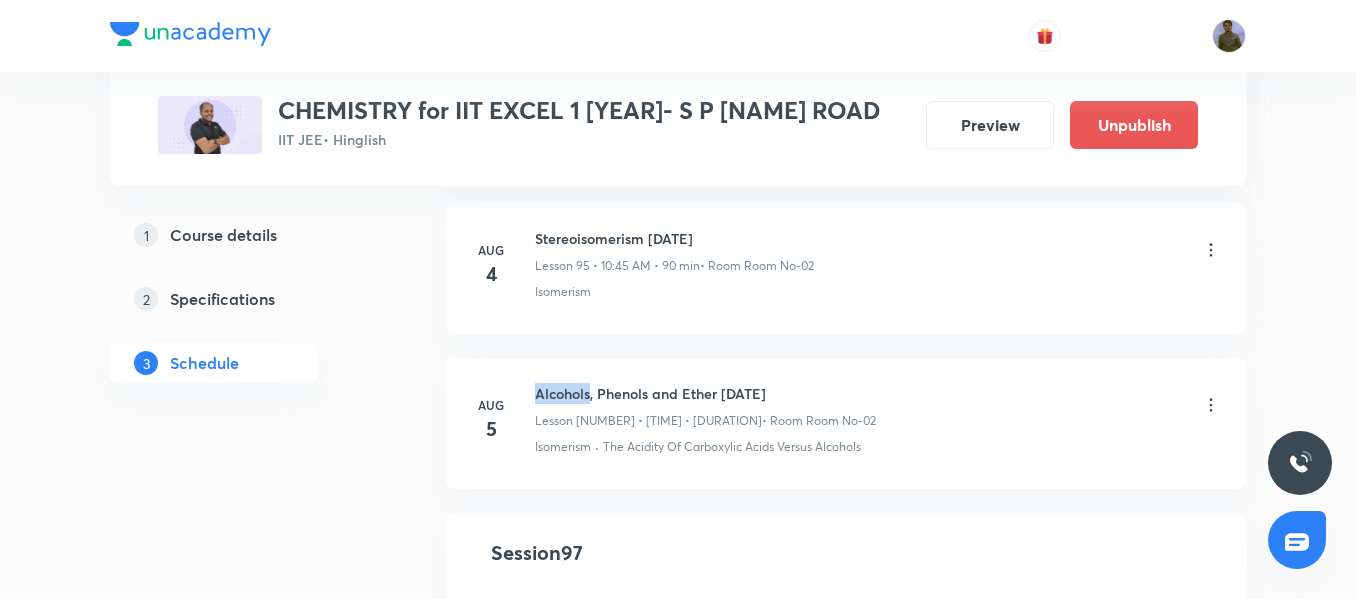 click on "Alcohols, Phenols and Ether 01/09" at bounding box center (705, 393) 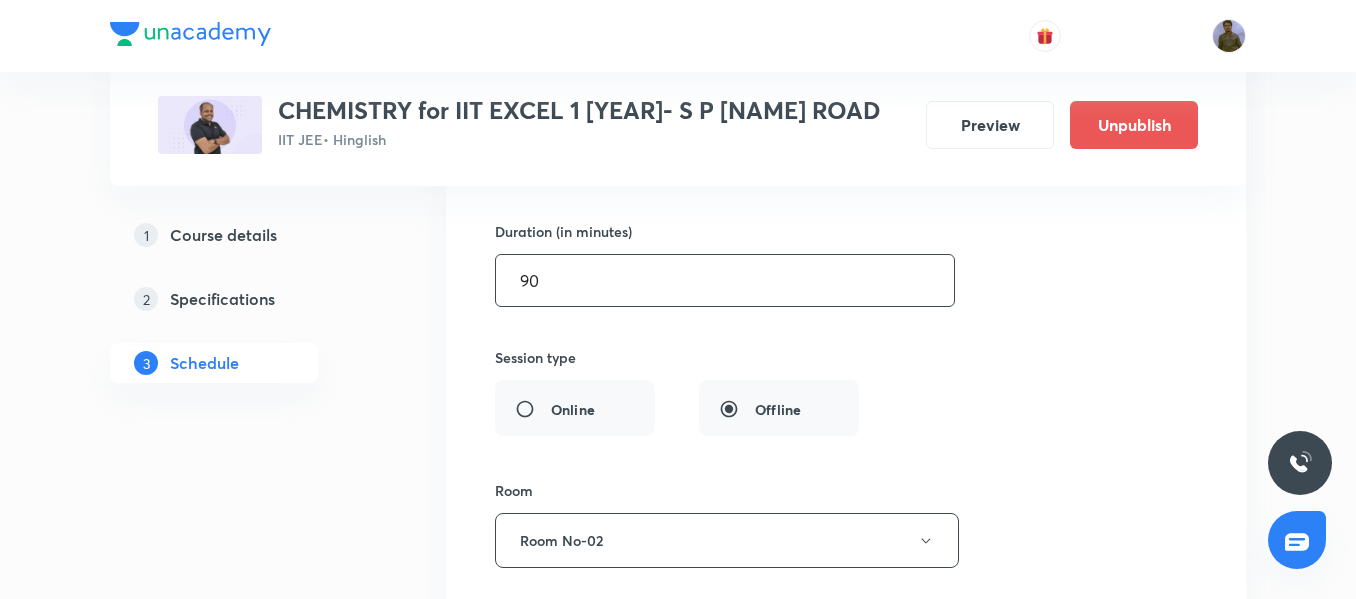 scroll, scrollTop: 15675, scrollLeft: 0, axis: vertical 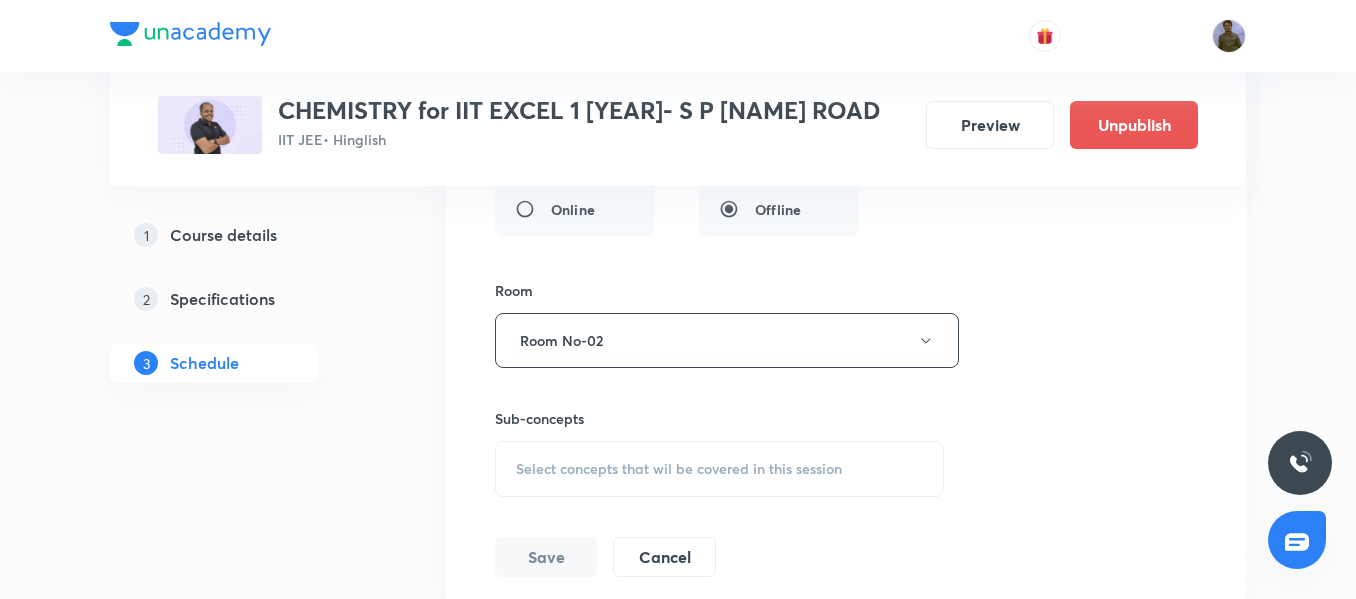 click on "Select concepts that wil be covered in this session" at bounding box center (679, 469) 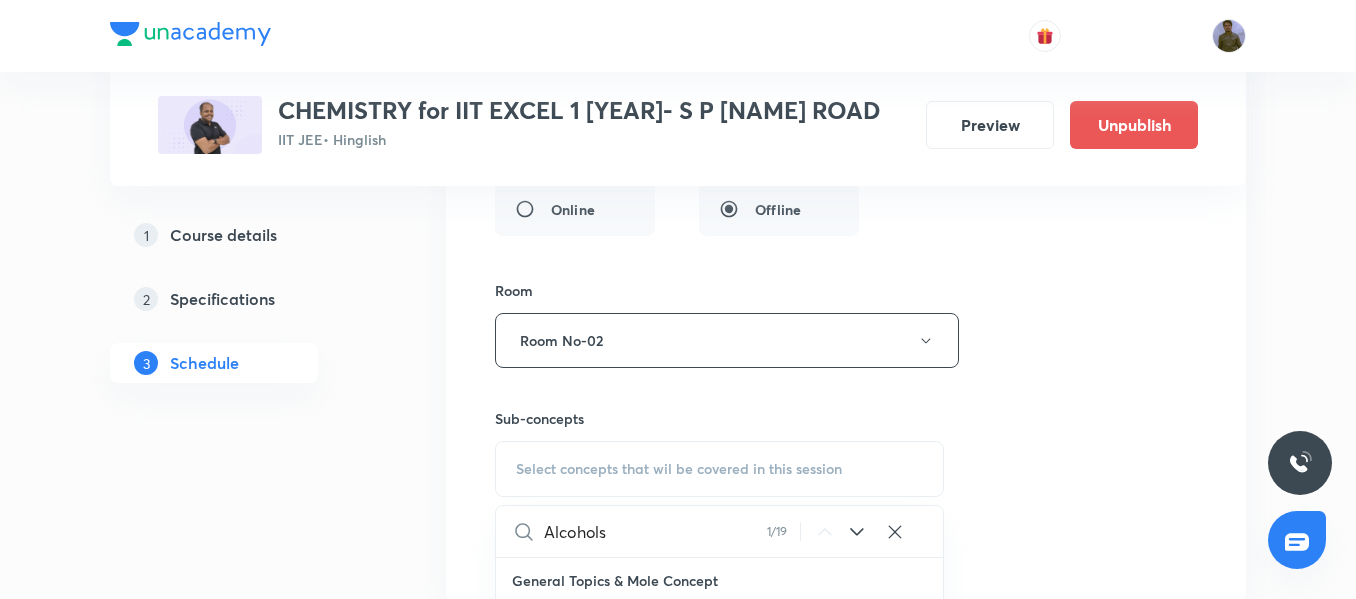scroll, scrollTop: 9148, scrollLeft: 0, axis: vertical 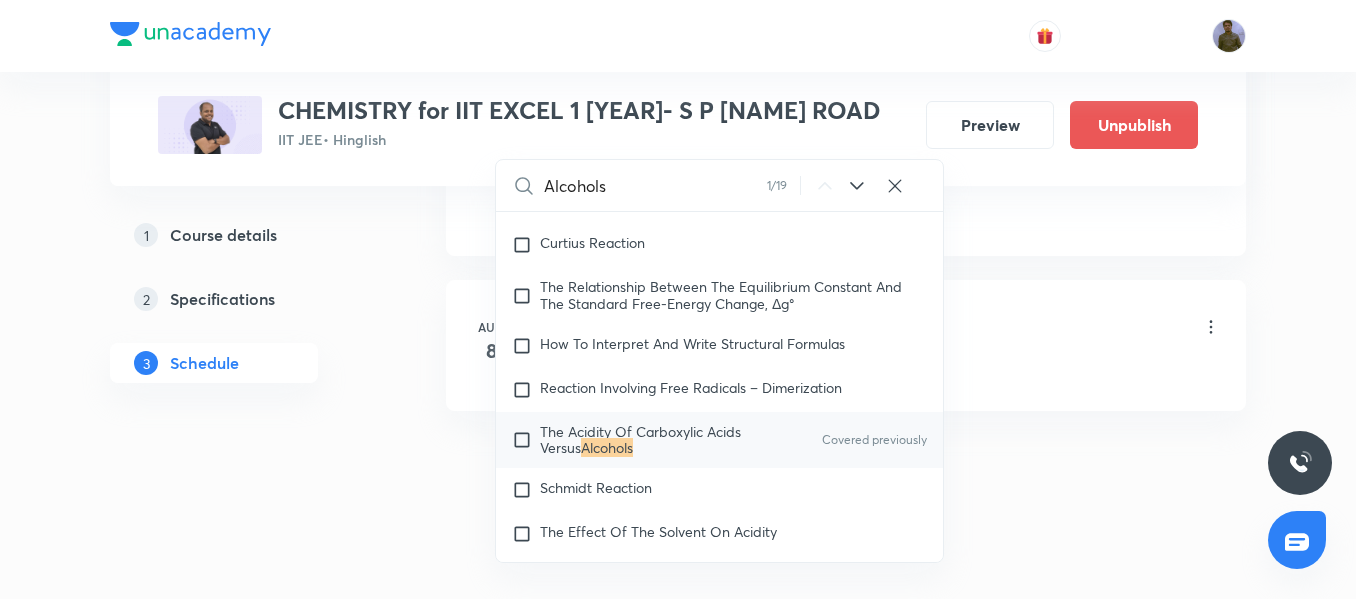 type on "Alcohols" 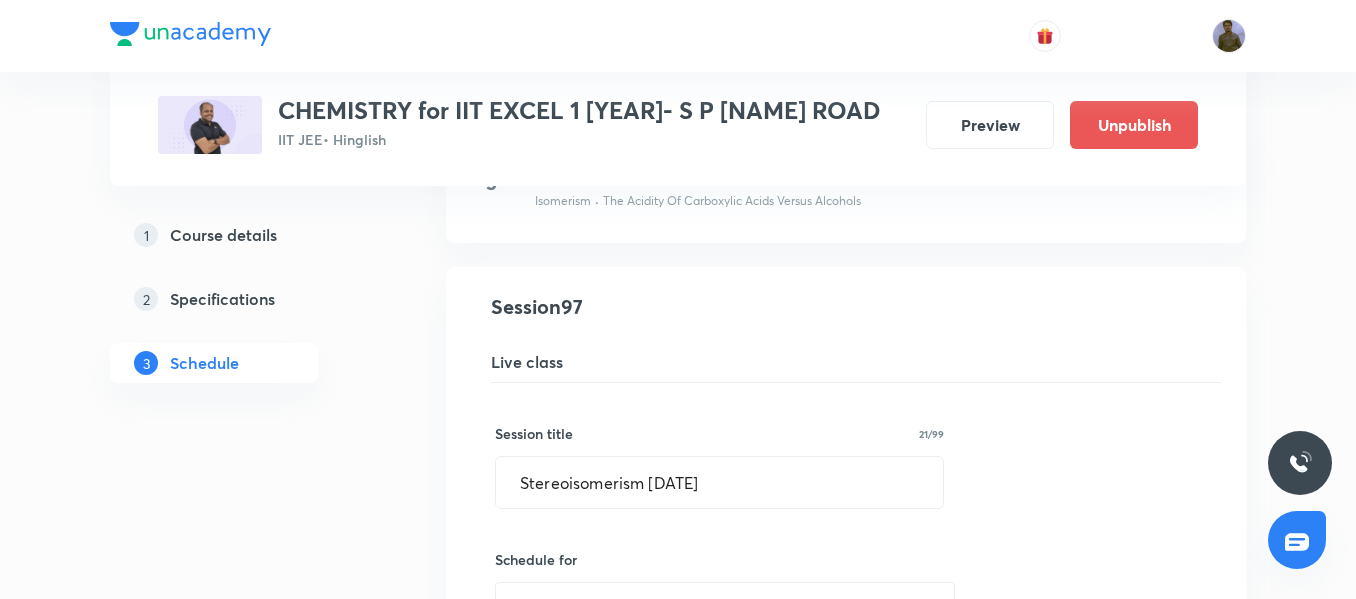 scroll, scrollTop: 14721, scrollLeft: 0, axis: vertical 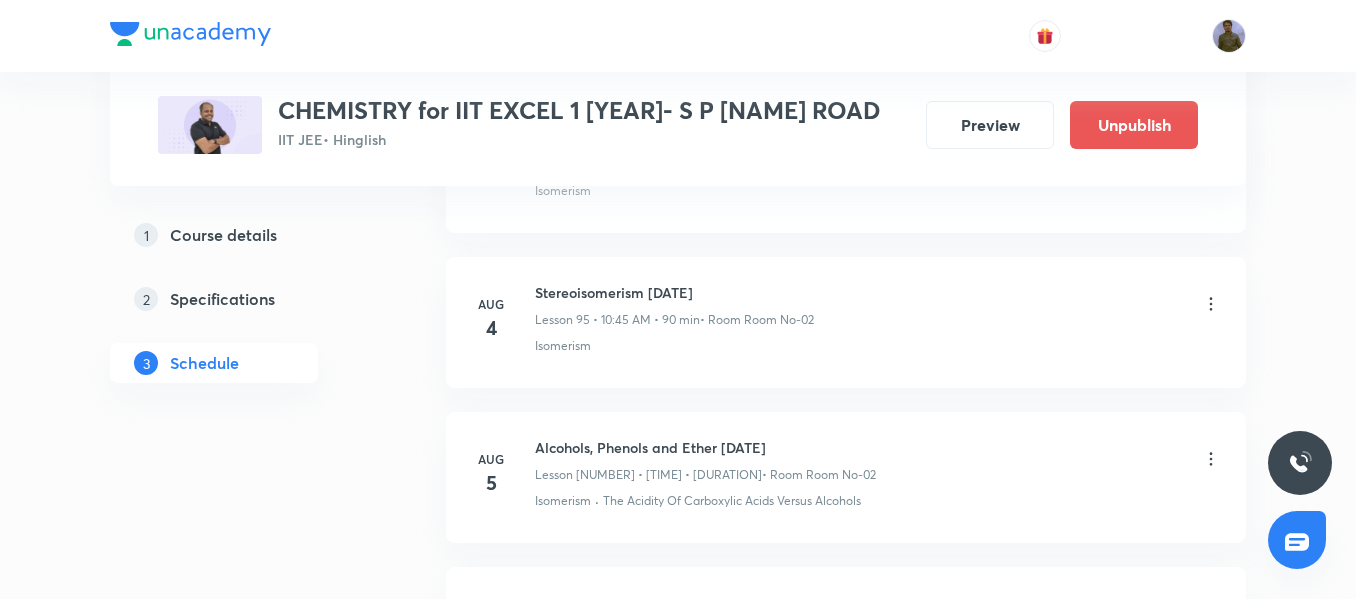 click on "Aug 5 Alcohols, Phenols and Ether 01/09 Lesson 96 • 10:45 AM • 90 min  • Room Room No-02 Isomerism · The Acidity Of Carboxylic Acids Versus Alcohols" at bounding box center (846, 477) 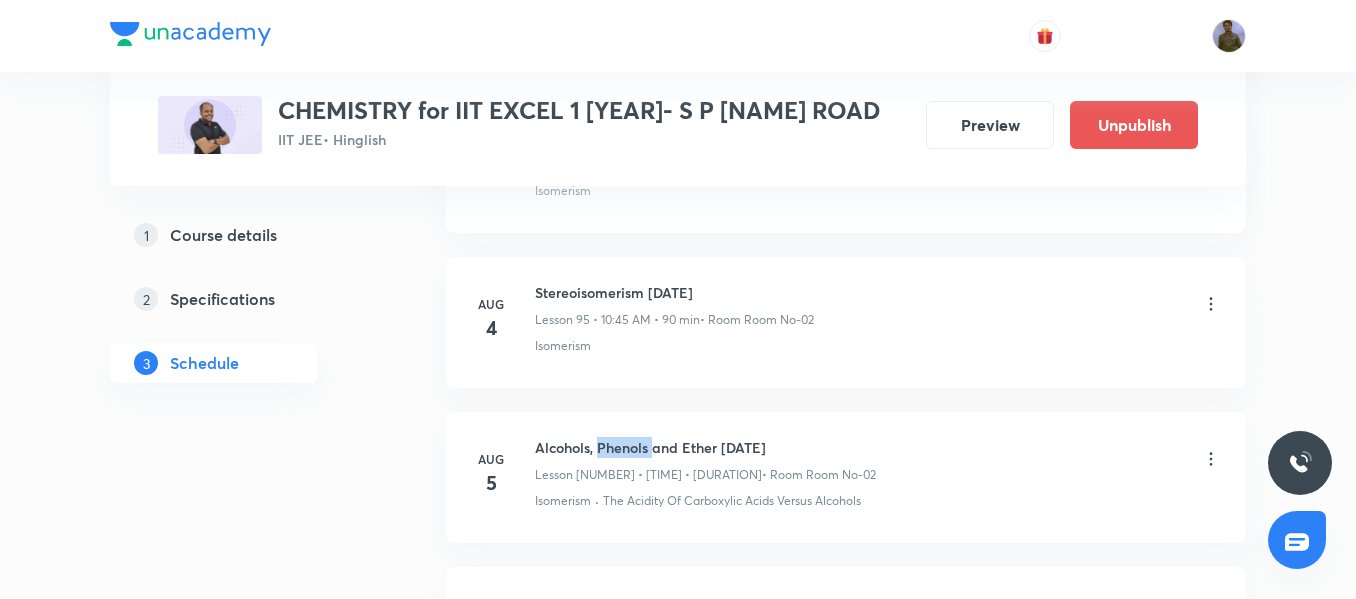 click on "Aug 5 Alcohols, Phenols and Ether 01/09 Lesson 96 • 10:45 AM • 90 min  • Room Room No-02 Isomerism · The Acidity Of Carboxylic Acids Versus Alcohols" at bounding box center (846, 477) 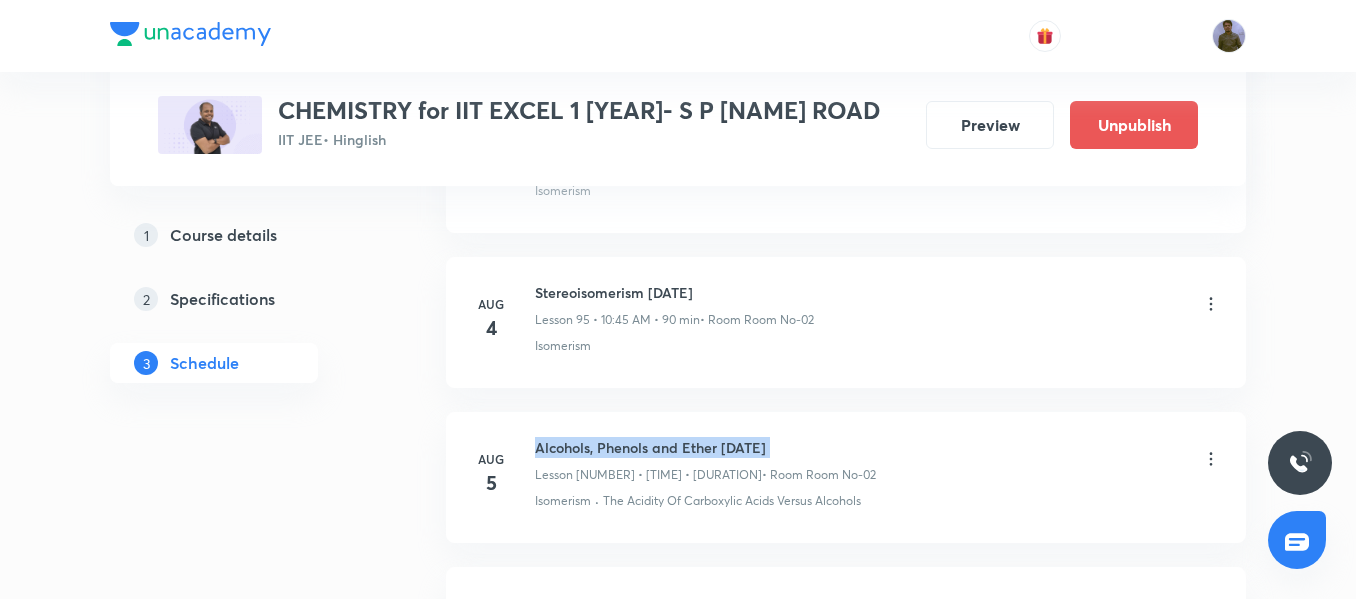 click on "Aug 5 Alcohols, Phenols and Ether 01/09 Lesson 96 • 10:45 AM • 90 min  • Room Room No-02 Isomerism · The Acidity Of Carboxylic Acids Versus Alcohols" at bounding box center [846, 477] 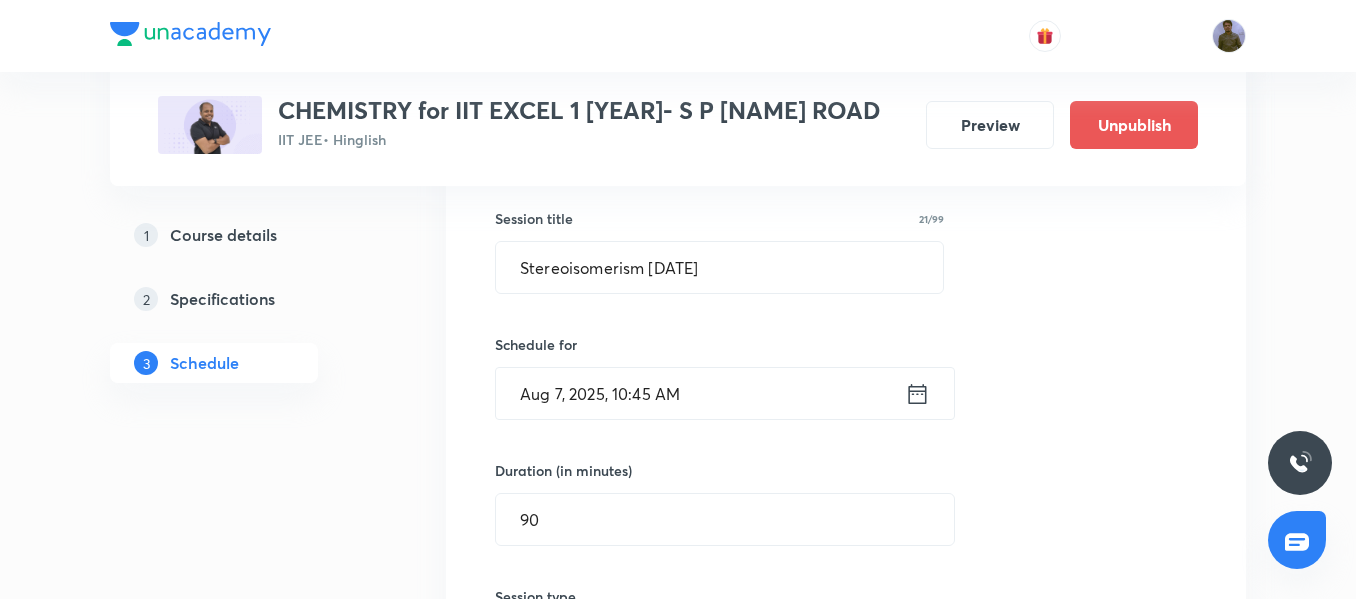 scroll, scrollTop: 15121, scrollLeft: 0, axis: vertical 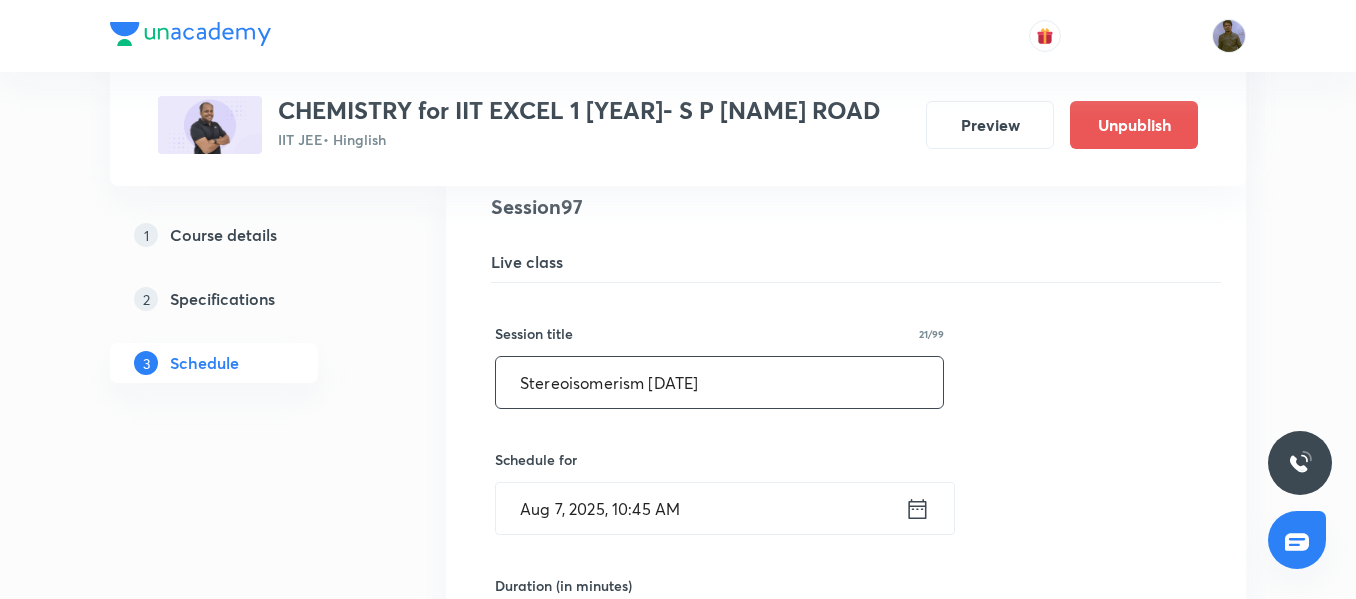 drag, startPoint x: 765, startPoint y: 388, endPoint x: 289, endPoint y: 390, distance: 476.0042 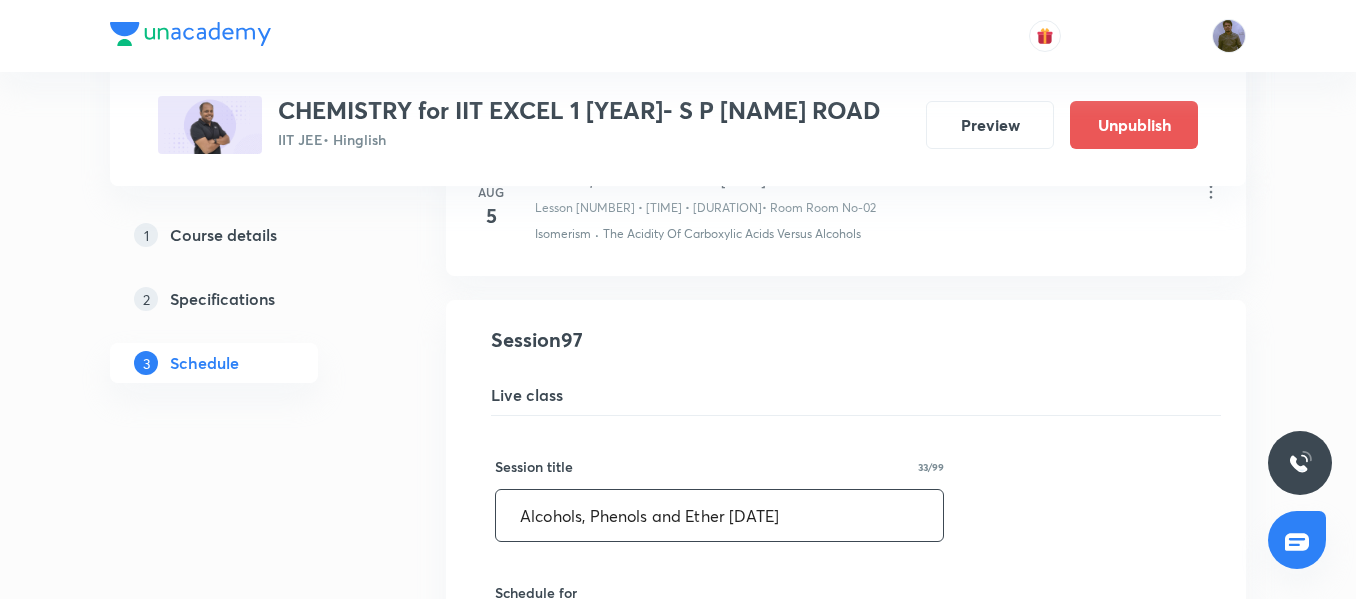 scroll, scrollTop: 15021, scrollLeft: 0, axis: vertical 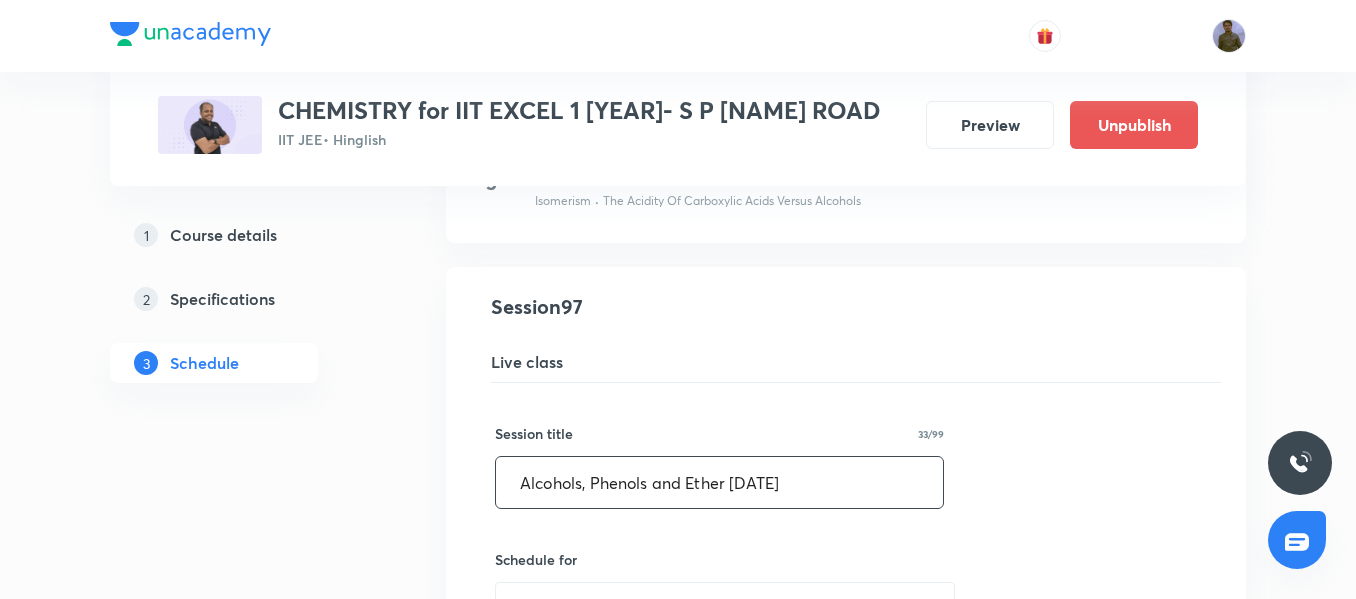 click on "Alcohols, Phenols and Ether 01/09" at bounding box center (719, 482) 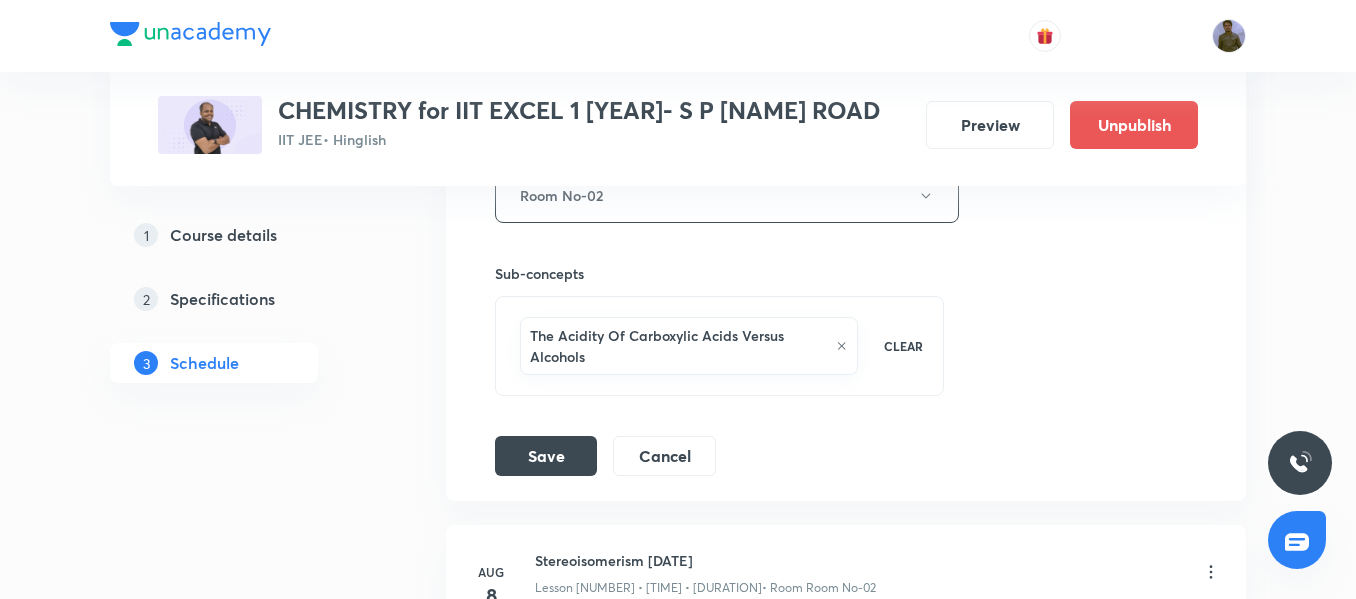 scroll, scrollTop: 15821, scrollLeft: 0, axis: vertical 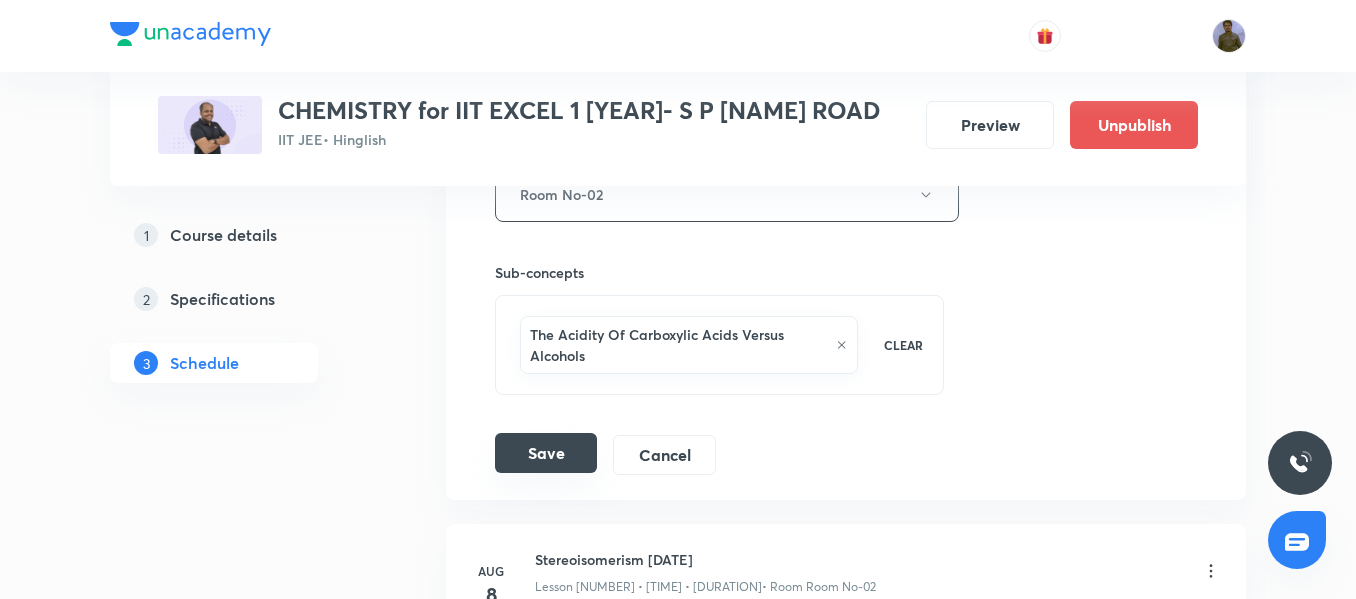 type on "Alcohols, Phenols and Ether 02/09" 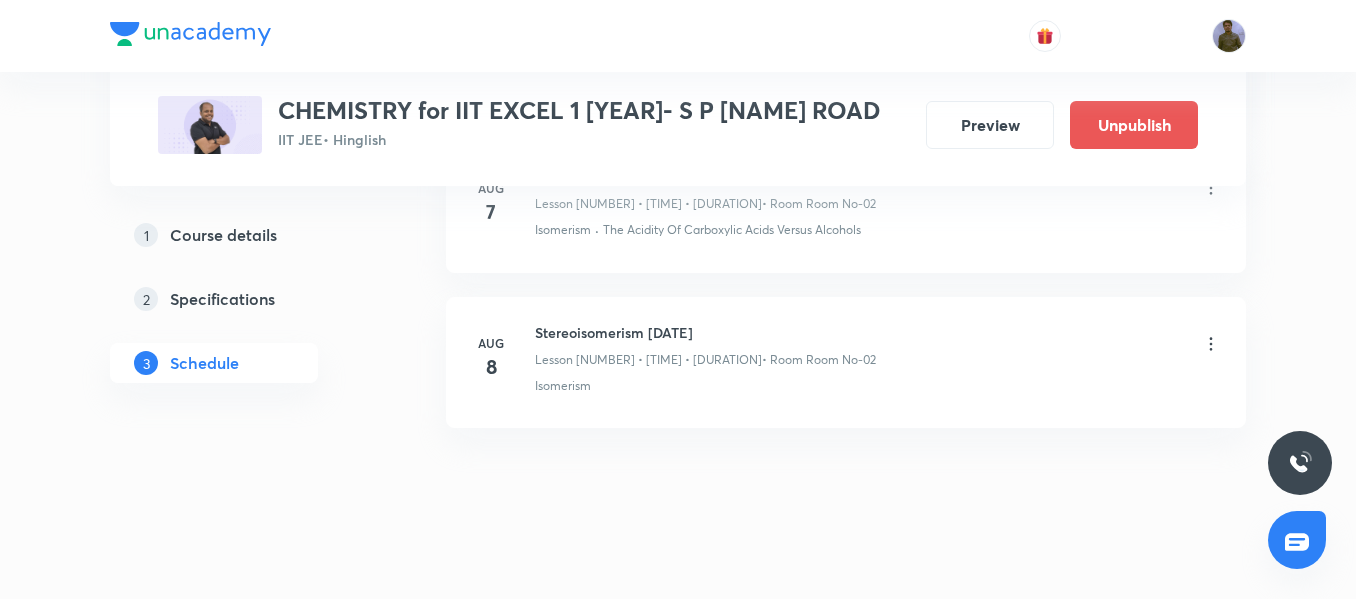 scroll, scrollTop: 15275, scrollLeft: 0, axis: vertical 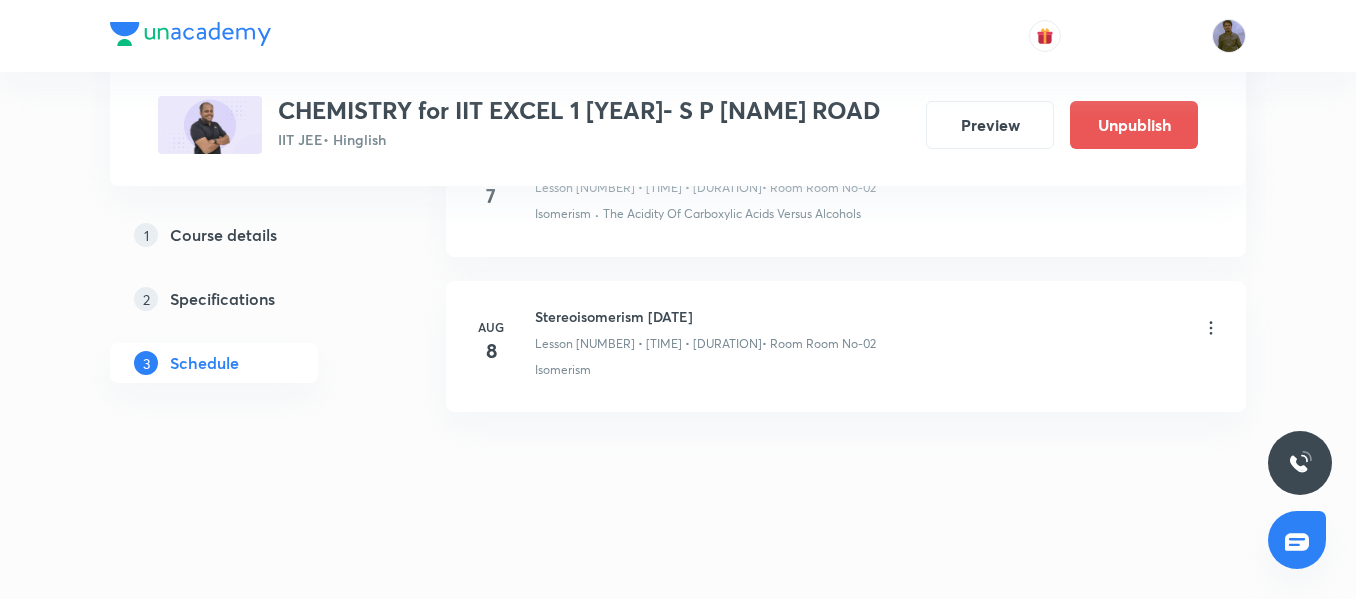 click 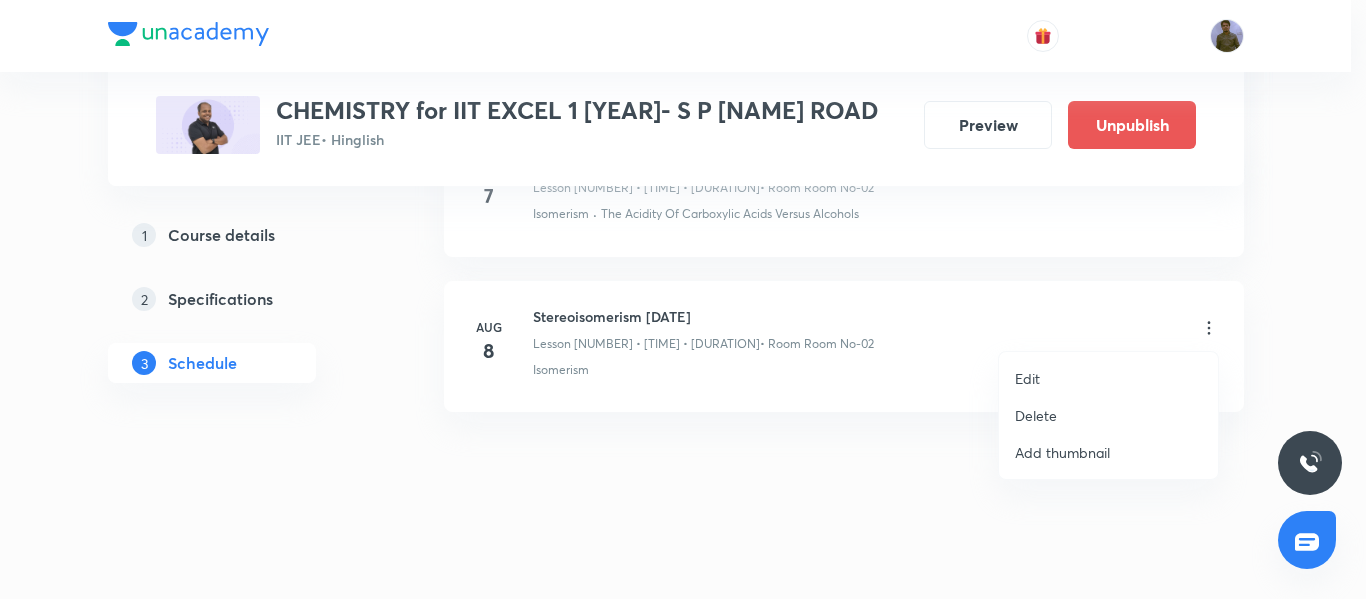 click on "Edit" at bounding box center (1108, 378) 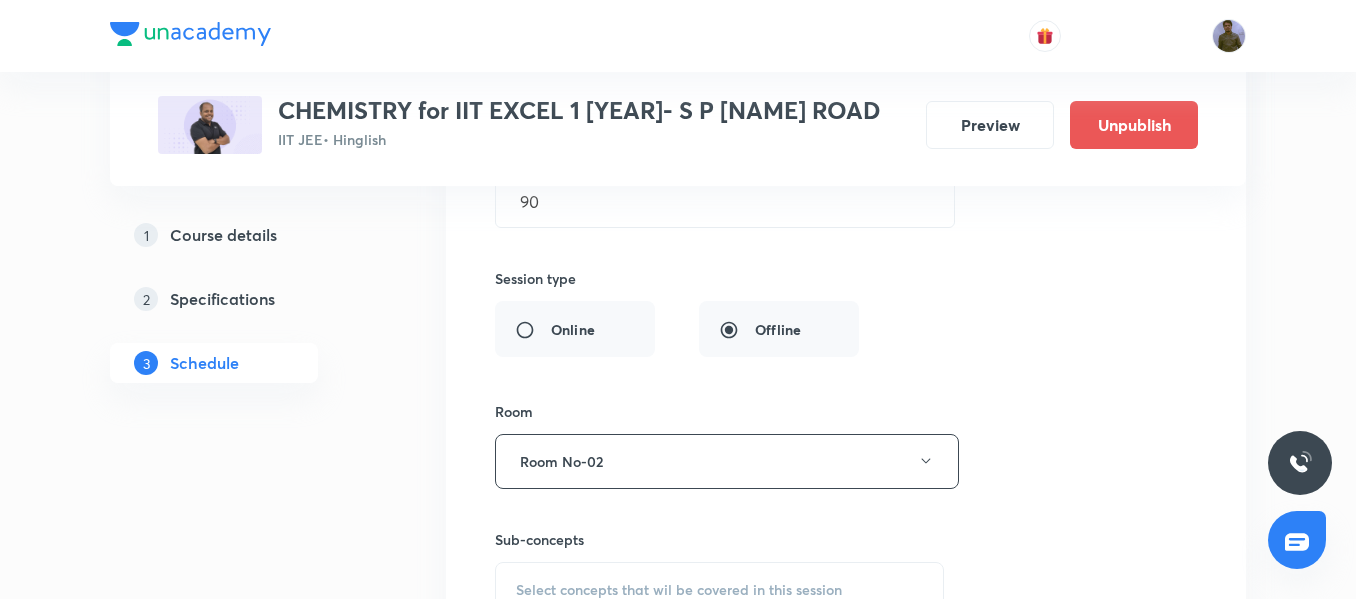 scroll, scrollTop: 15875, scrollLeft: 0, axis: vertical 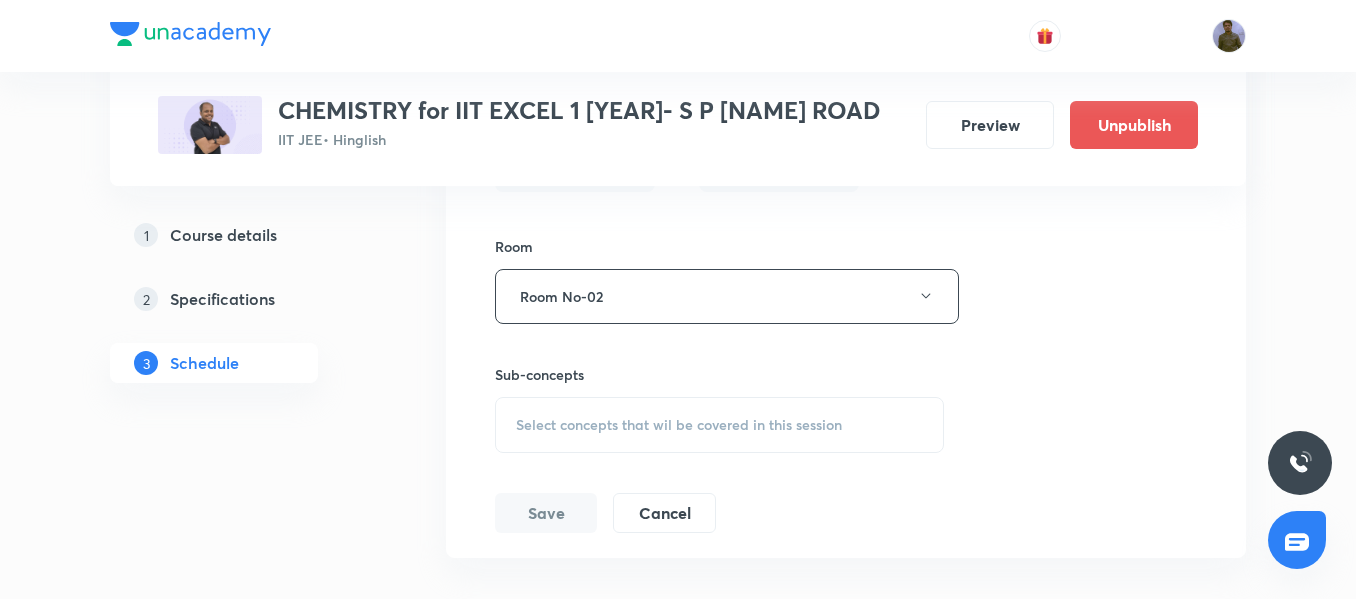 click on "Select concepts that wil be covered in this session" at bounding box center [719, 425] 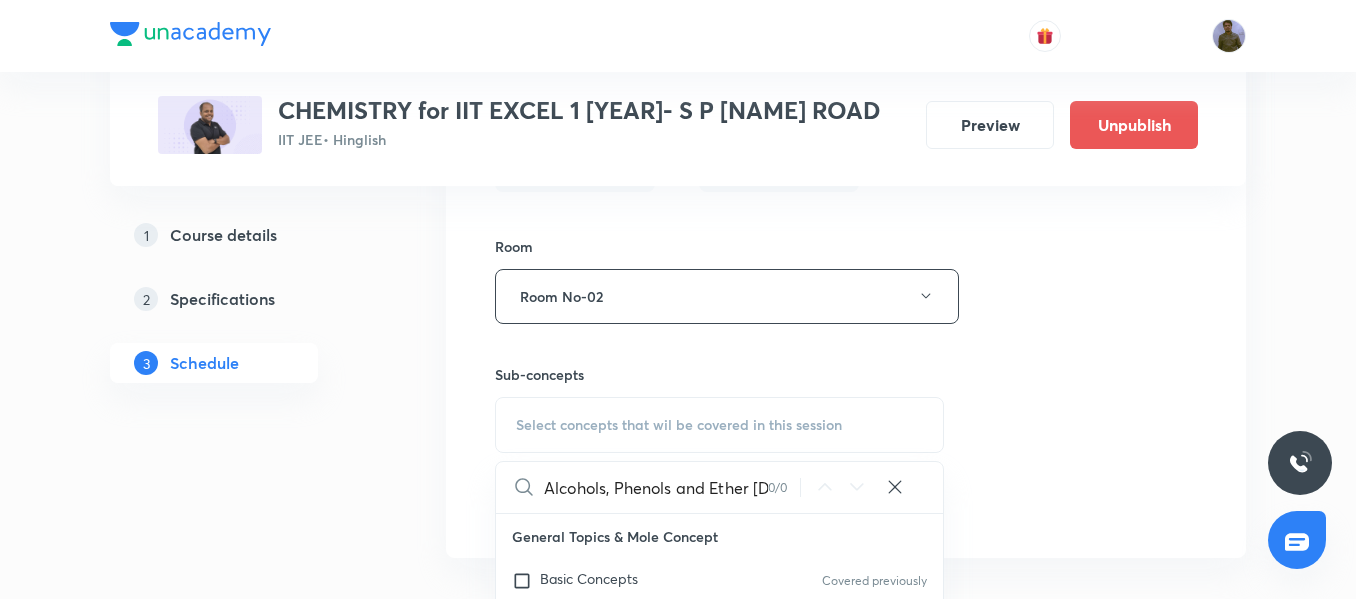 scroll, scrollTop: 0, scrollLeft: 31, axis: horizontal 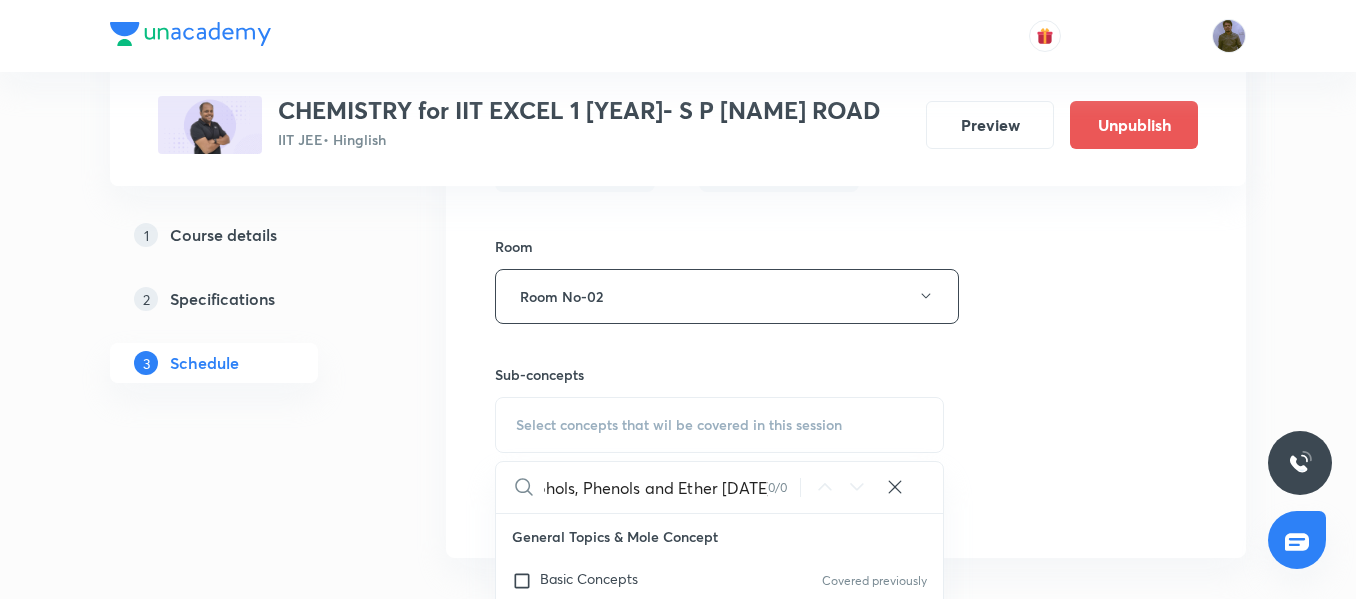 click on "Alcohols, Phenols and Ether 01/09" at bounding box center (656, 487) 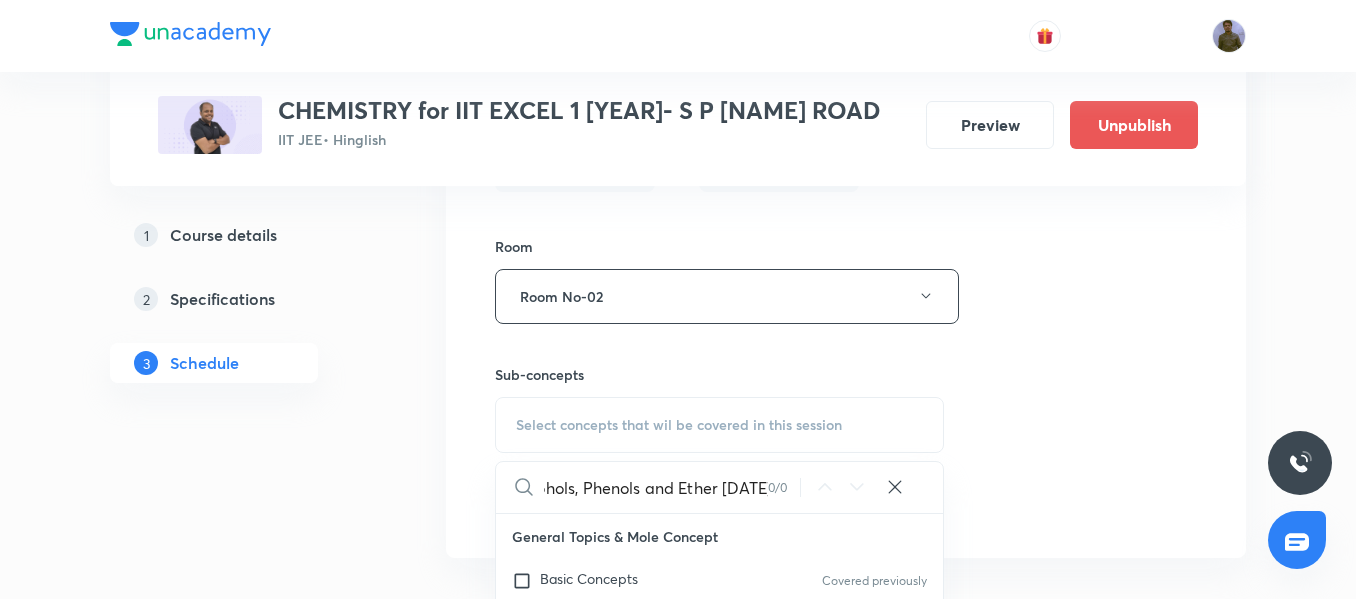 click on "Alcohols, Phenols and Ether 01/09" at bounding box center (656, 487) 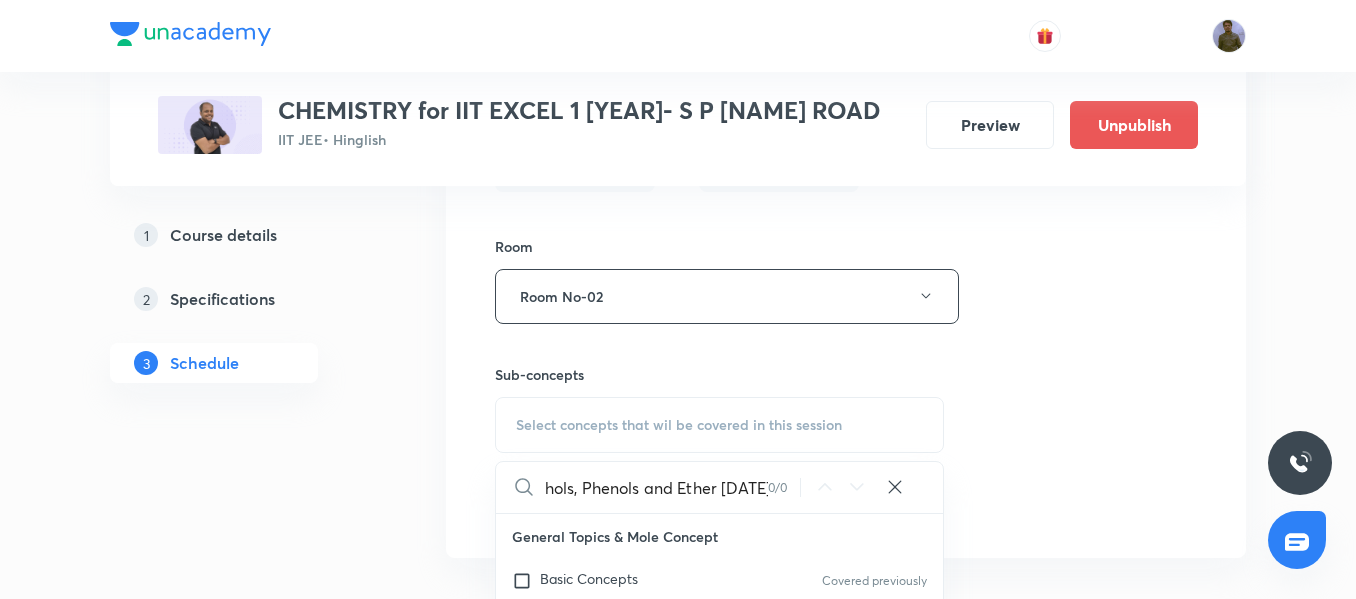 drag, startPoint x: 576, startPoint y: 488, endPoint x: 839, endPoint y: 488, distance: 263 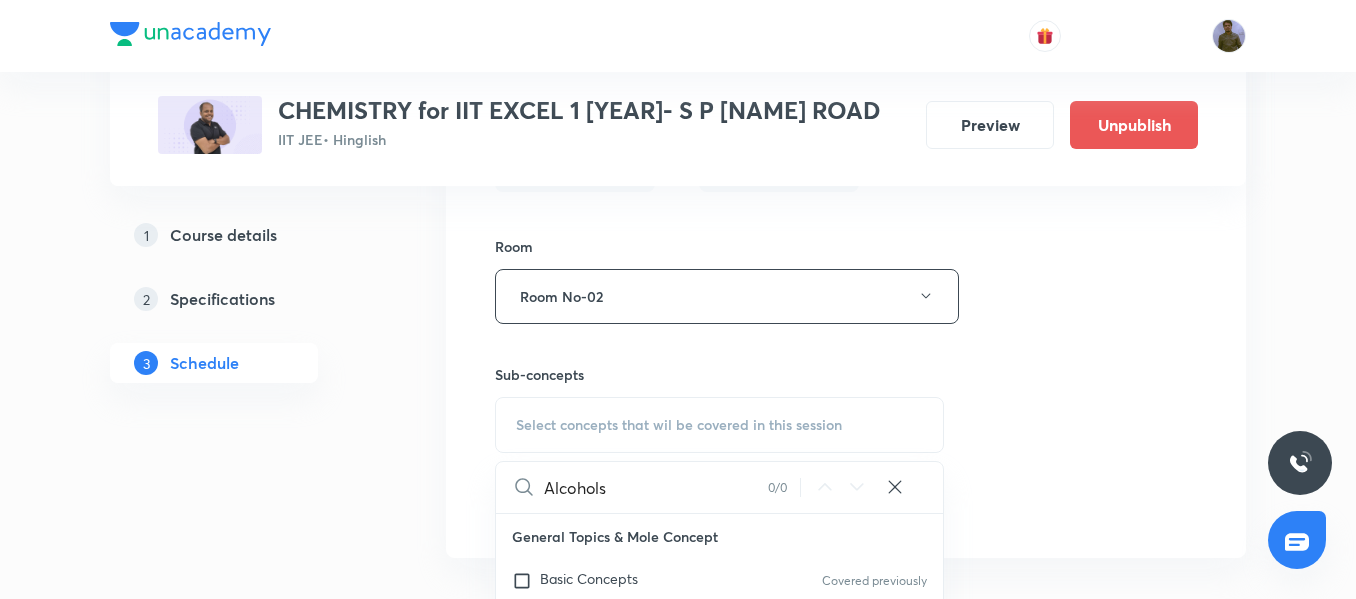 scroll, scrollTop: 0, scrollLeft: 0, axis: both 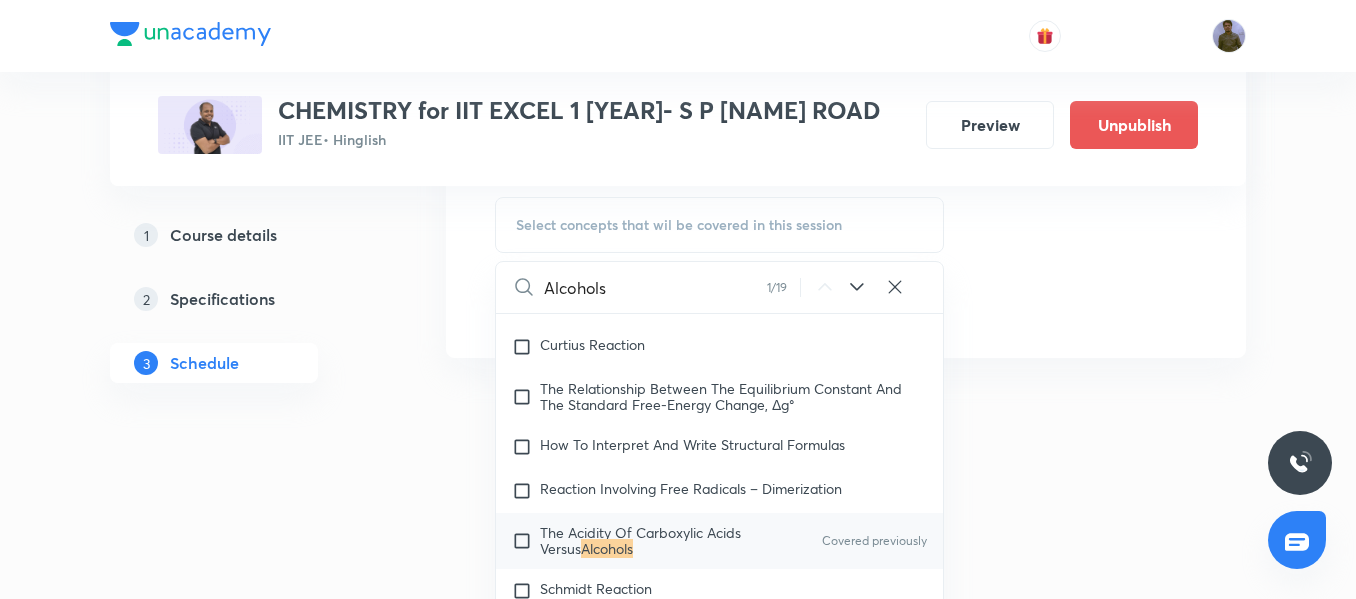 type on "Alcohols" 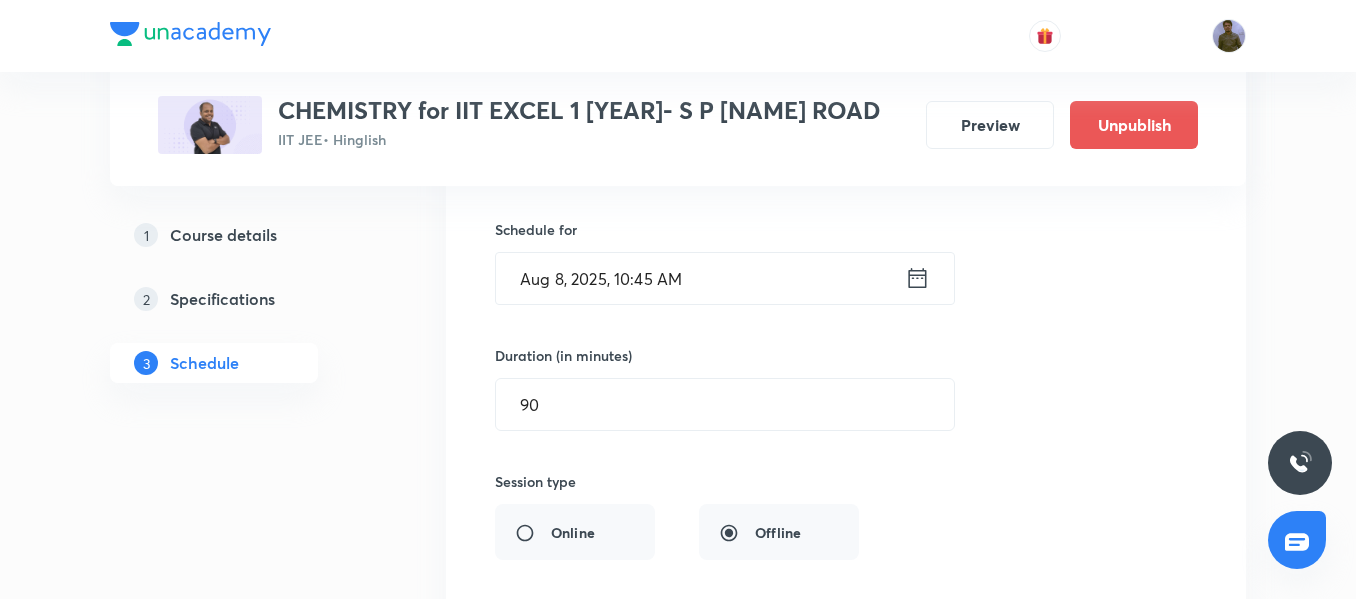 scroll, scrollTop: 15266, scrollLeft: 0, axis: vertical 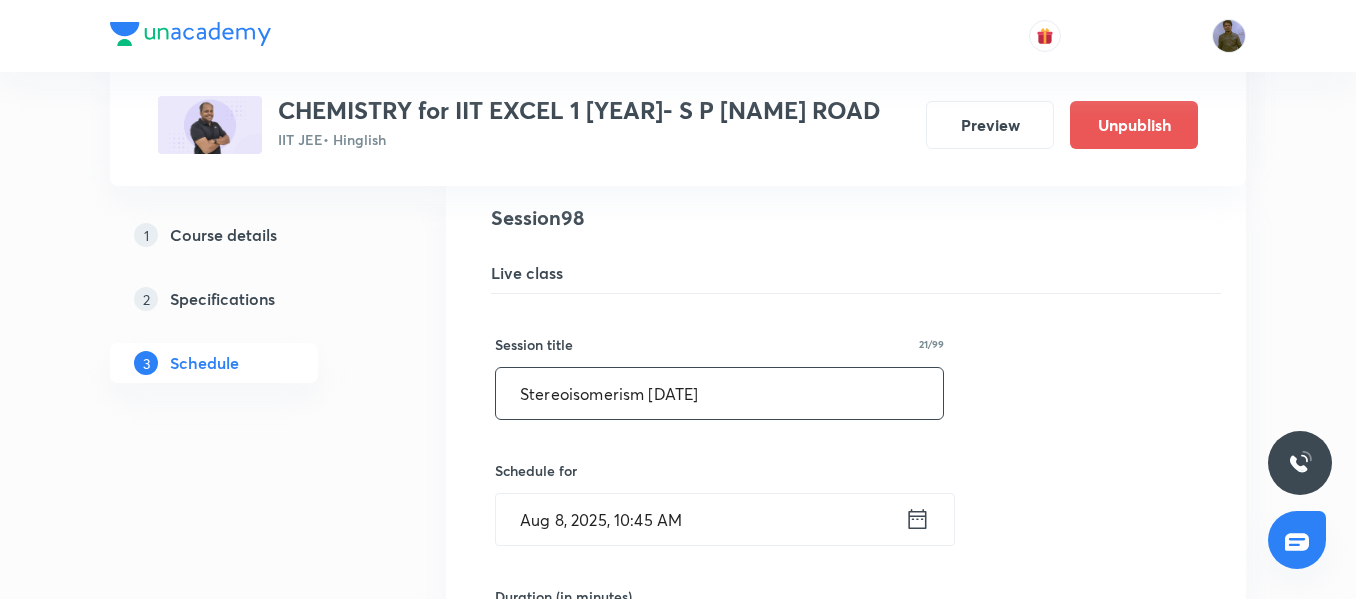 drag, startPoint x: 769, startPoint y: 408, endPoint x: 428, endPoint y: 400, distance: 341.09384 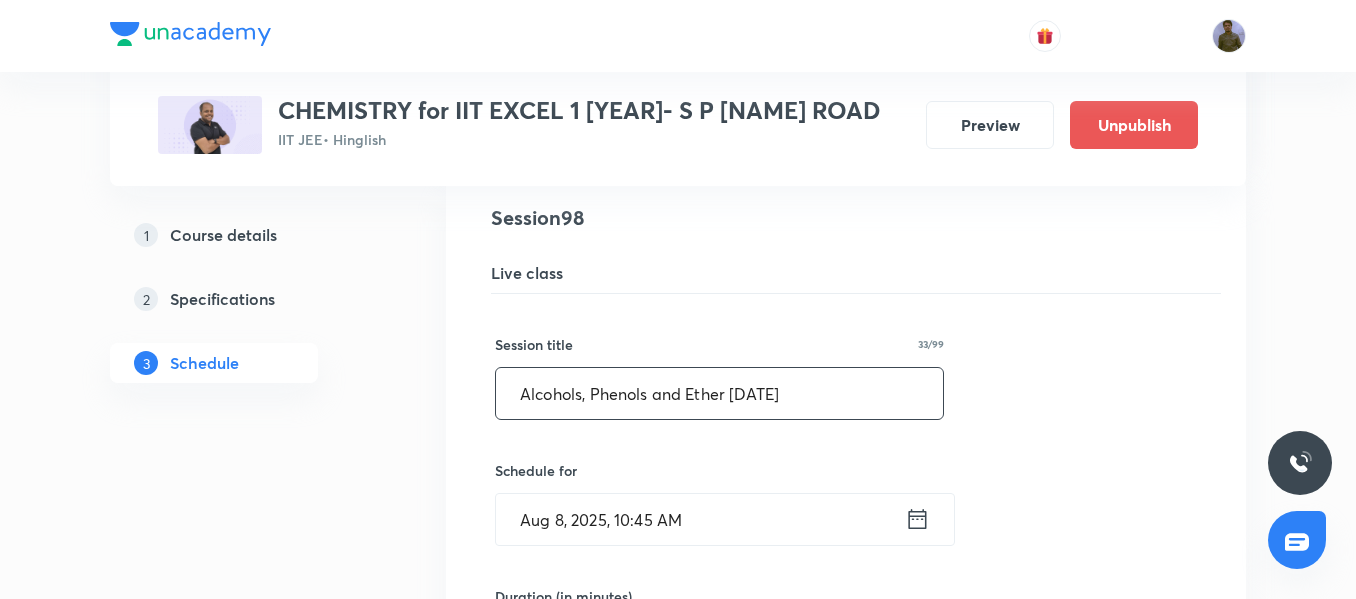 click on "Alcohols, Phenols and Ether 01/09" at bounding box center (719, 393) 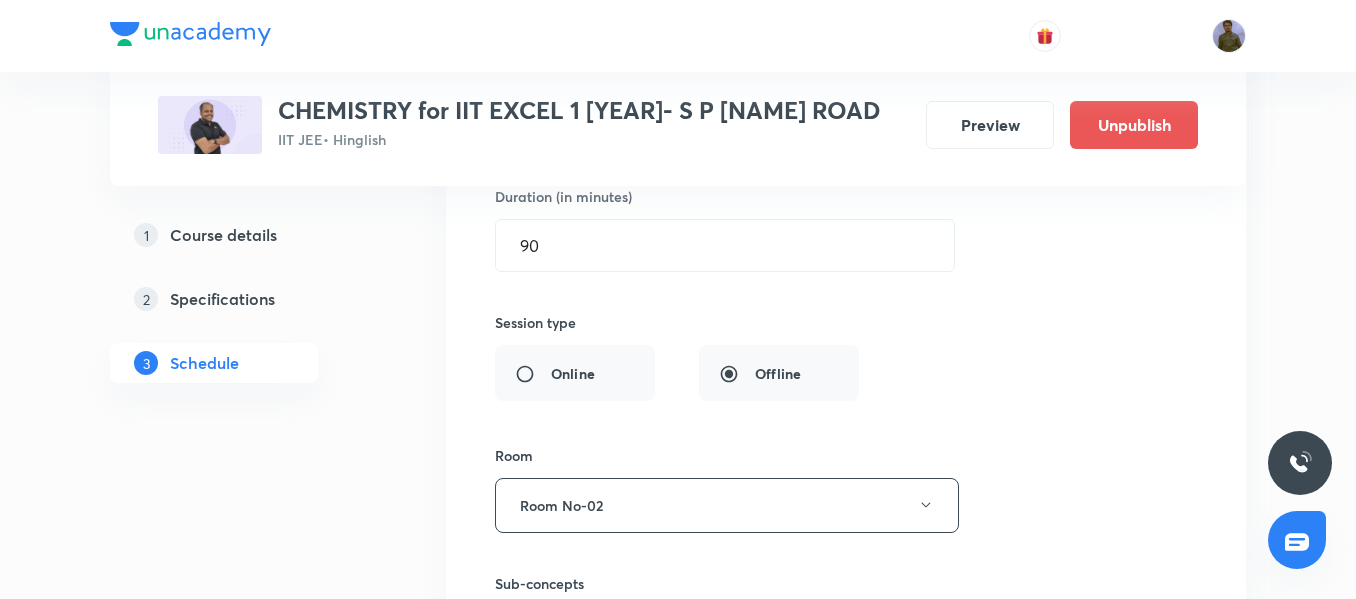 scroll, scrollTop: 15966, scrollLeft: 0, axis: vertical 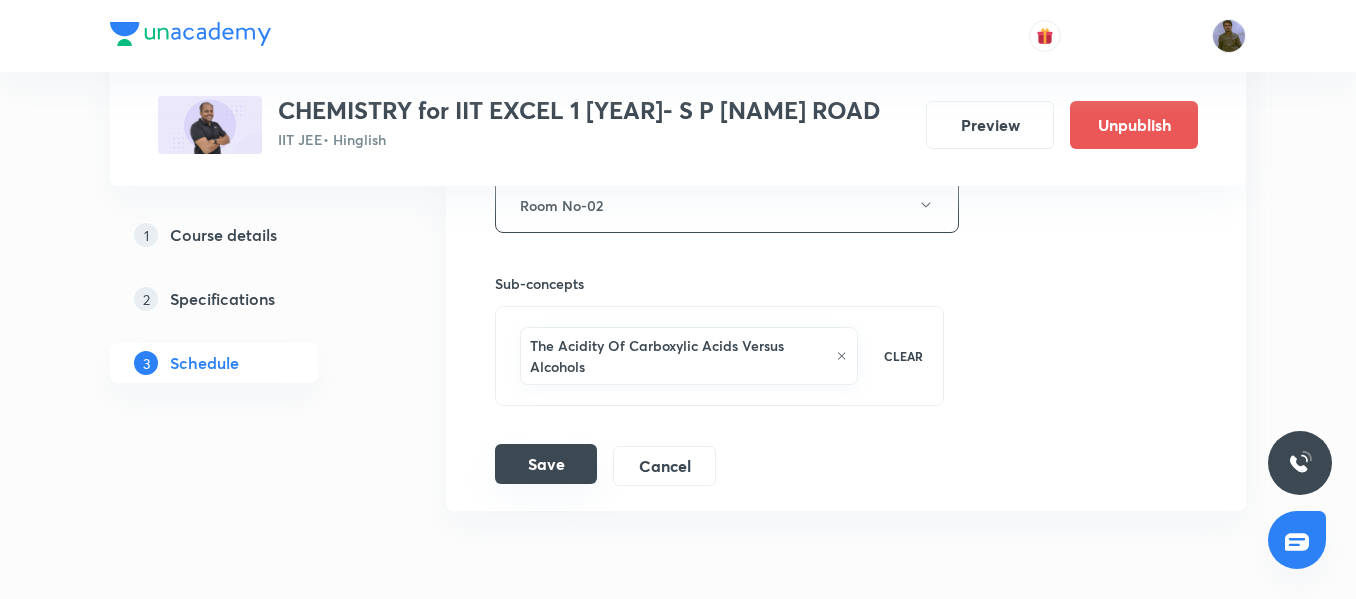 type on "Alcohols, Phenols and Ether 03/09" 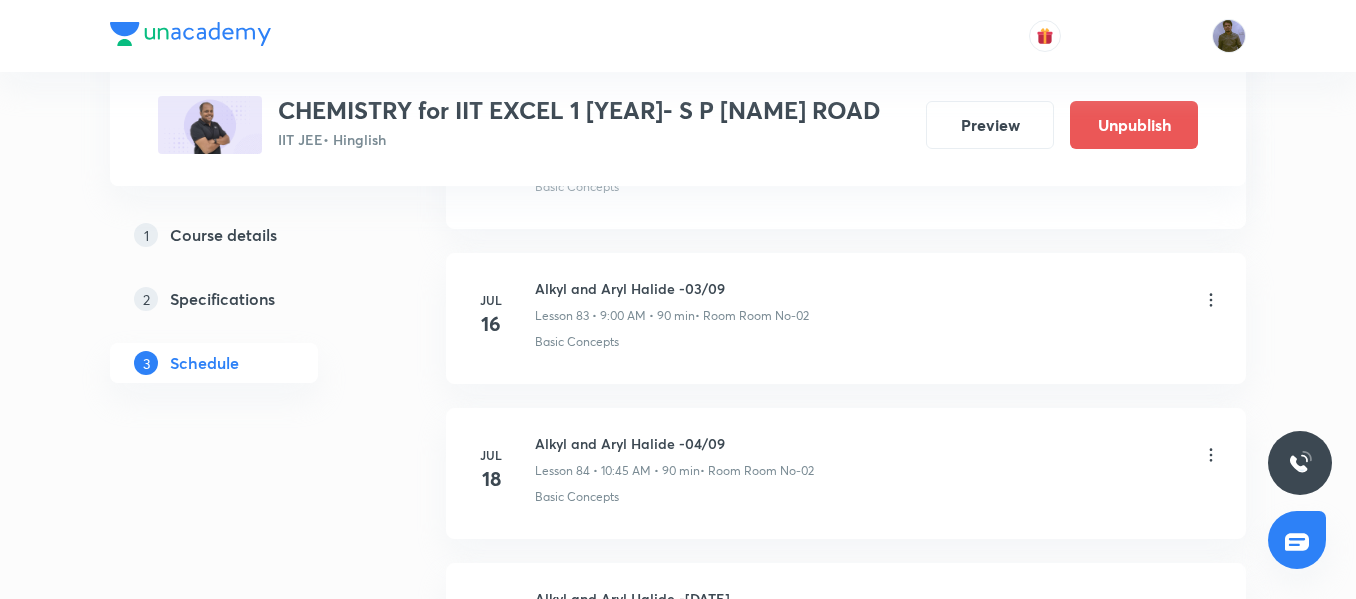 scroll, scrollTop: 12976, scrollLeft: 0, axis: vertical 